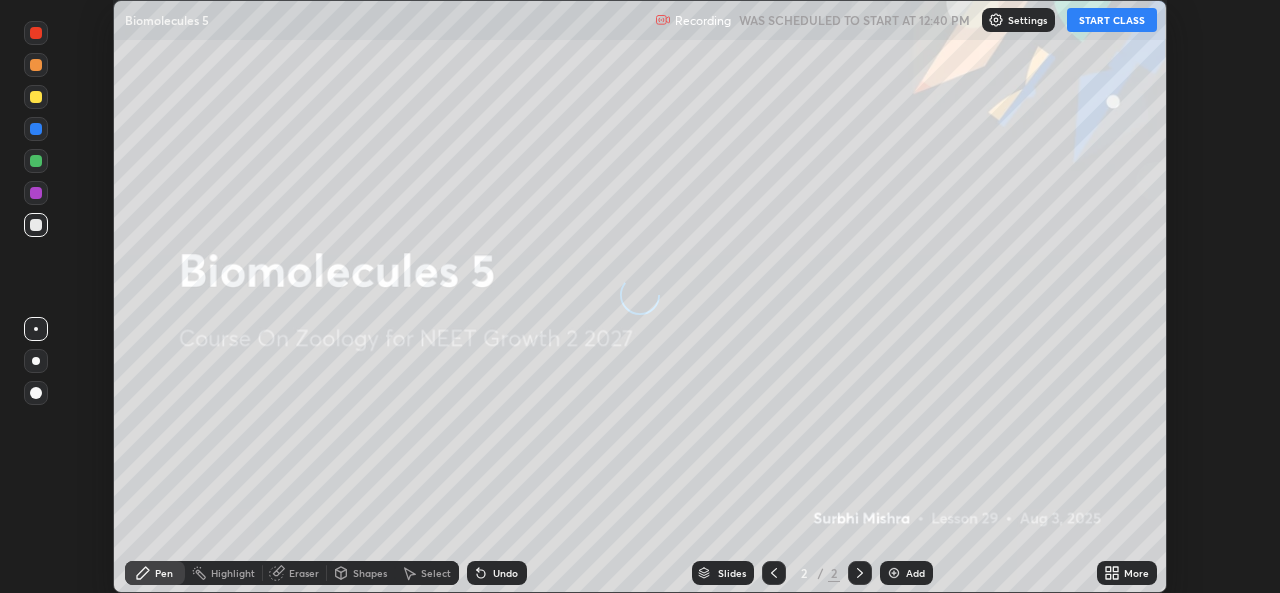 scroll, scrollTop: 0, scrollLeft: 0, axis: both 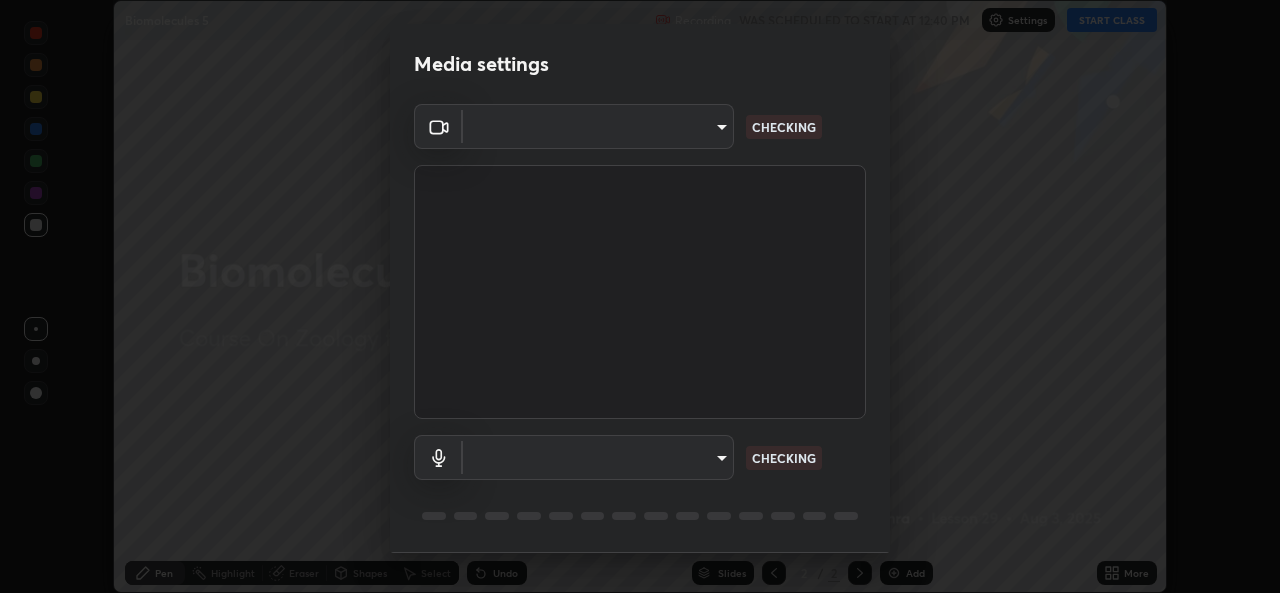 type on "a434b0bb675b4afe23526f72caf62f20b8336972c3250352fa126fe46eaa8015" 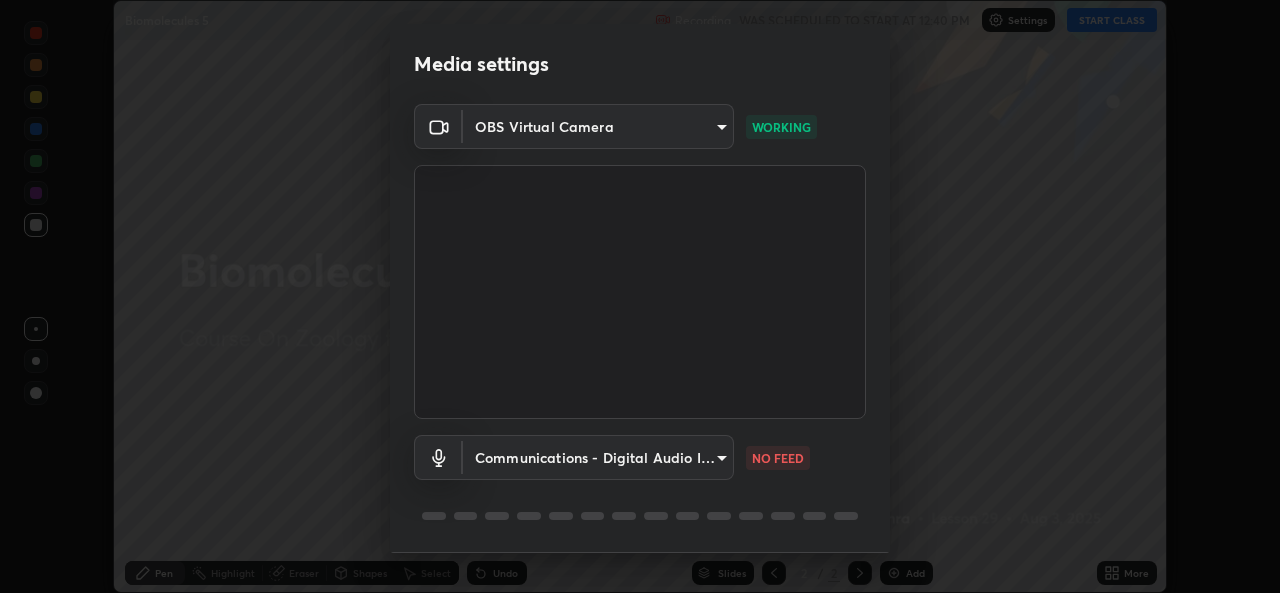 click on "Erase all Biomolecules 5 Recording WAS SCHEDULED TO START AT  12:40 PM Settings START CLASS Setting up your live class Biomolecules 5 • L29 of Course On Zoology for NEET Growth 2 2027 [FIRST] [LAST] Pen Highlight Eraser Shapes Select Undo Slides 2 / 2 Add More No doubts shared Encourage your learners to ask a doubt for better clarity Report an issue Reason for reporting Buffering Chat not working Audio - Video sync issue Educator video quality low ​ Attach an image Report Media settings OBS Virtual Camera a434b0bb675b4afe23526f72caf62f20b8336972c3250352fa126fe46eaa8015 WORKING Communications - Digital Audio Interface (5- Cam Link 4K) communications NO FEED 1 / 5 Next" at bounding box center [640, 296] 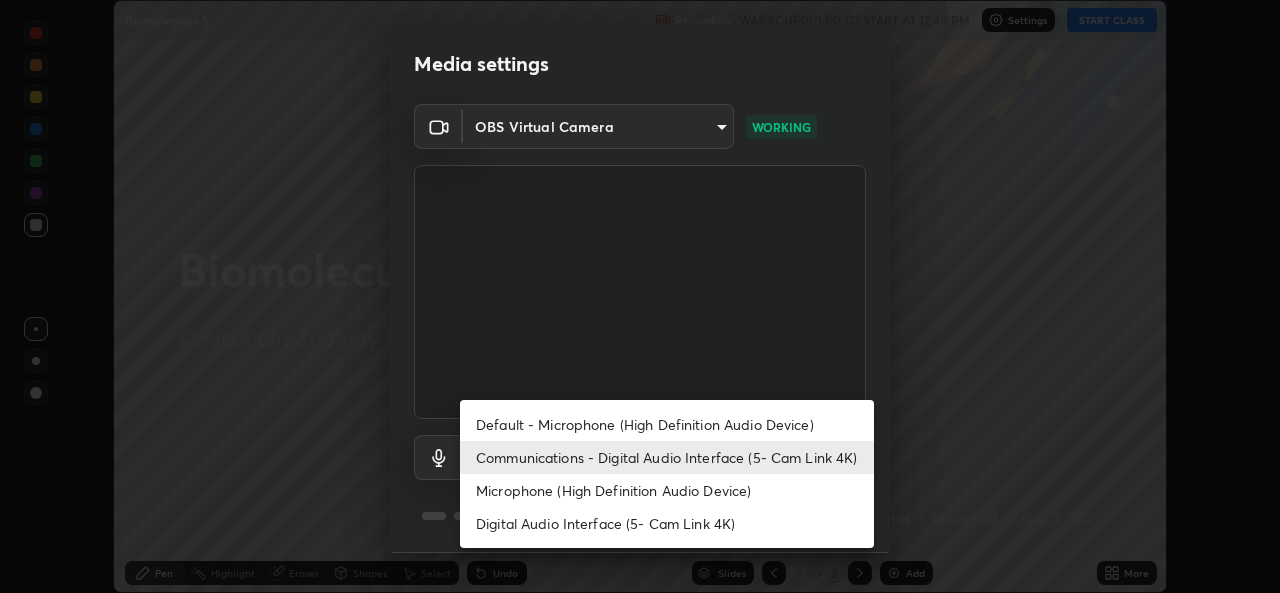 click on "Communications - Digital Audio Interface (5- Cam Link 4K)" at bounding box center (667, 457) 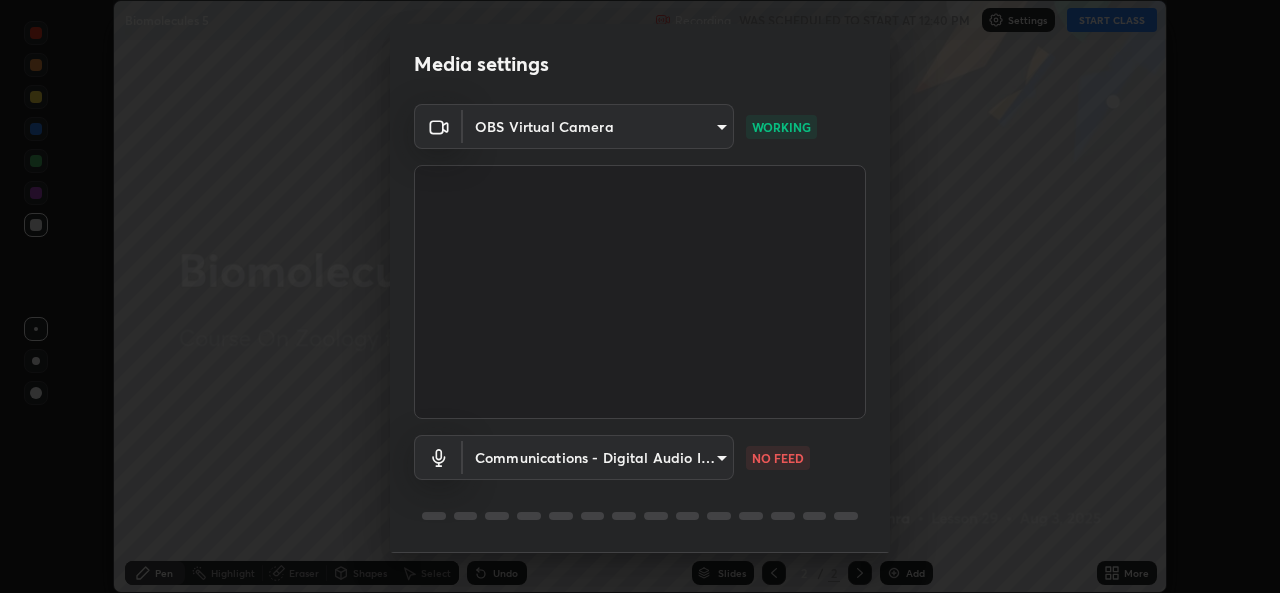 click on "Erase all Biomolecules 5 Recording WAS SCHEDULED TO START AT  12:40 PM Settings START CLASS Setting up your live class Biomolecules 5 • L29 of Course On Zoology for NEET Growth 2 2027 [FIRST] [LAST] Pen Highlight Eraser Shapes Select Undo Slides 2 / 2 Add More No doubts shared Encourage your learners to ask a doubt for better clarity Report an issue Reason for reporting Buffering Chat not working Audio - Video sync issue Educator video quality low ​ Attach an image Report Media settings OBS Virtual Camera a434b0bb675b4afe23526f72caf62f20b8336972c3250352fa126fe46eaa8015 WORKING Communications - Digital Audio Interface (5- Cam Link 4K) communications NO FEED 1 / 5 Next" at bounding box center (640, 296) 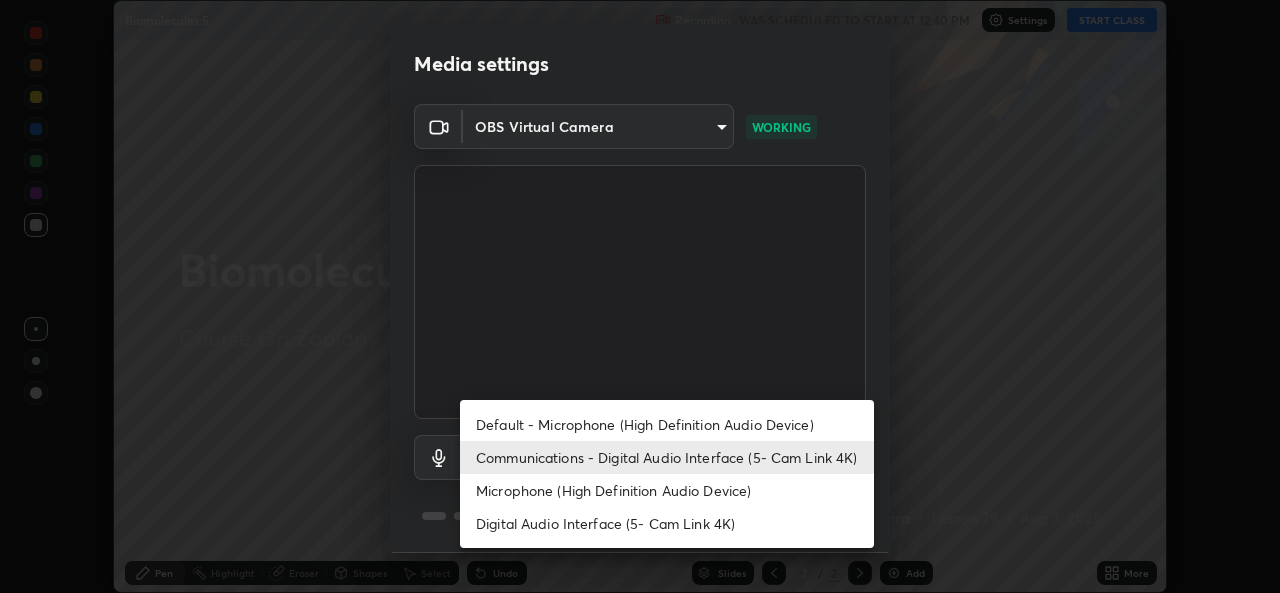 click on "Microphone (High Definition Audio Device)" at bounding box center (667, 490) 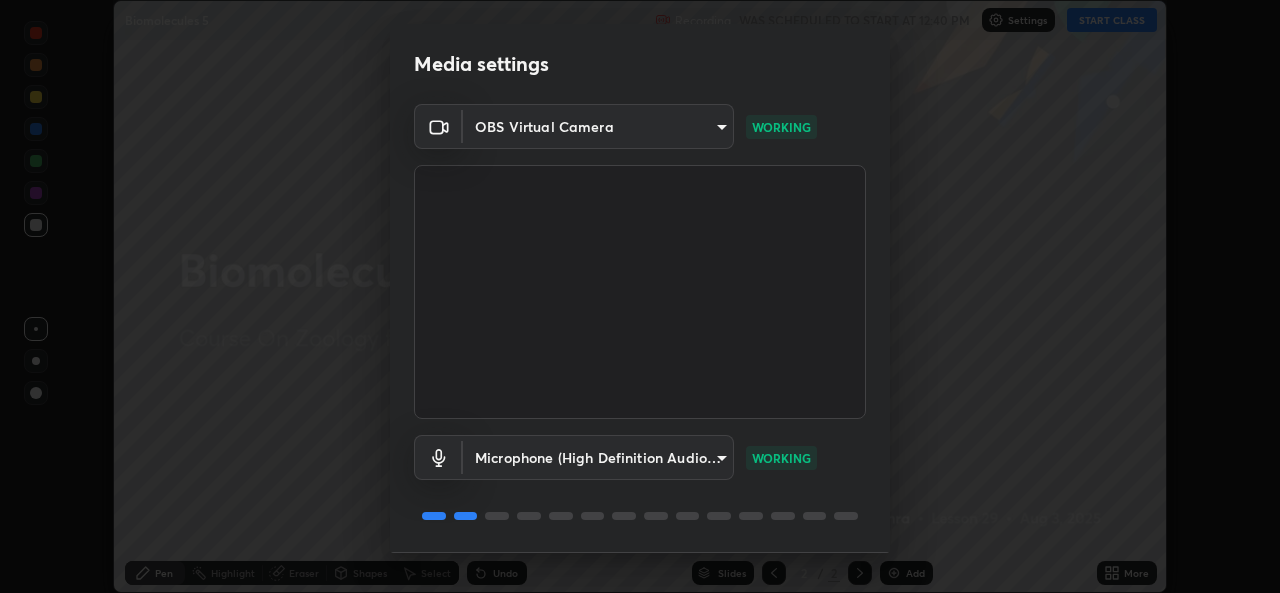 scroll, scrollTop: 63, scrollLeft: 0, axis: vertical 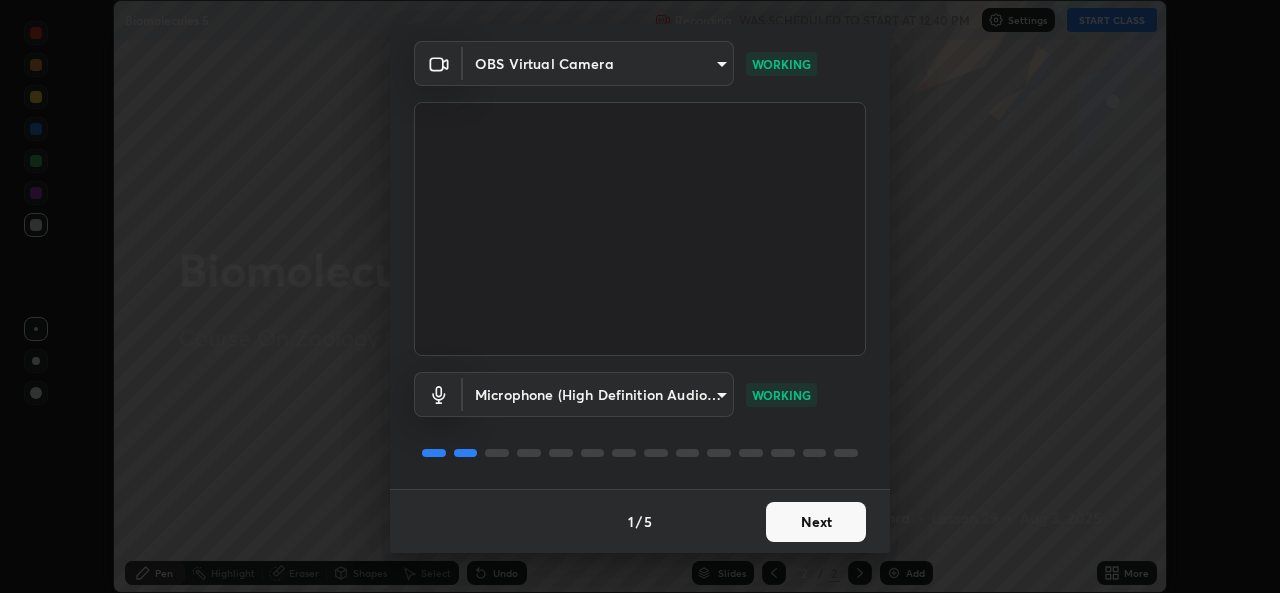 click on "Next" at bounding box center [816, 522] 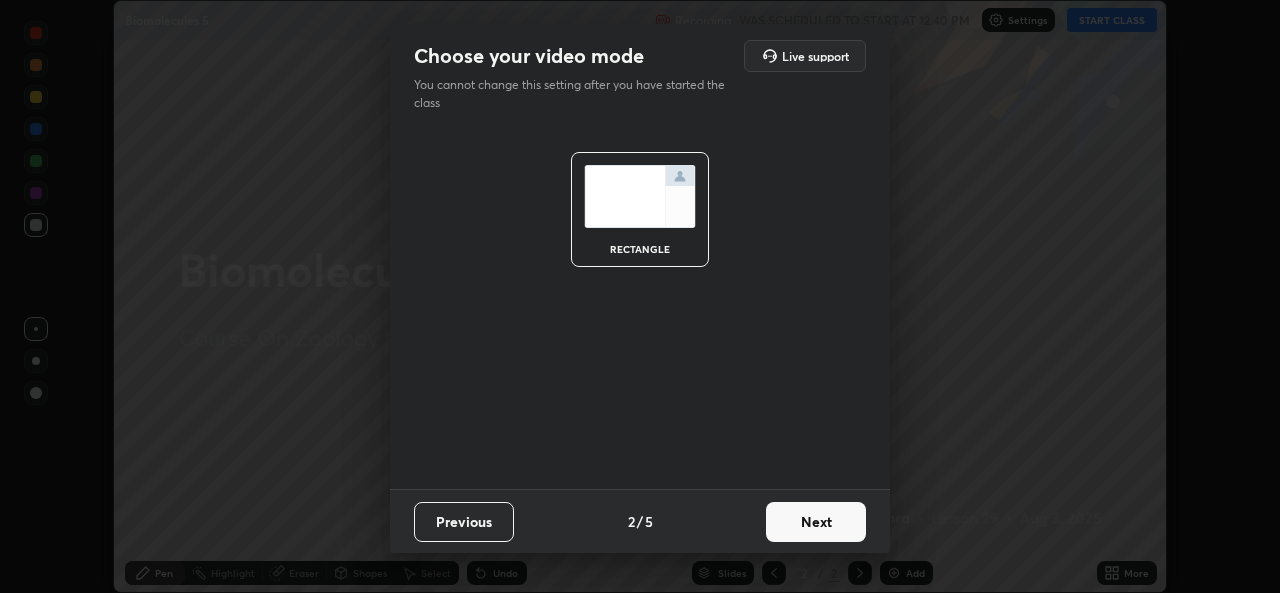 scroll, scrollTop: 0, scrollLeft: 0, axis: both 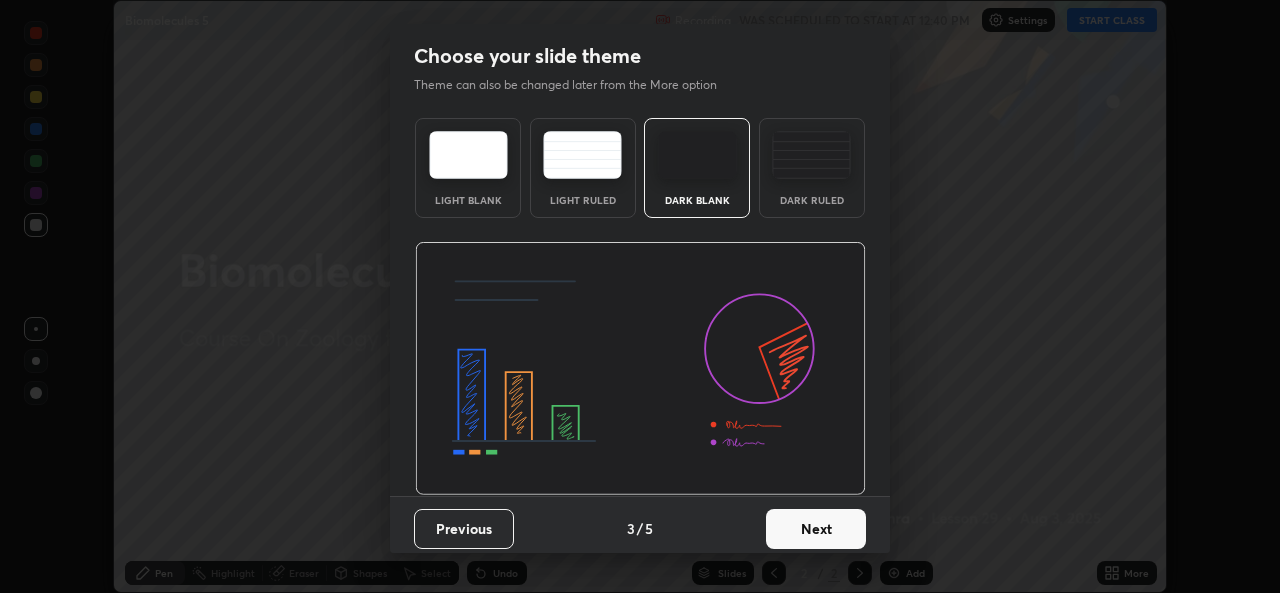 click on "Next" at bounding box center [816, 529] 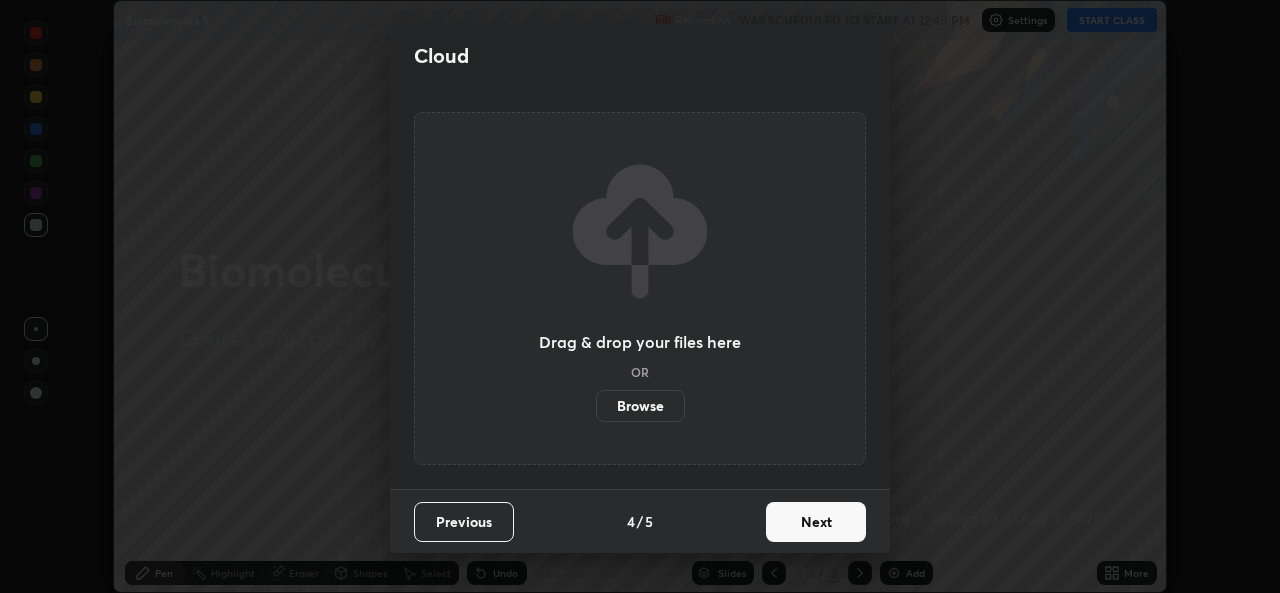 click on "Next" at bounding box center [816, 522] 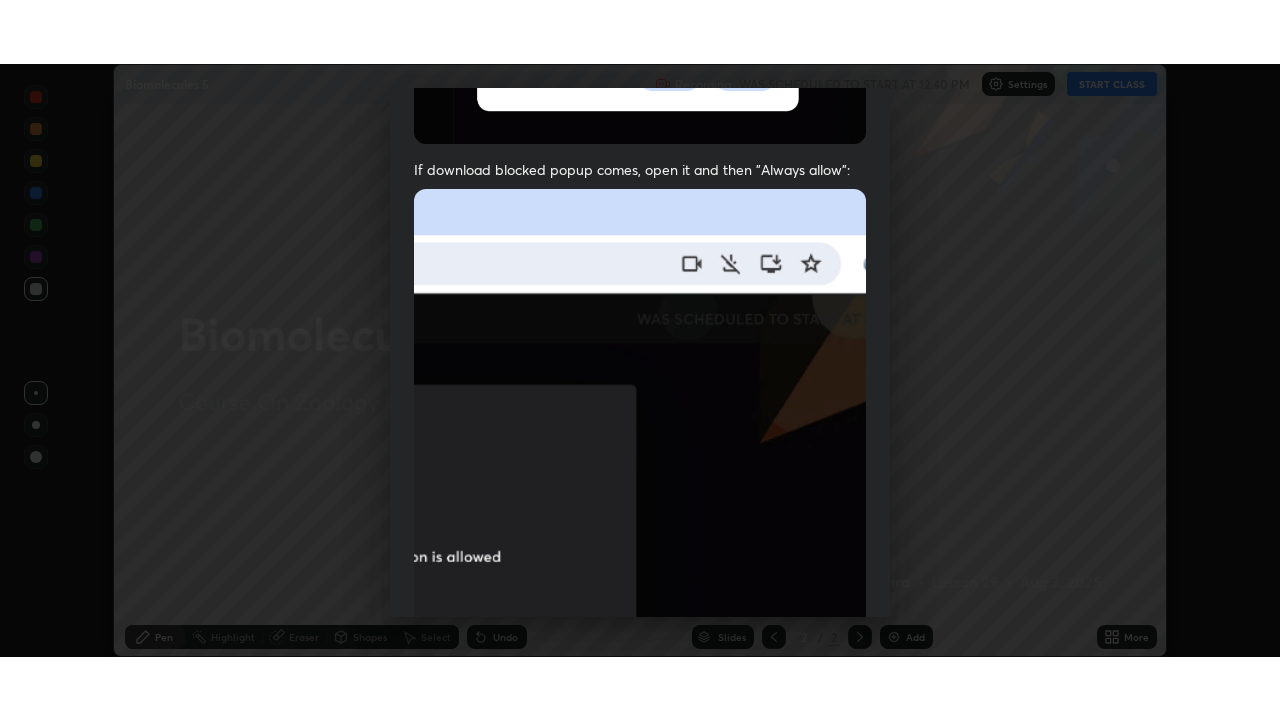 scroll, scrollTop: 471, scrollLeft: 0, axis: vertical 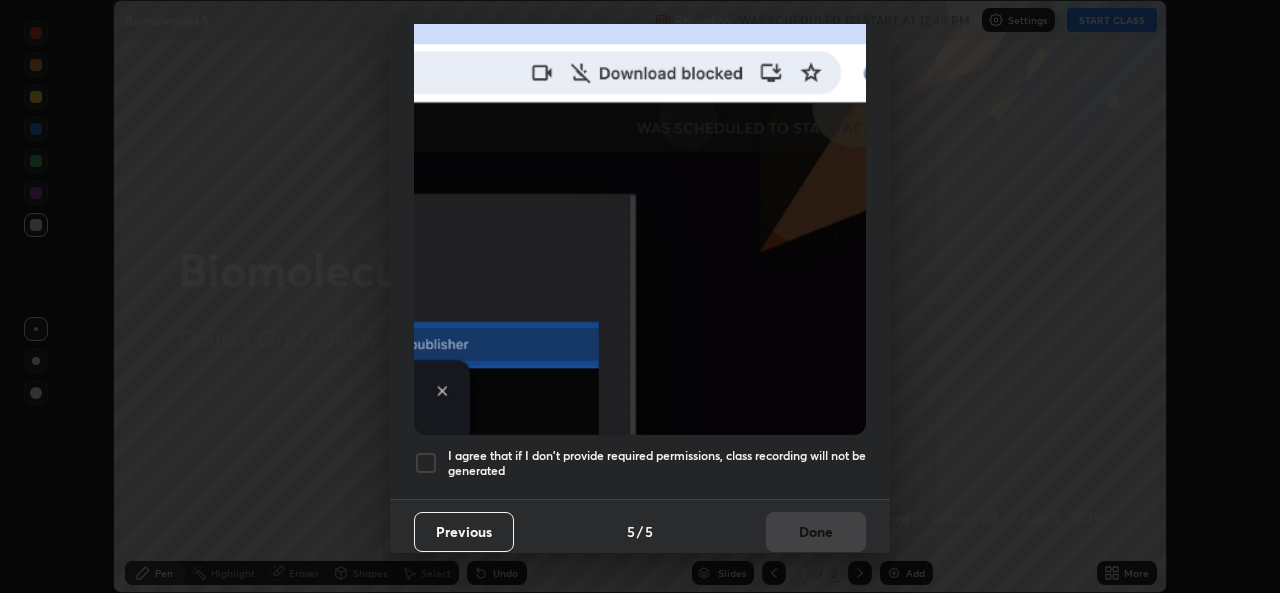 click on "I agree that if I don't provide required permissions, class recording will not be generated" at bounding box center (657, 463) 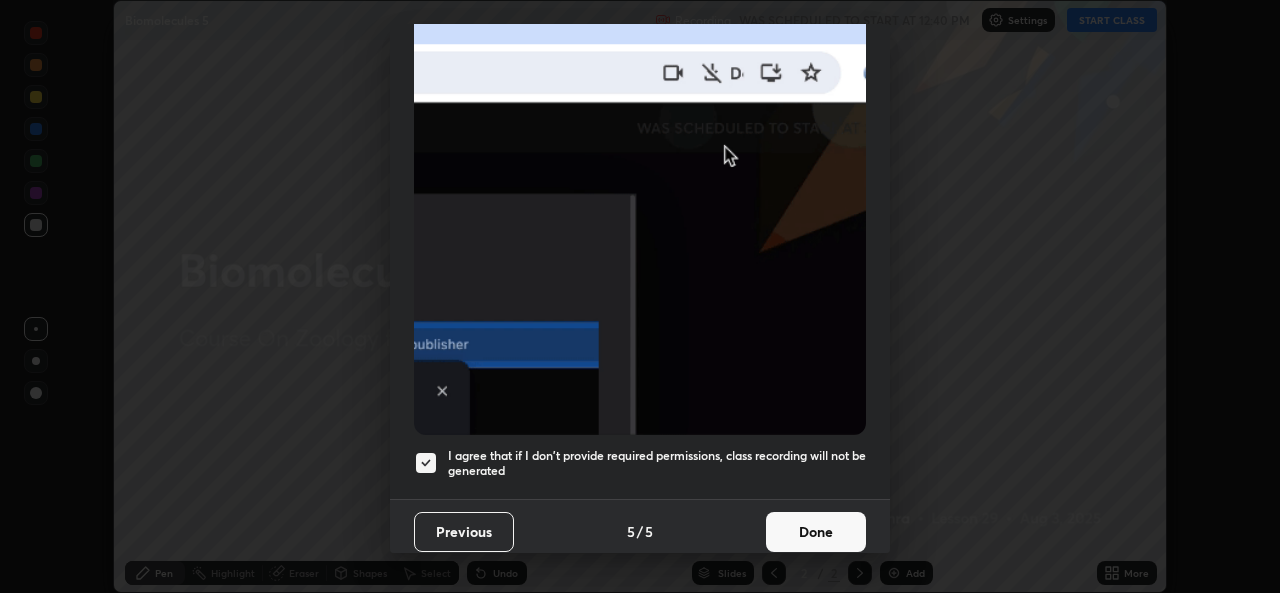 click on "Done" at bounding box center [816, 532] 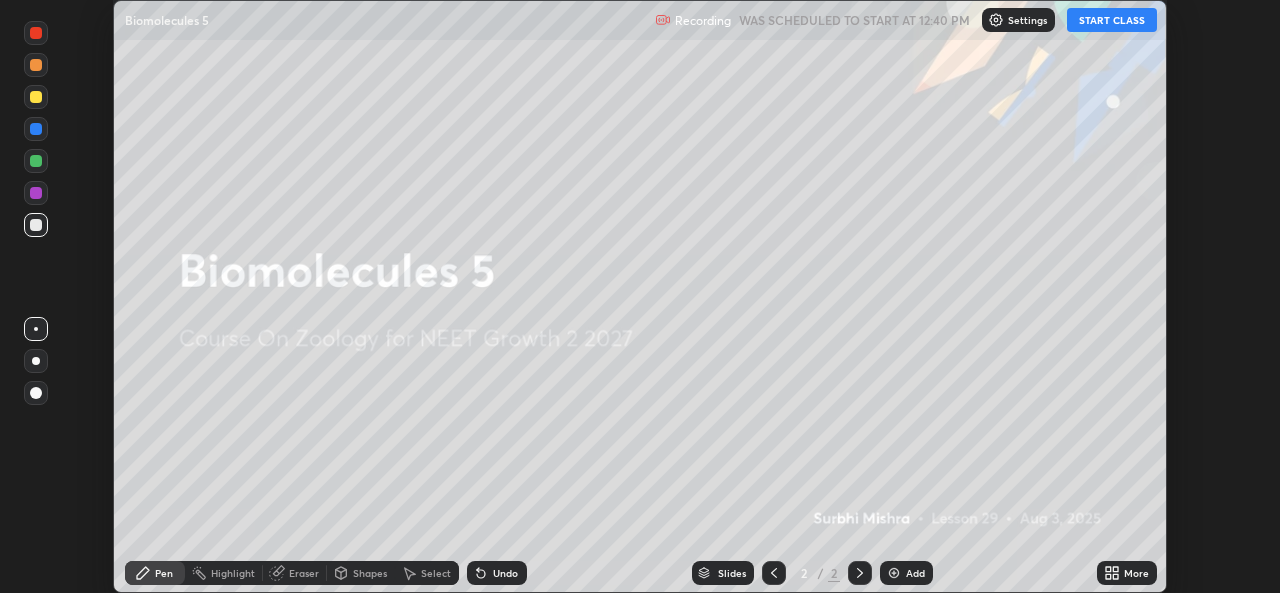 click on "START CLASS" at bounding box center (1112, 20) 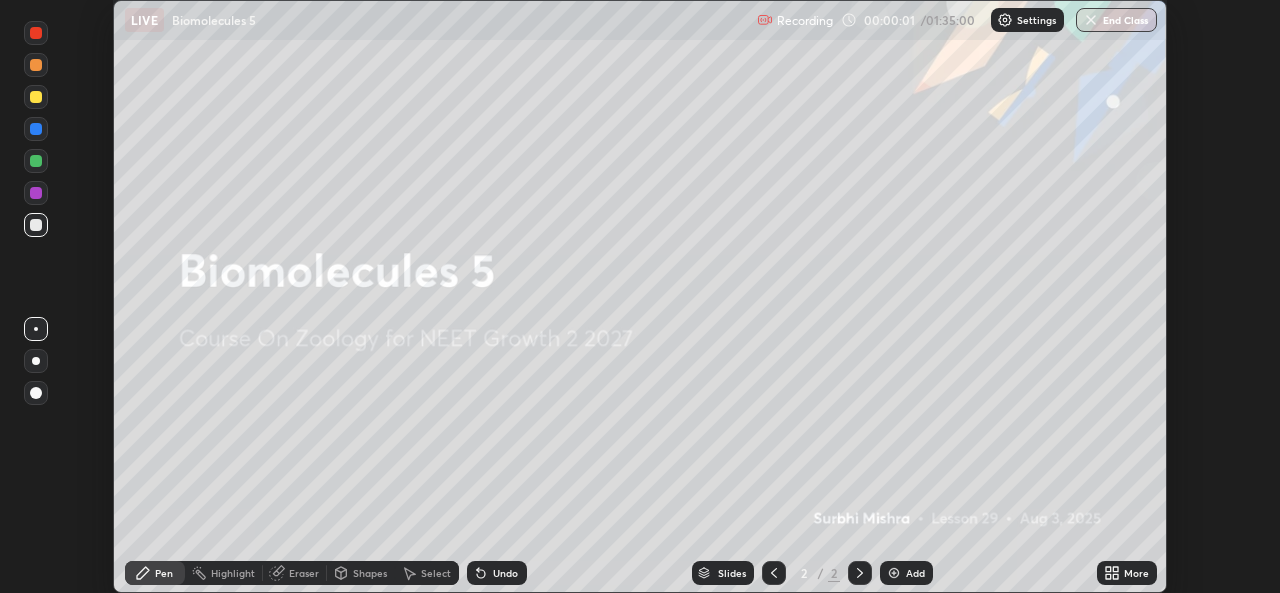 click on "More" at bounding box center (1127, 573) 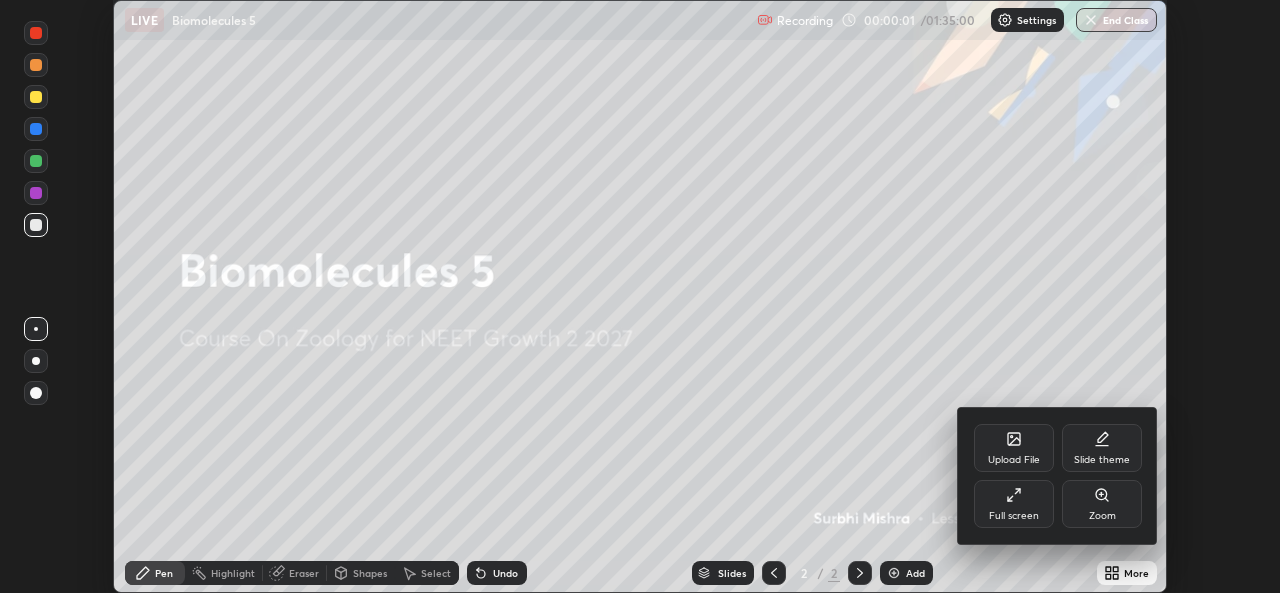 click on "Full screen" at bounding box center (1014, 516) 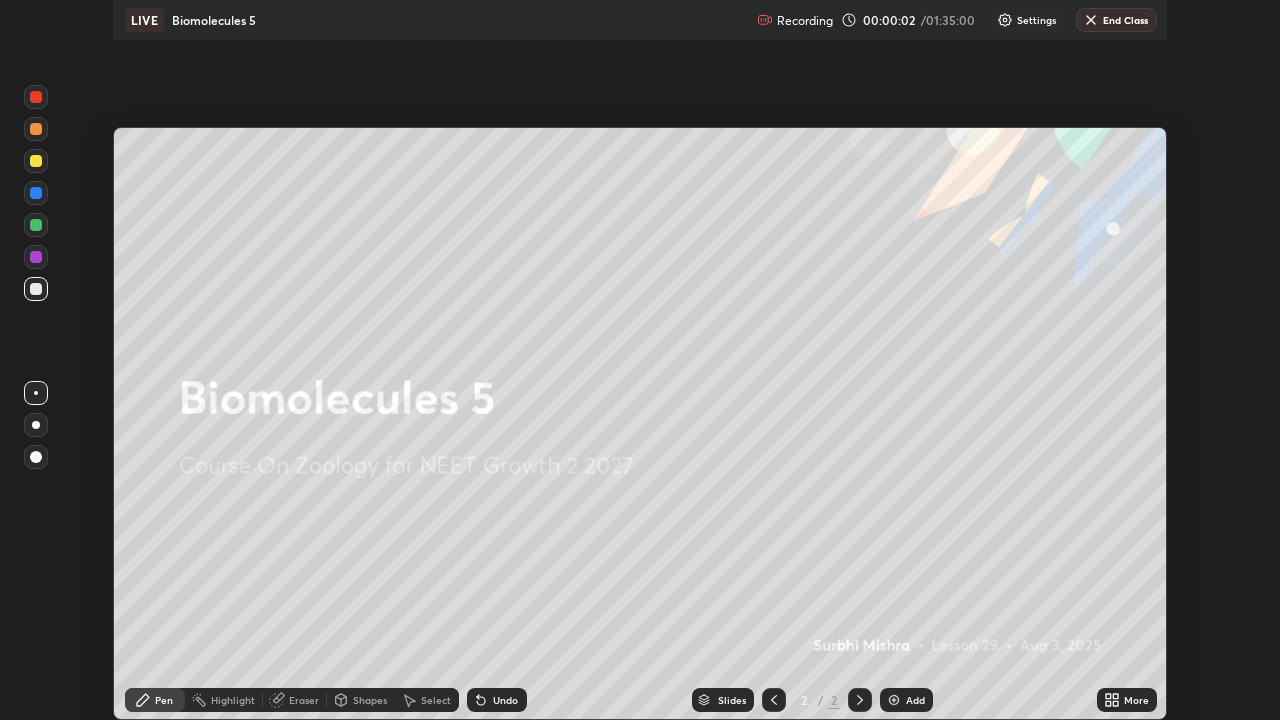 scroll, scrollTop: 99280, scrollLeft: 98720, axis: both 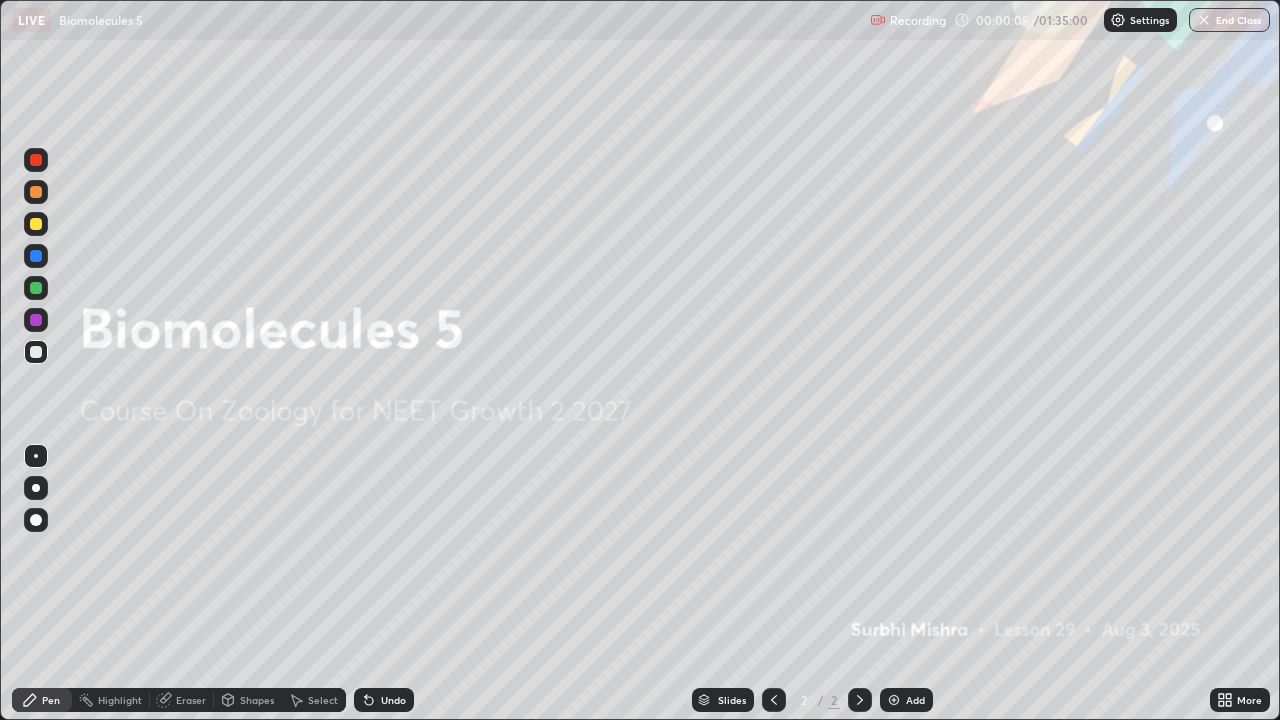 click on "Add" at bounding box center (915, 700) 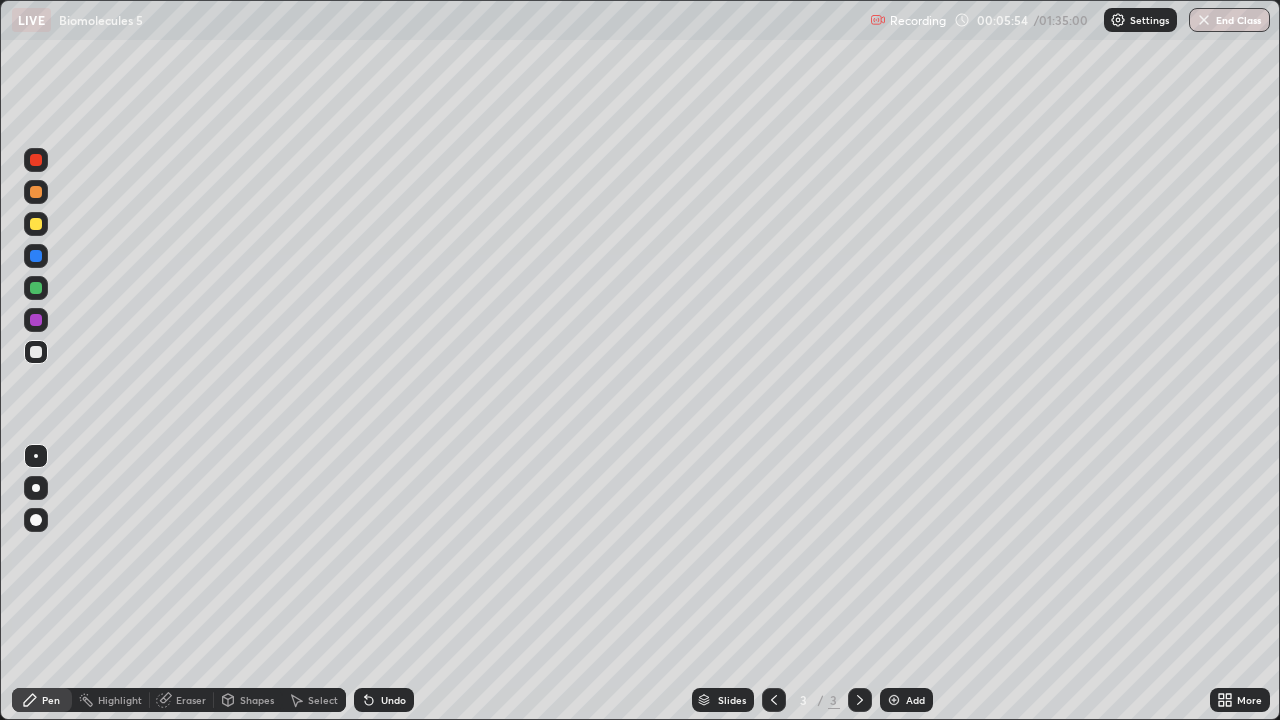 click at bounding box center [36, 192] 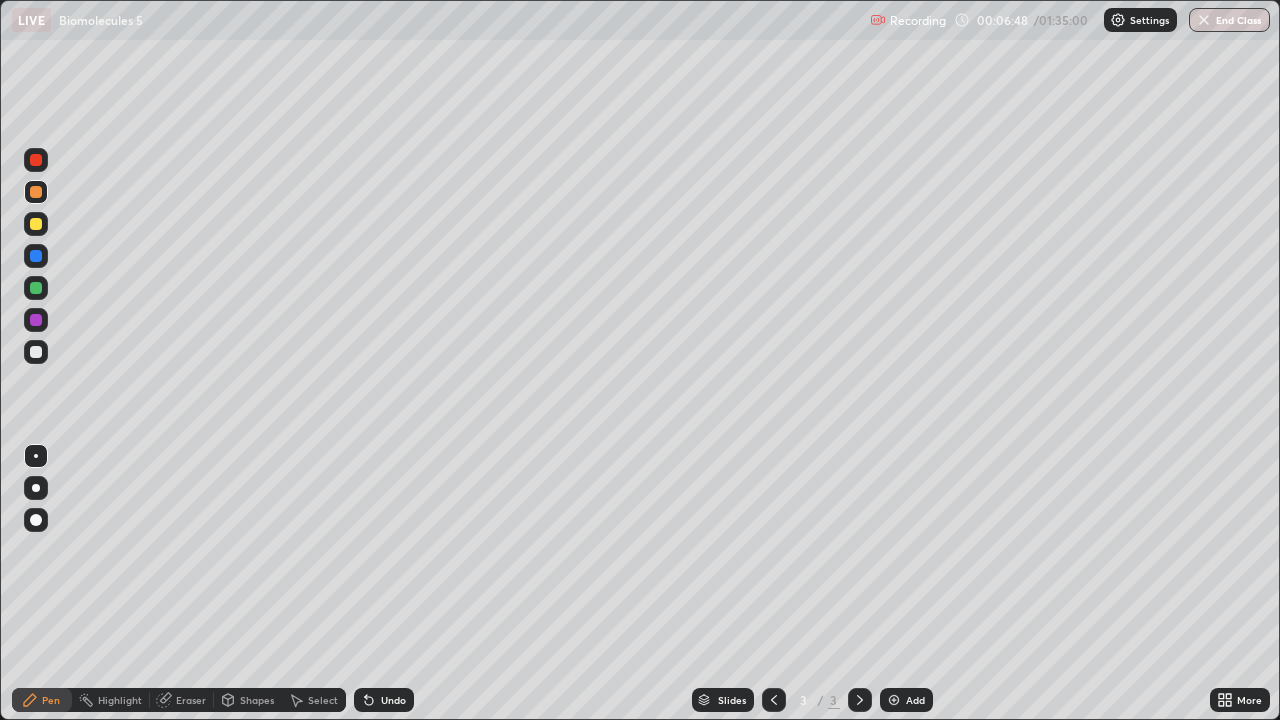 click at bounding box center (36, 352) 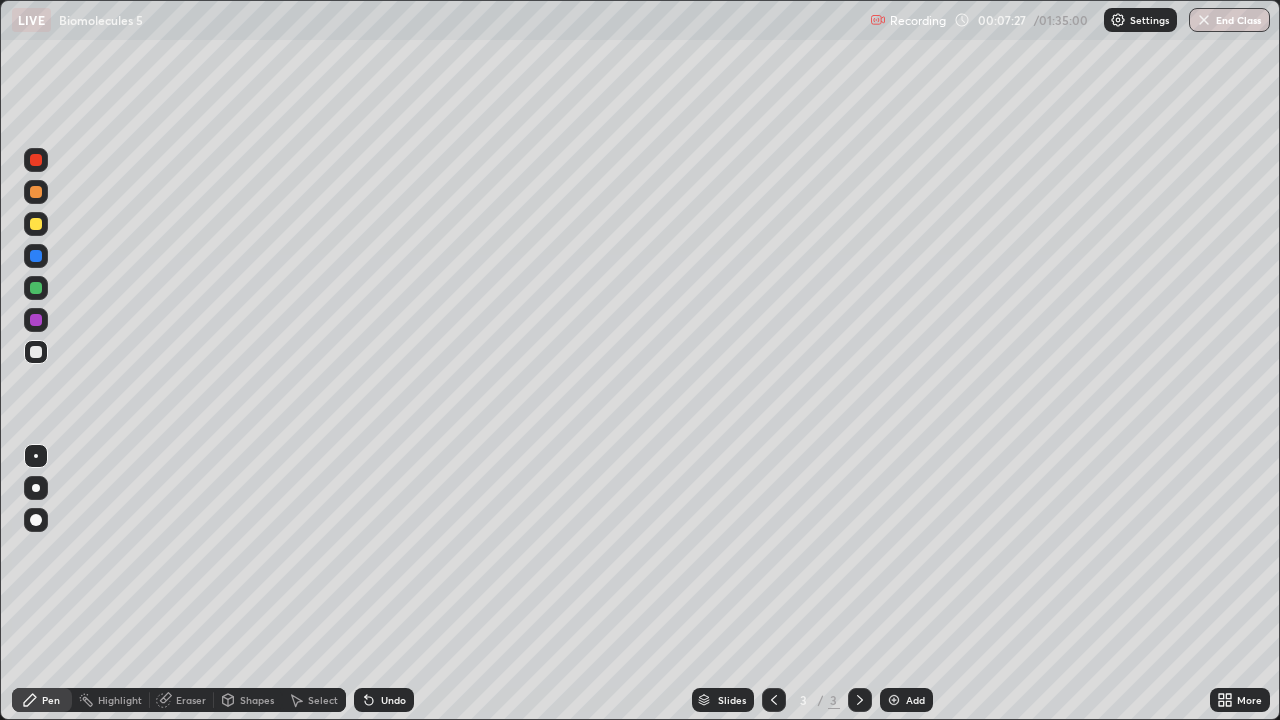 click at bounding box center [36, 224] 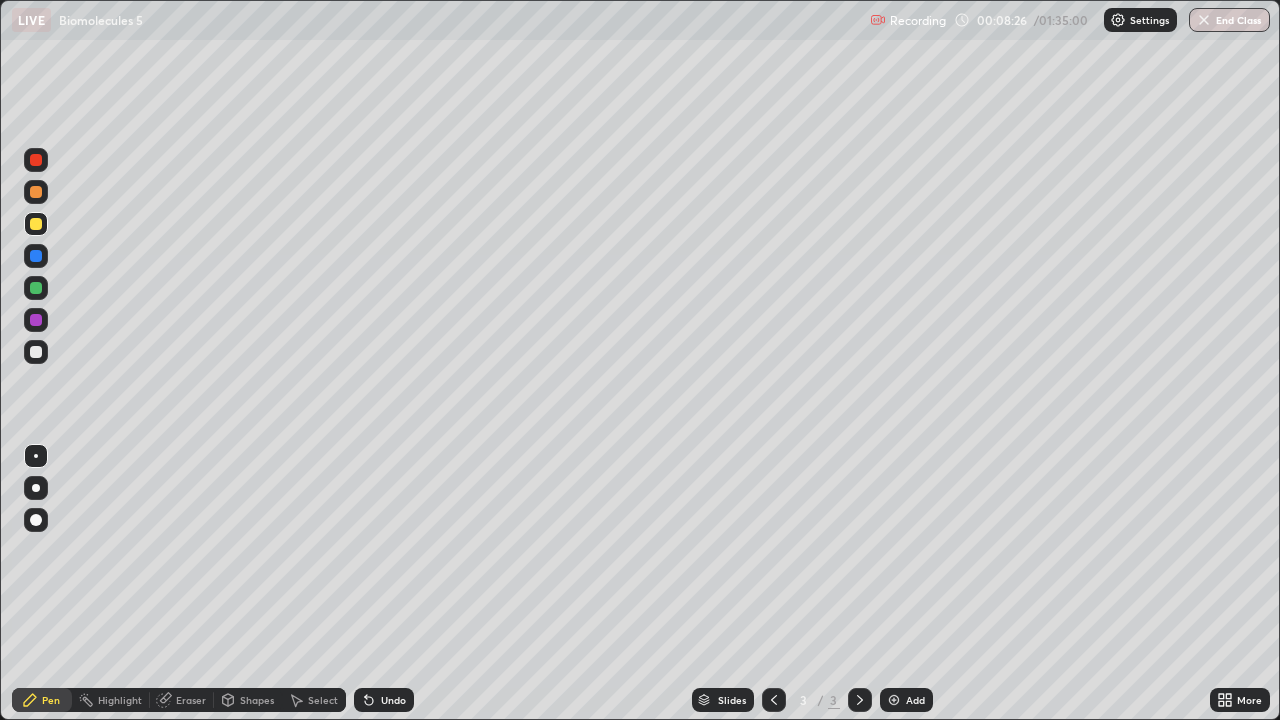 click at bounding box center [36, 352] 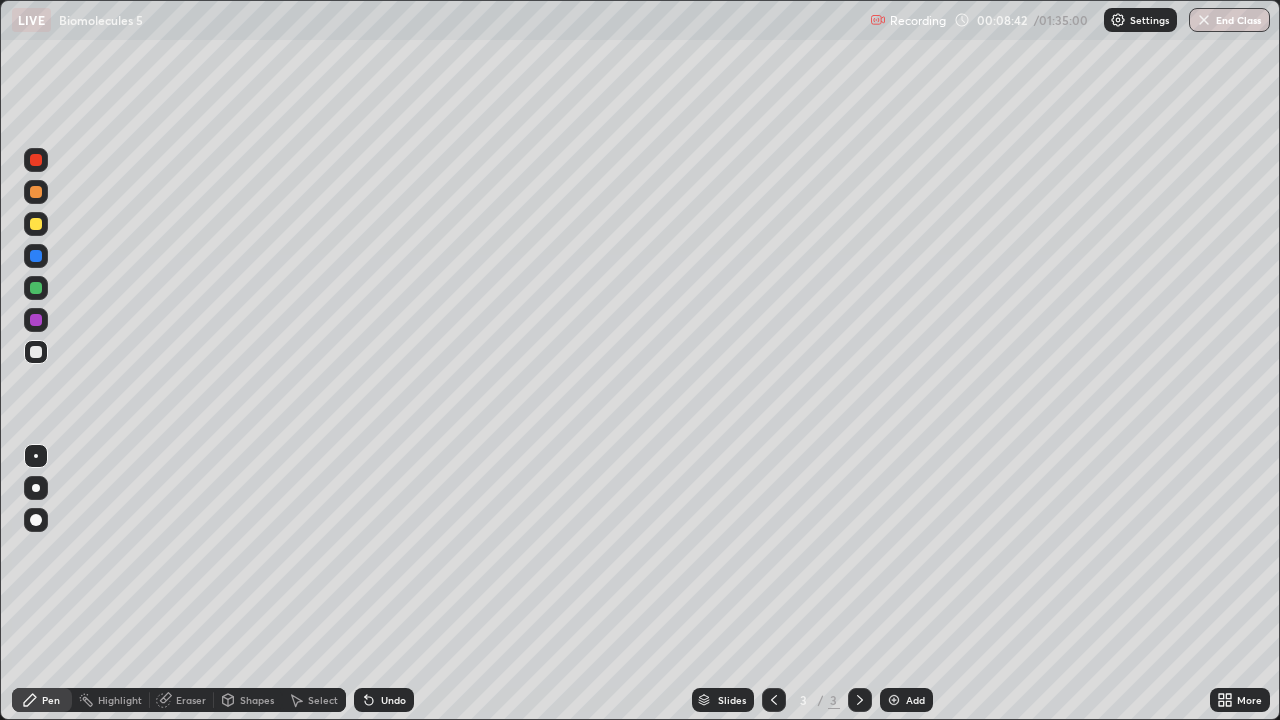 click 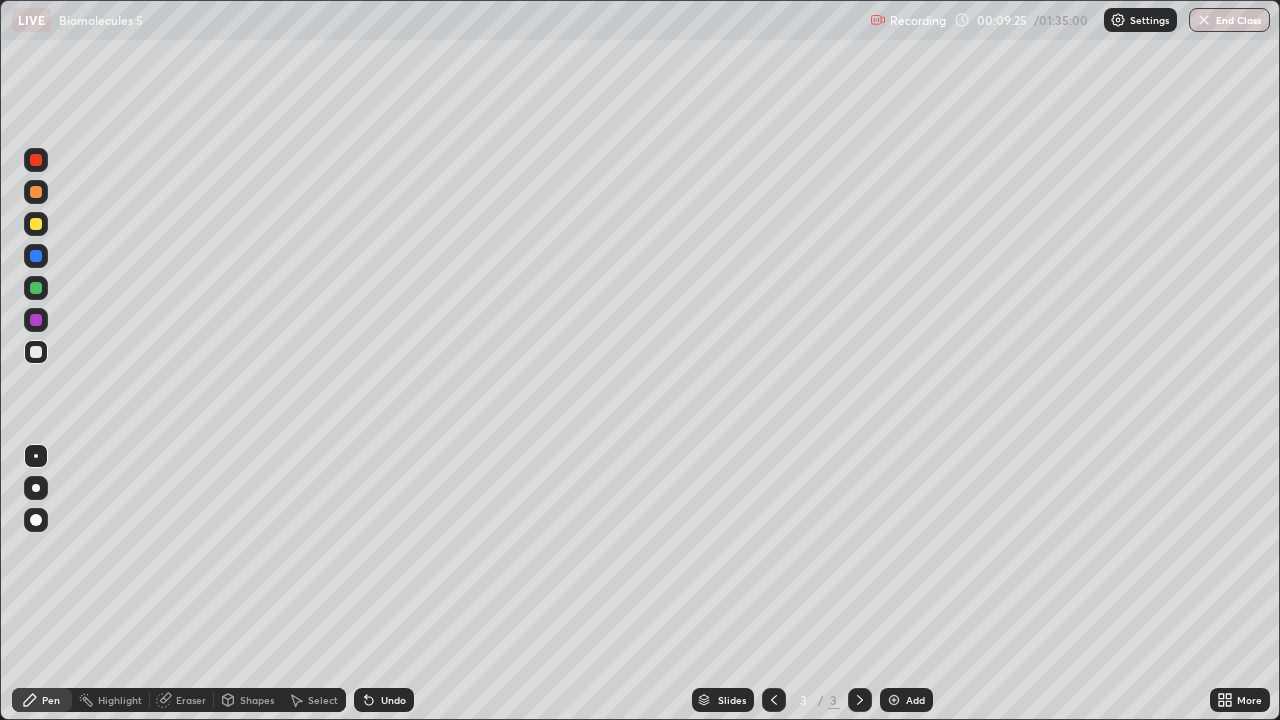 click 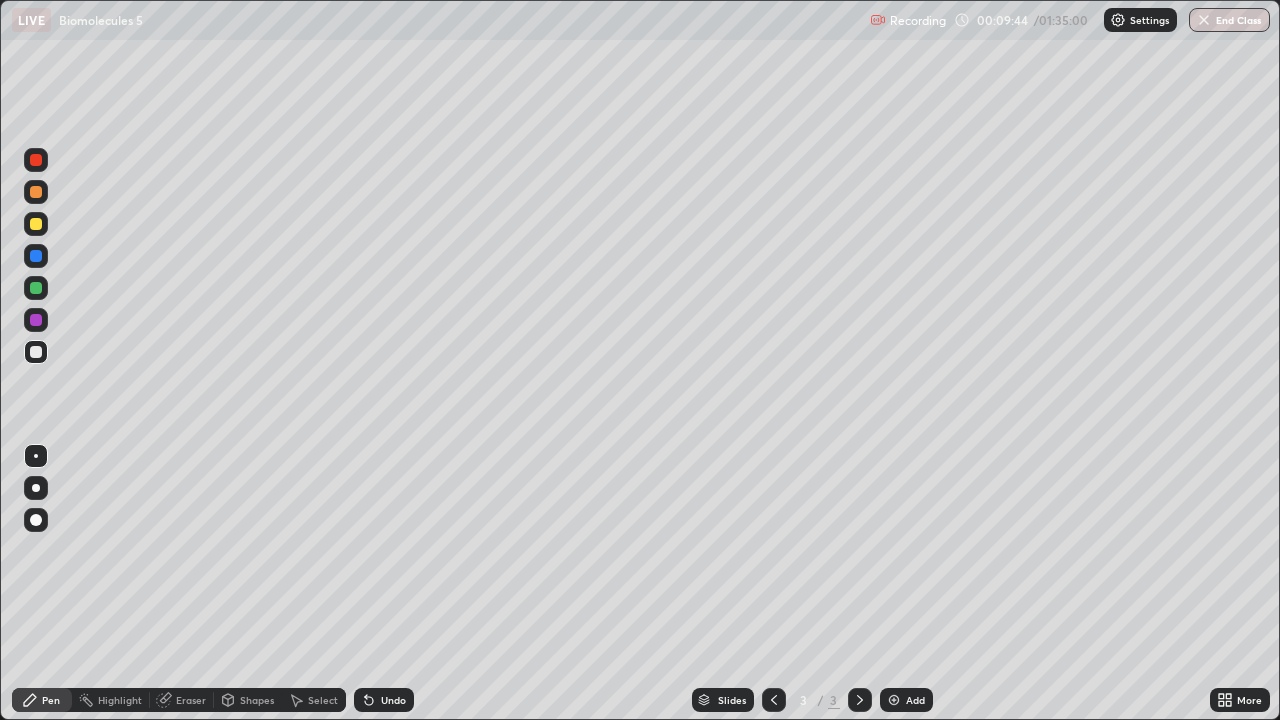click 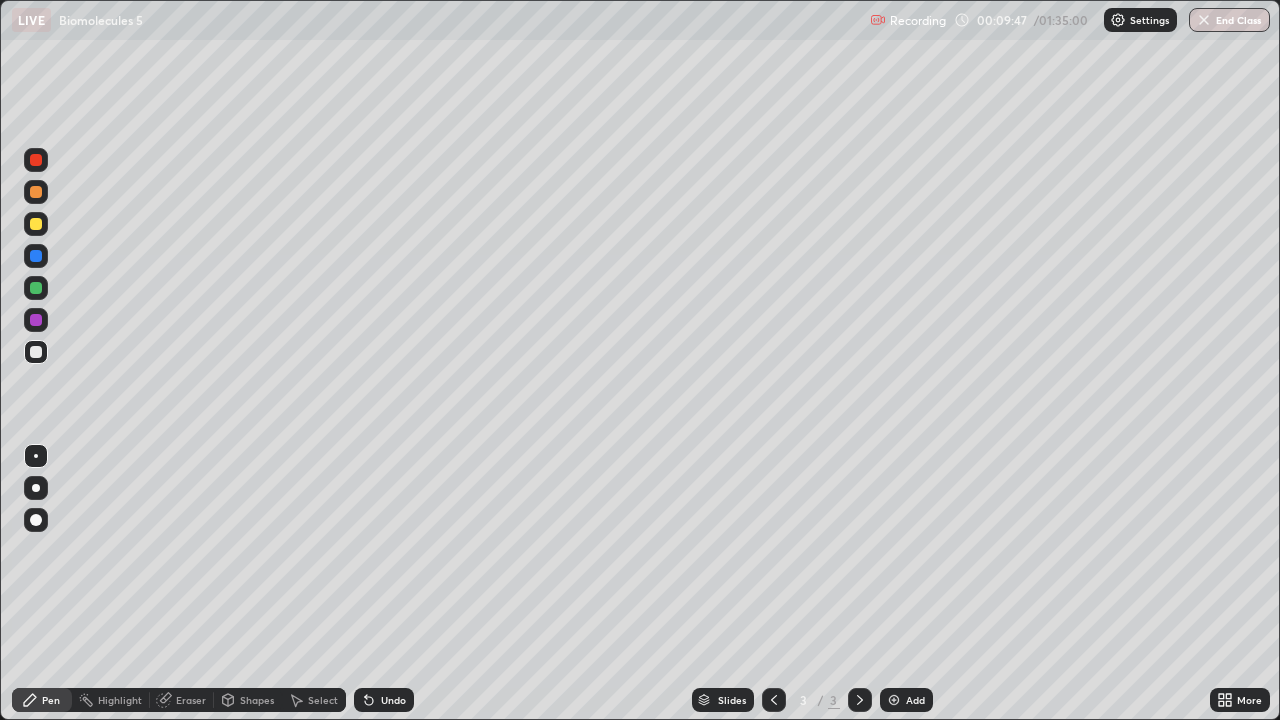 click 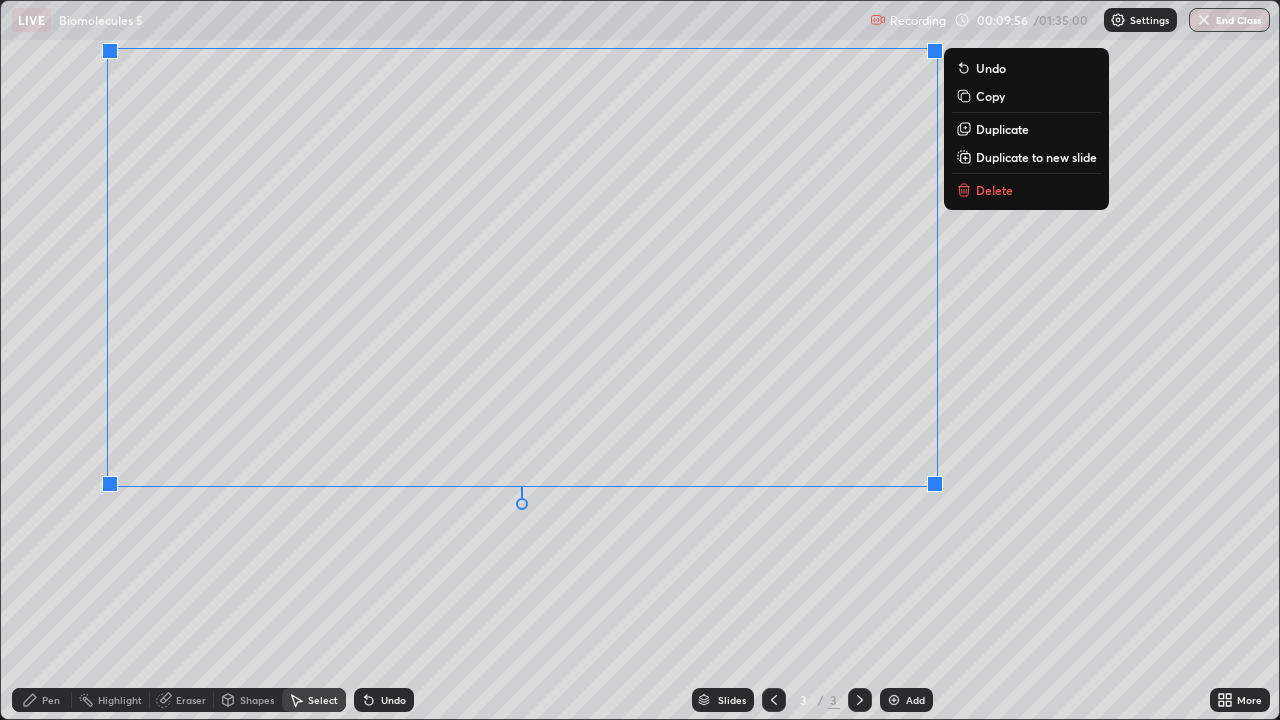 click on "Pen" at bounding box center [51, 700] 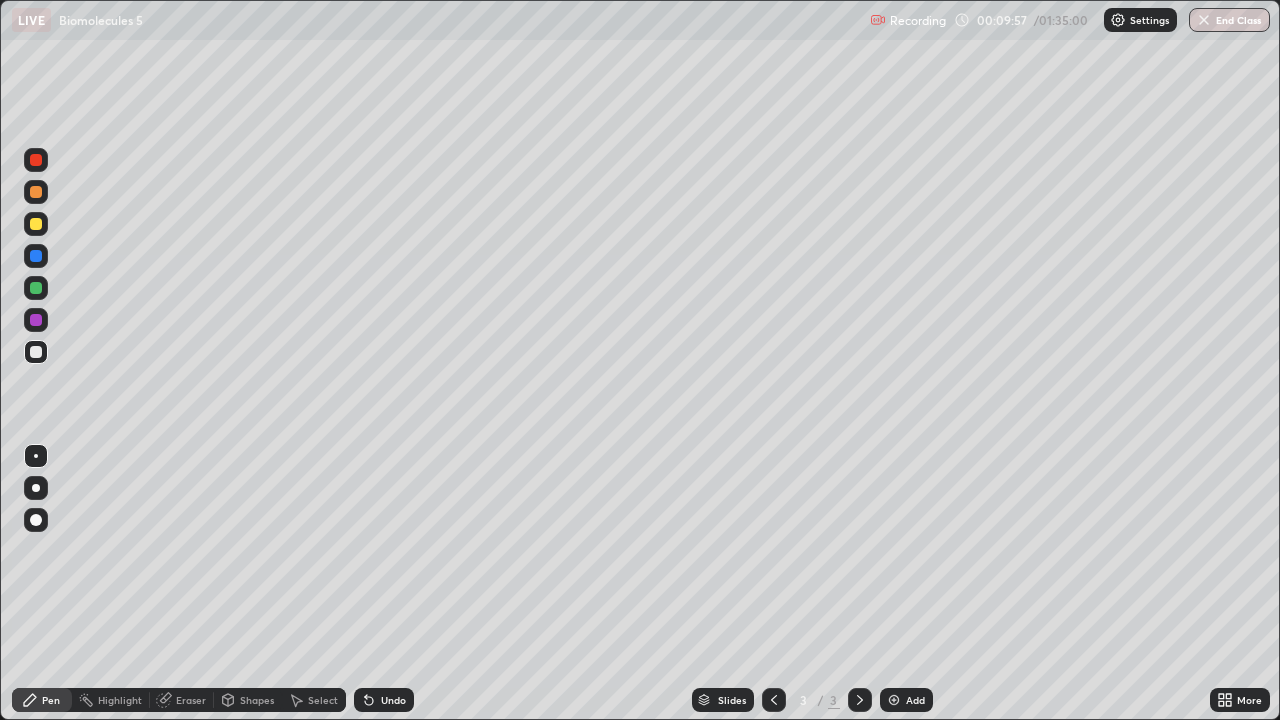 click at bounding box center [36, 256] 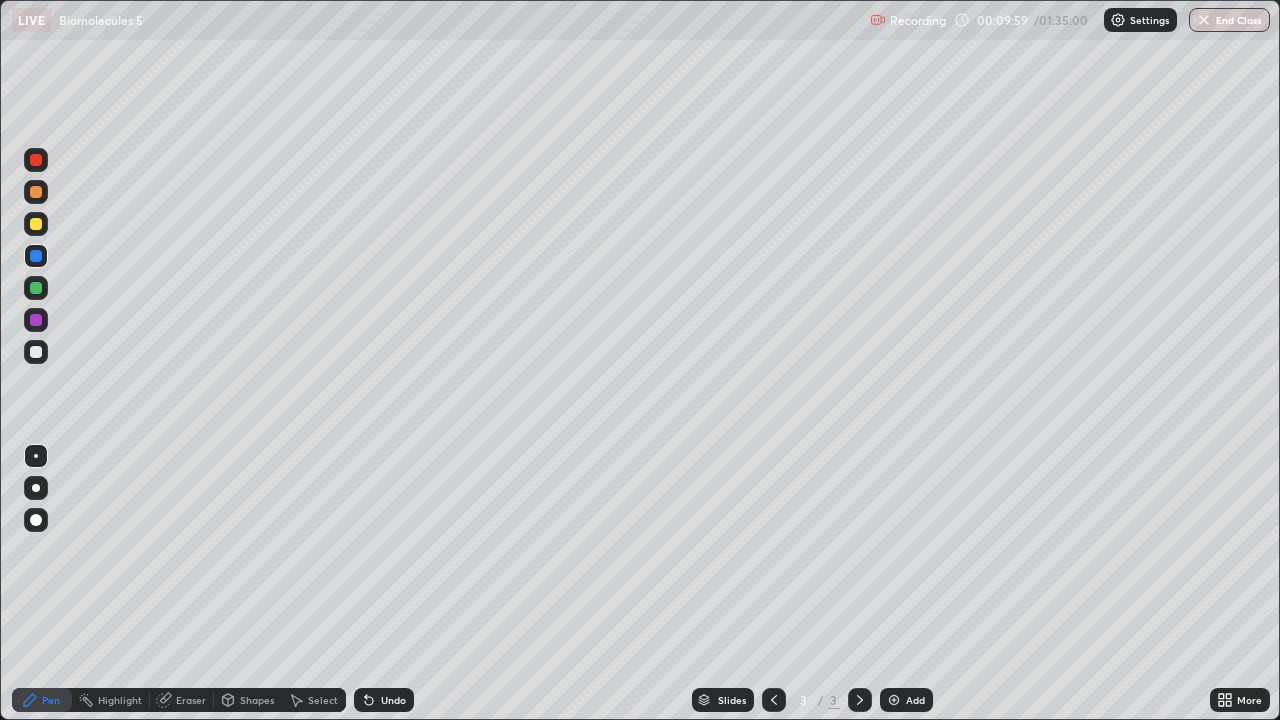 click 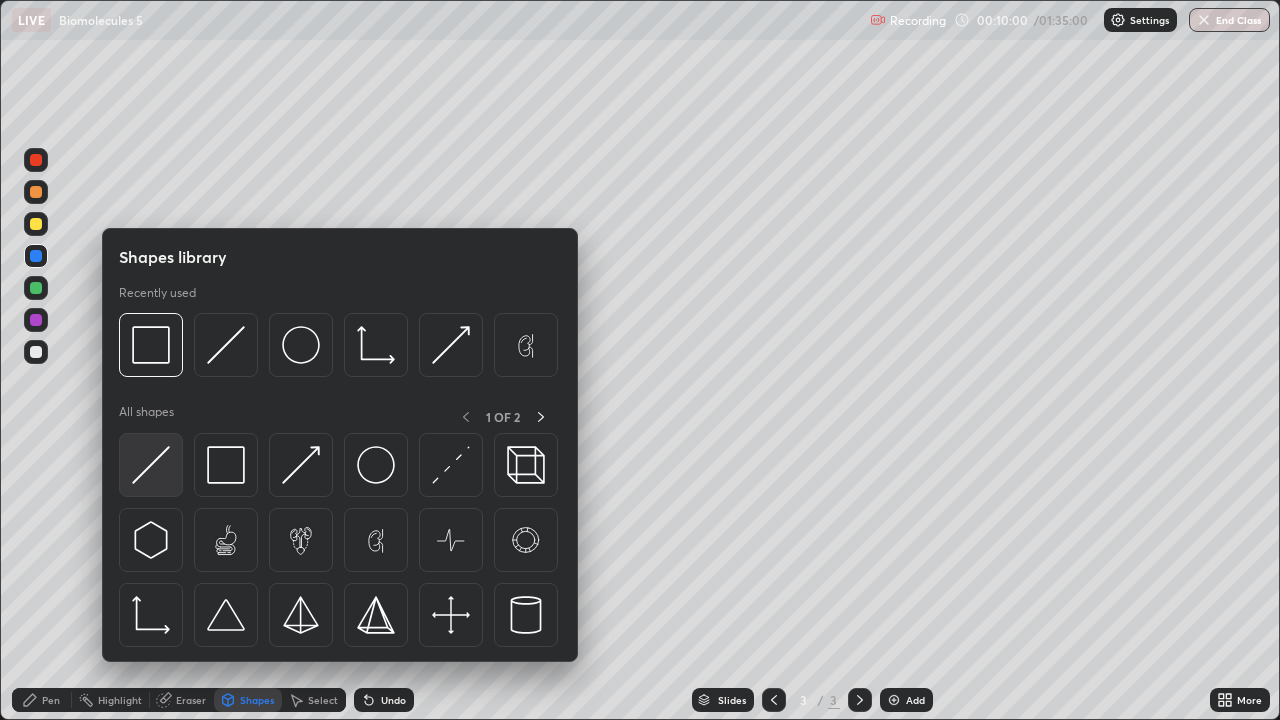 click at bounding box center (151, 465) 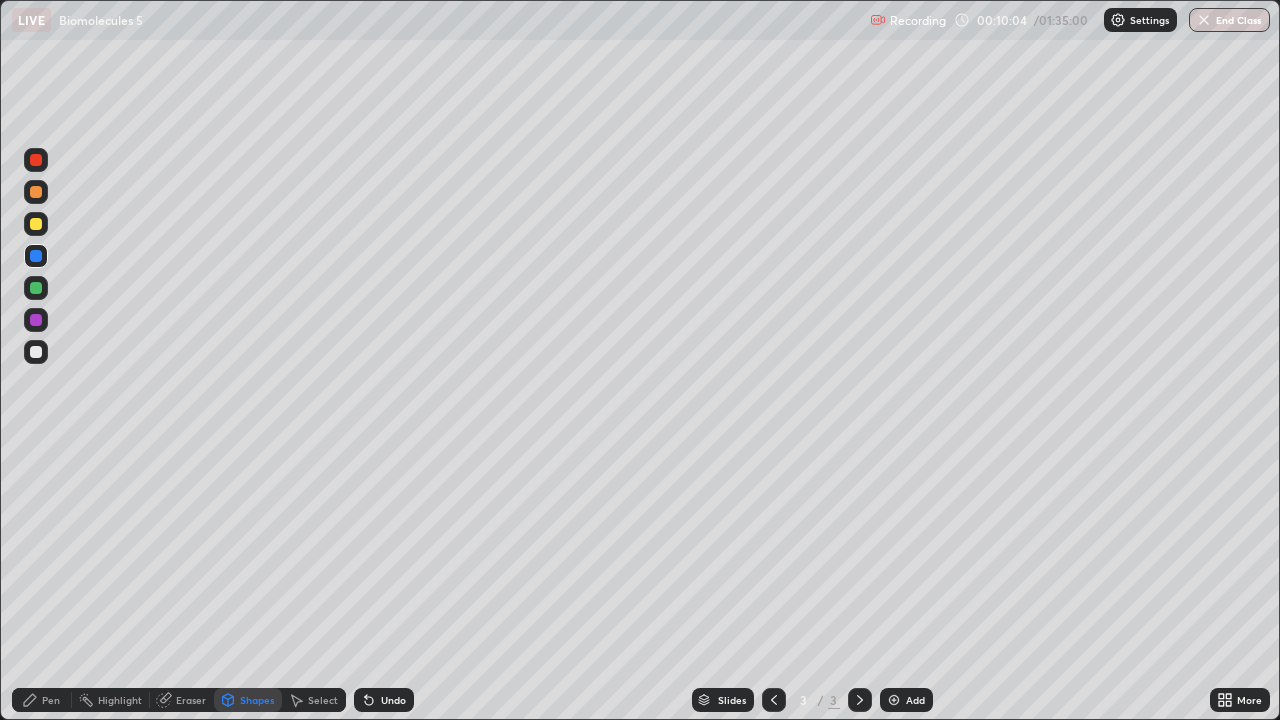 click on "Pen" at bounding box center [42, 700] 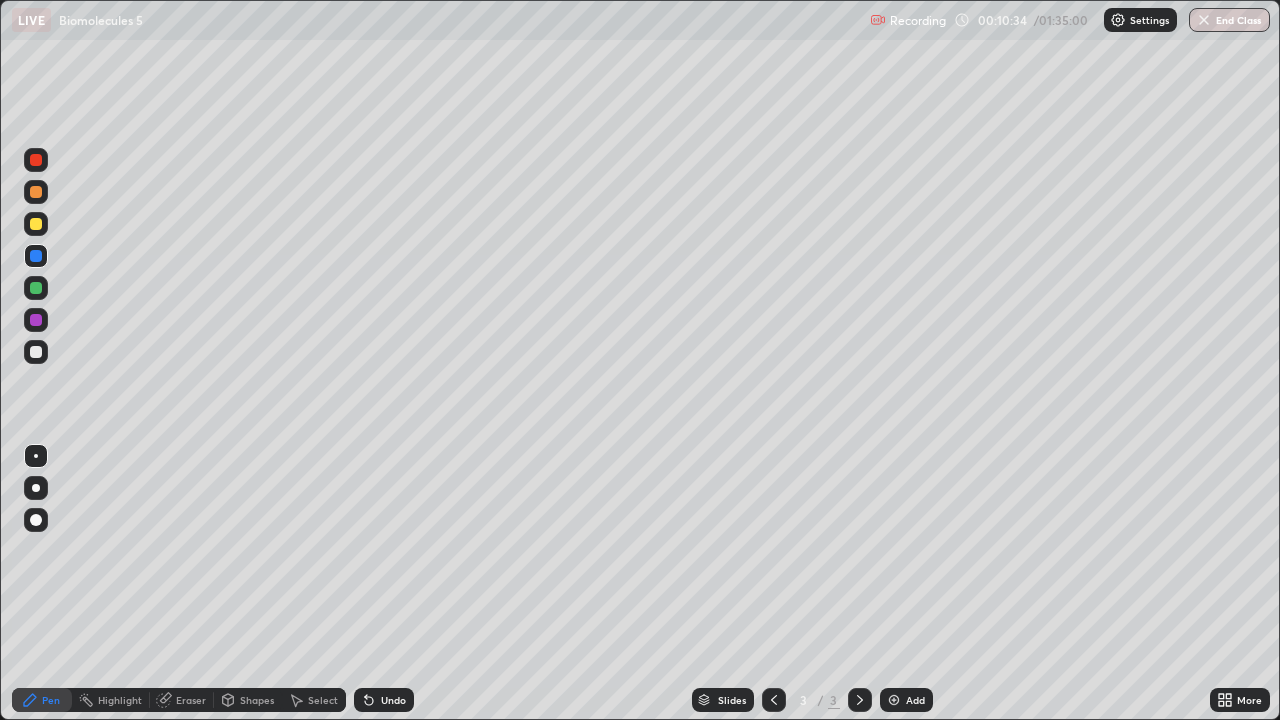 click 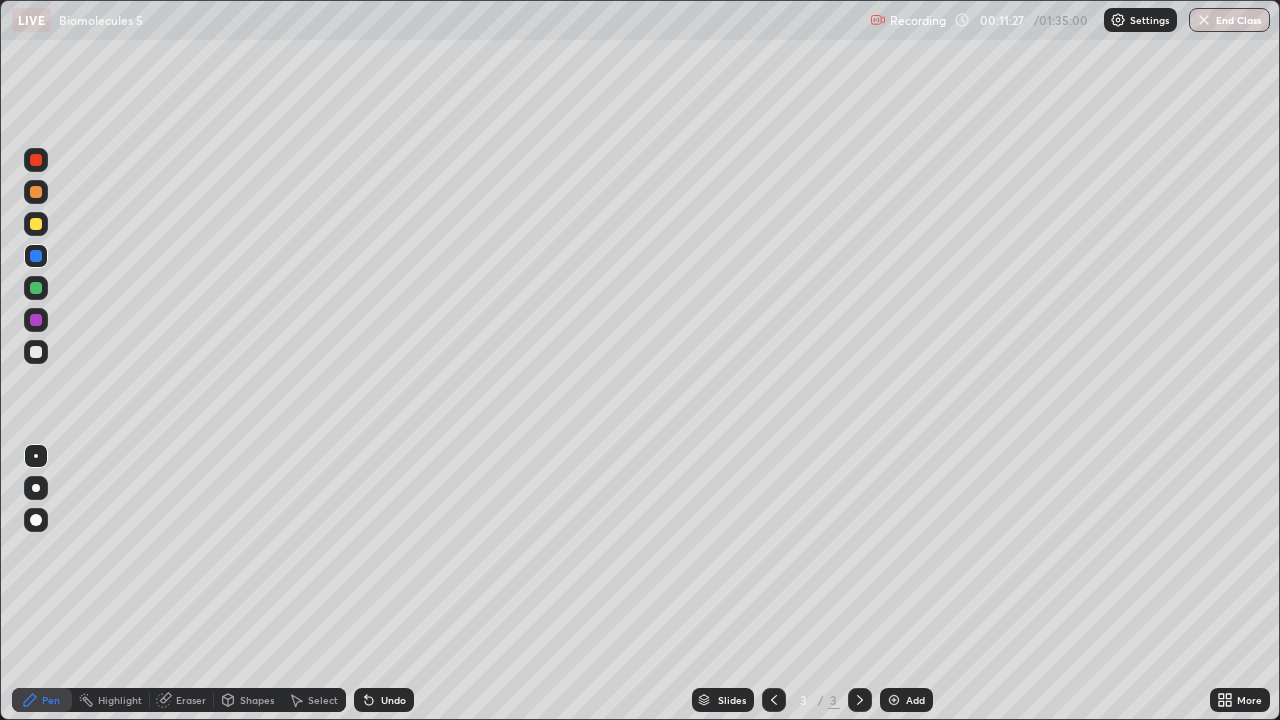 click at bounding box center (36, 352) 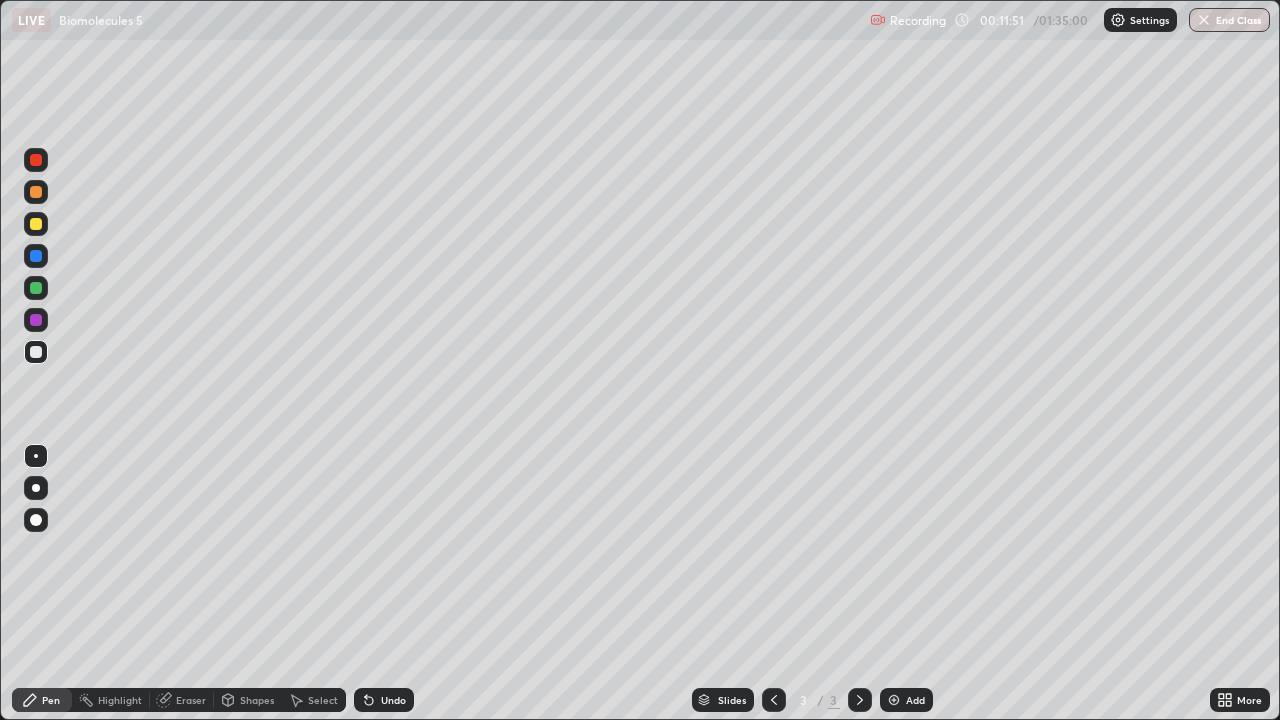 click on "Undo" at bounding box center (384, 700) 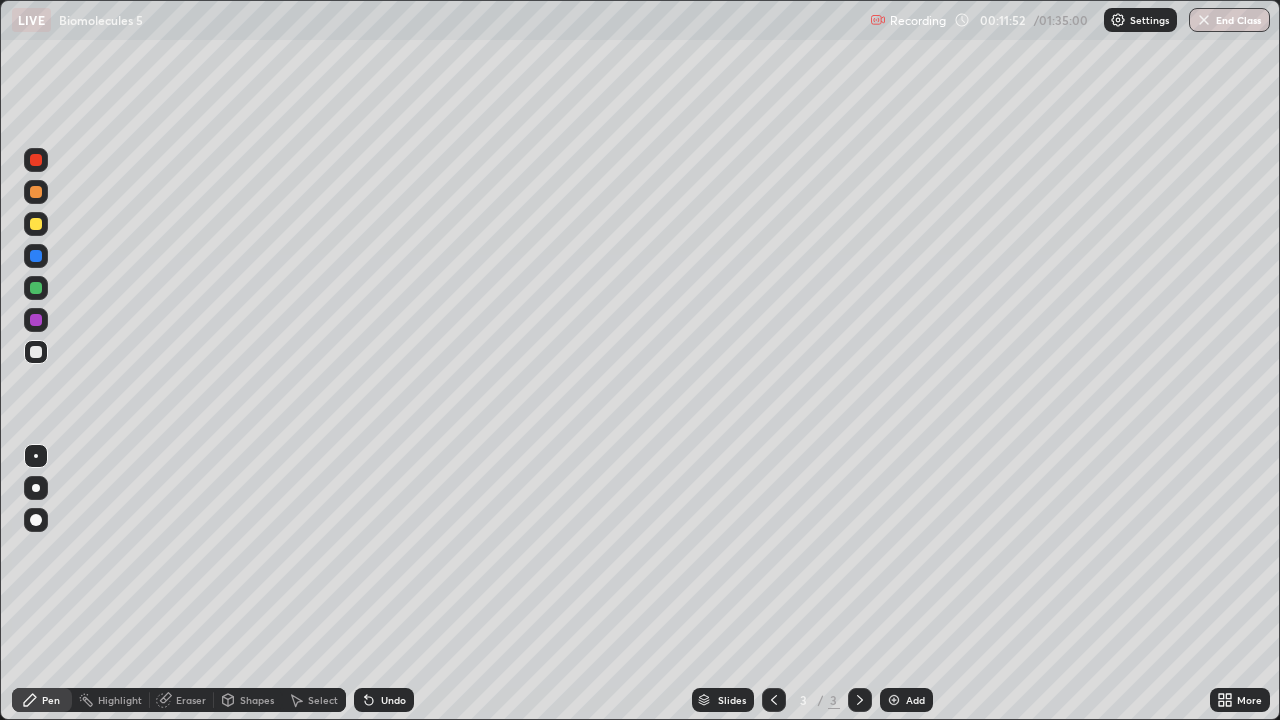 click on "Undo" at bounding box center (393, 700) 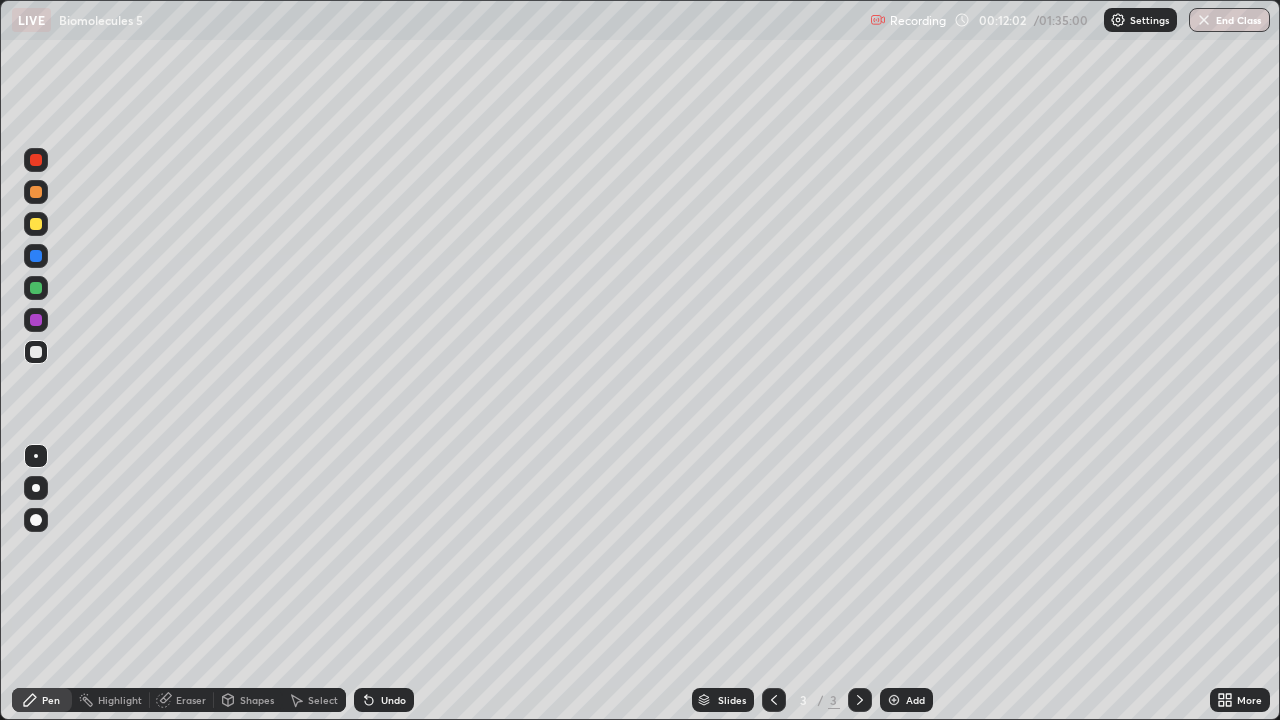 click on "Undo" at bounding box center [393, 700] 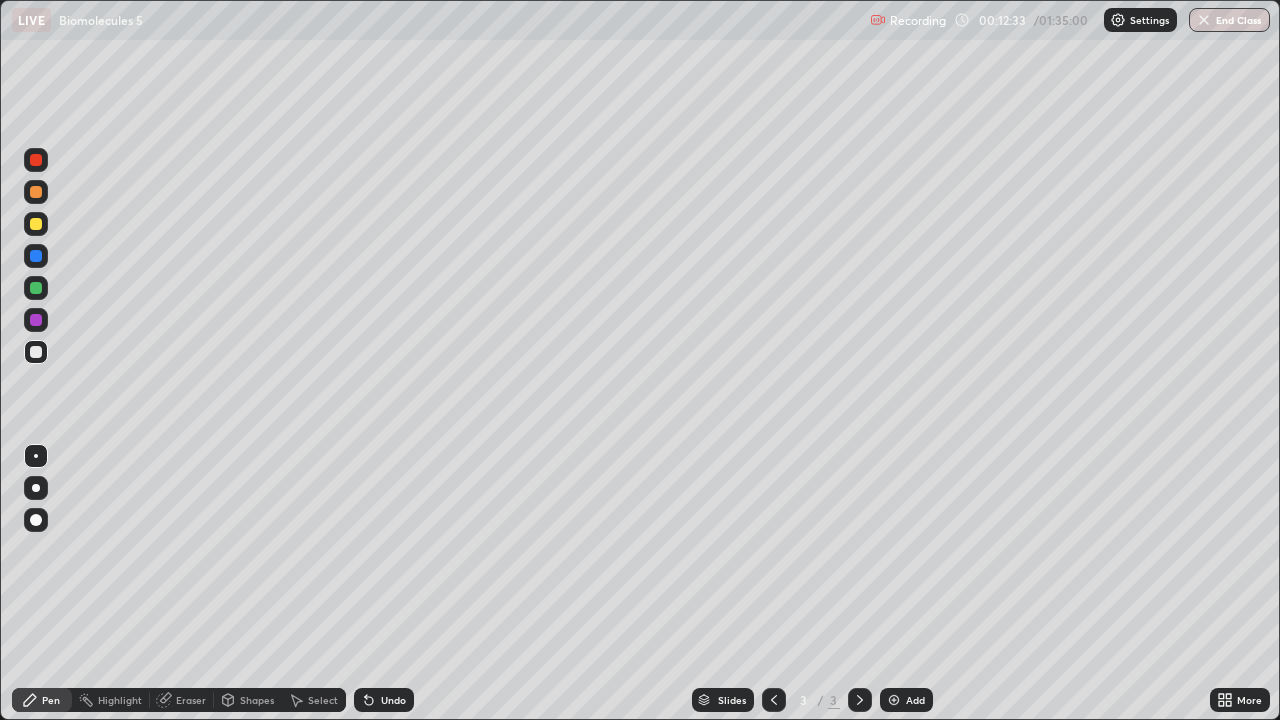 click at bounding box center (36, 256) 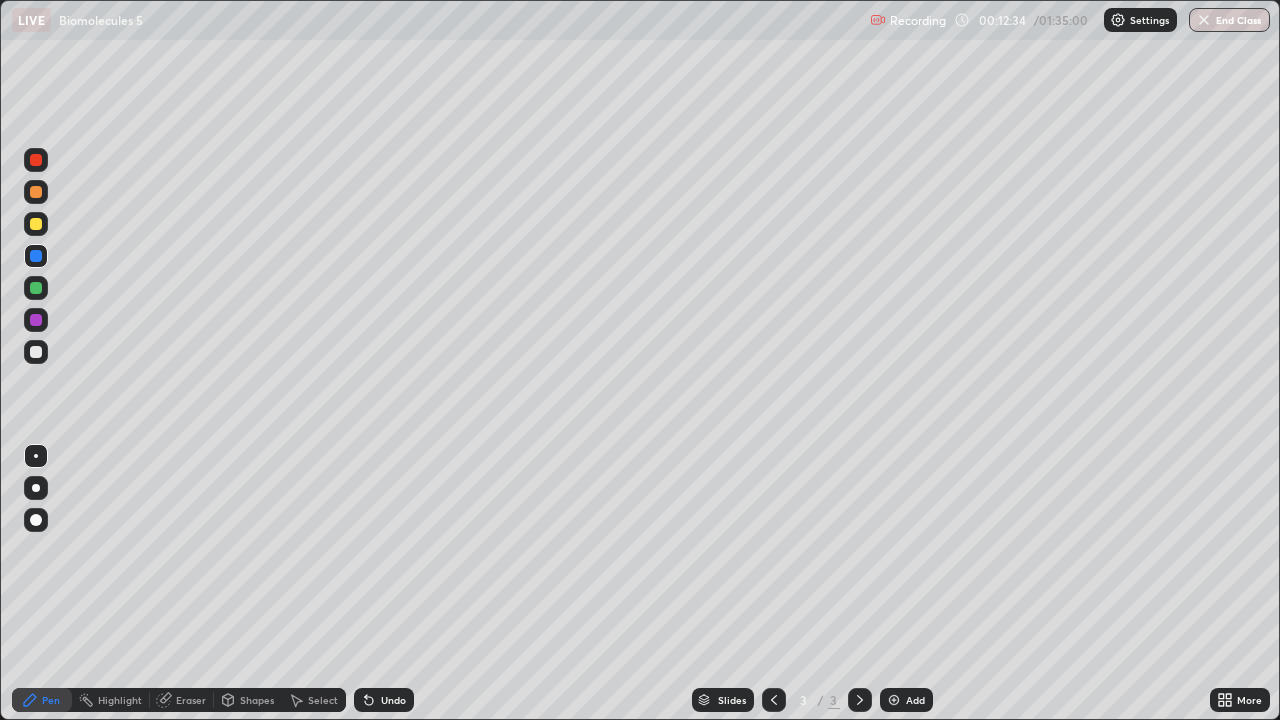 click on "Shapes" at bounding box center [248, 700] 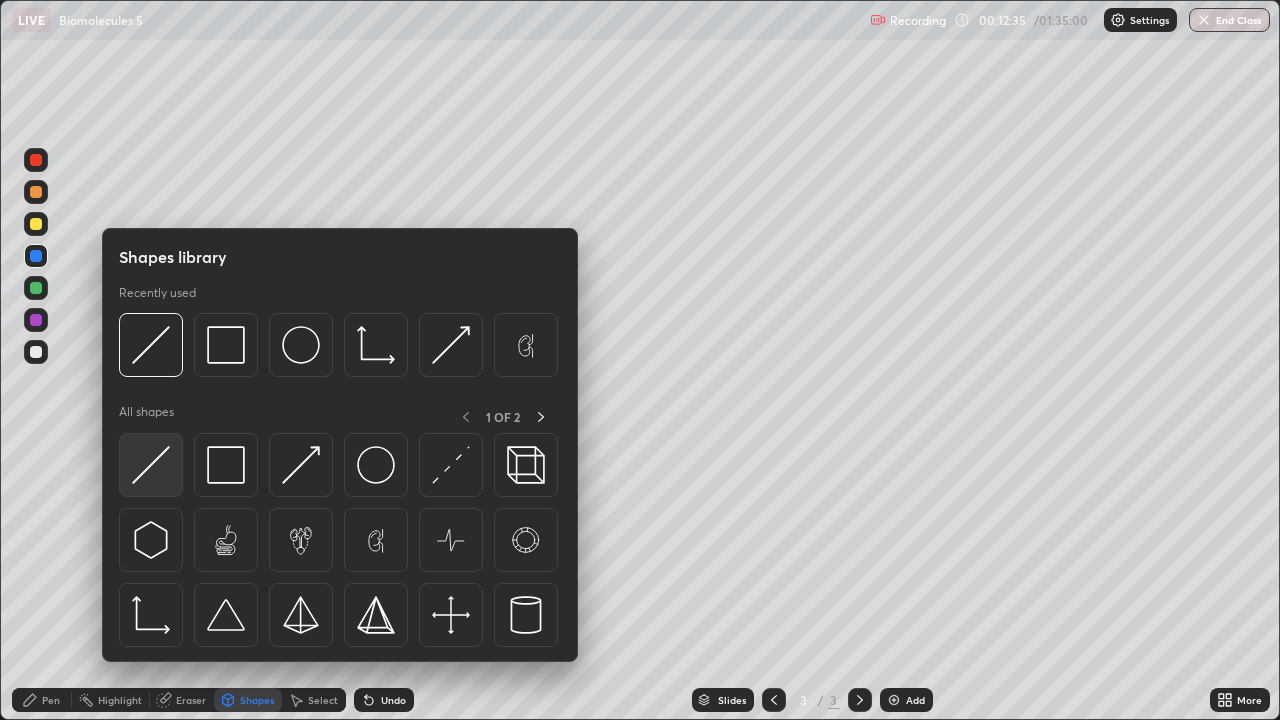 click at bounding box center [151, 465] 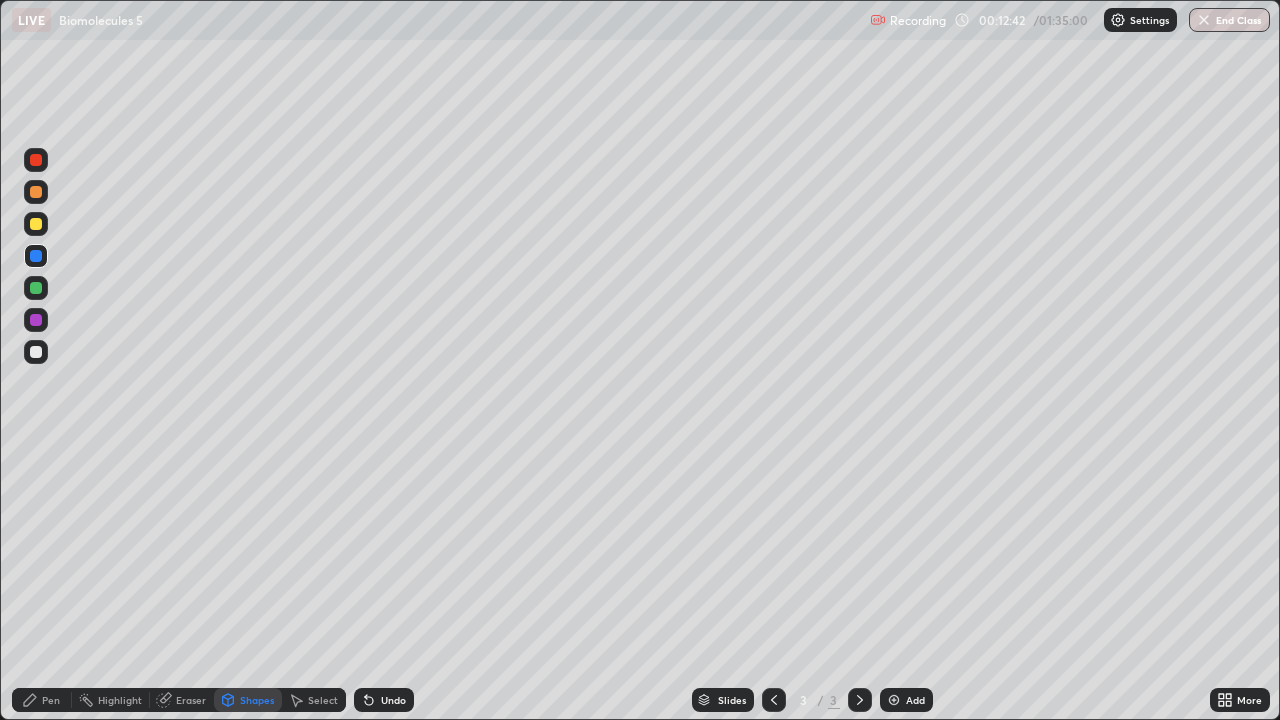 click 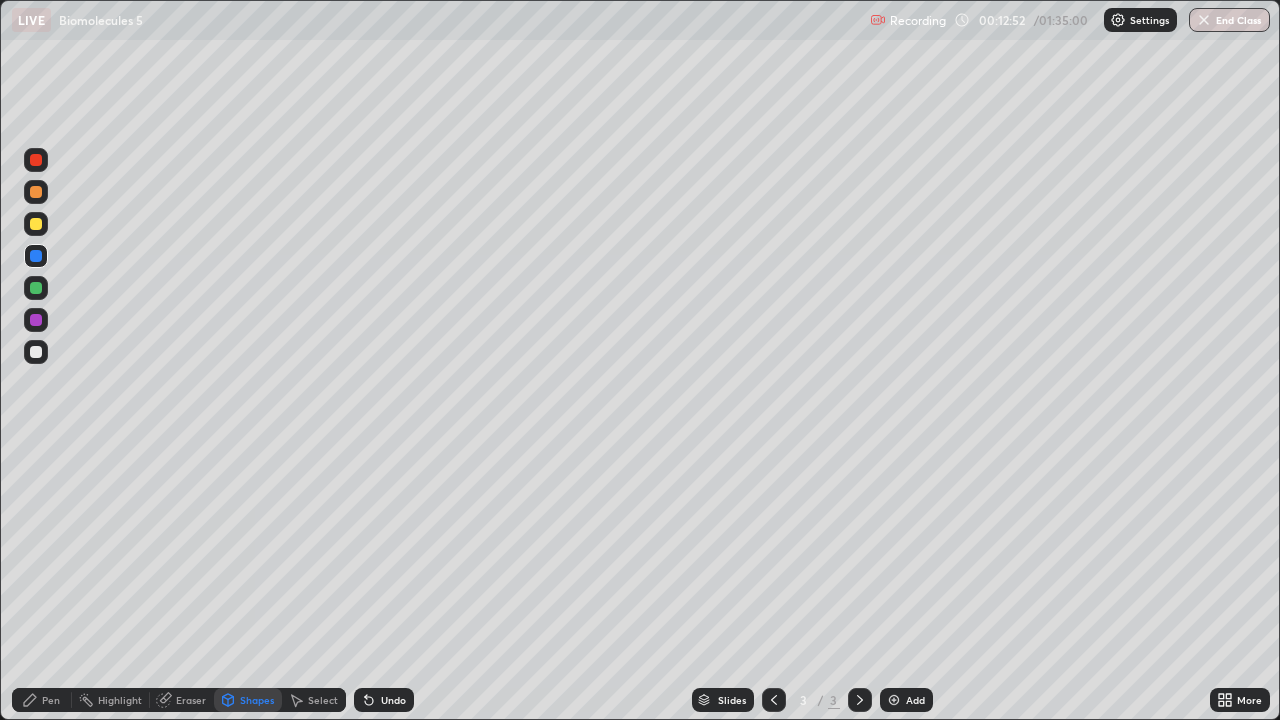 click on "Pen" at bounding box center (42, 700) 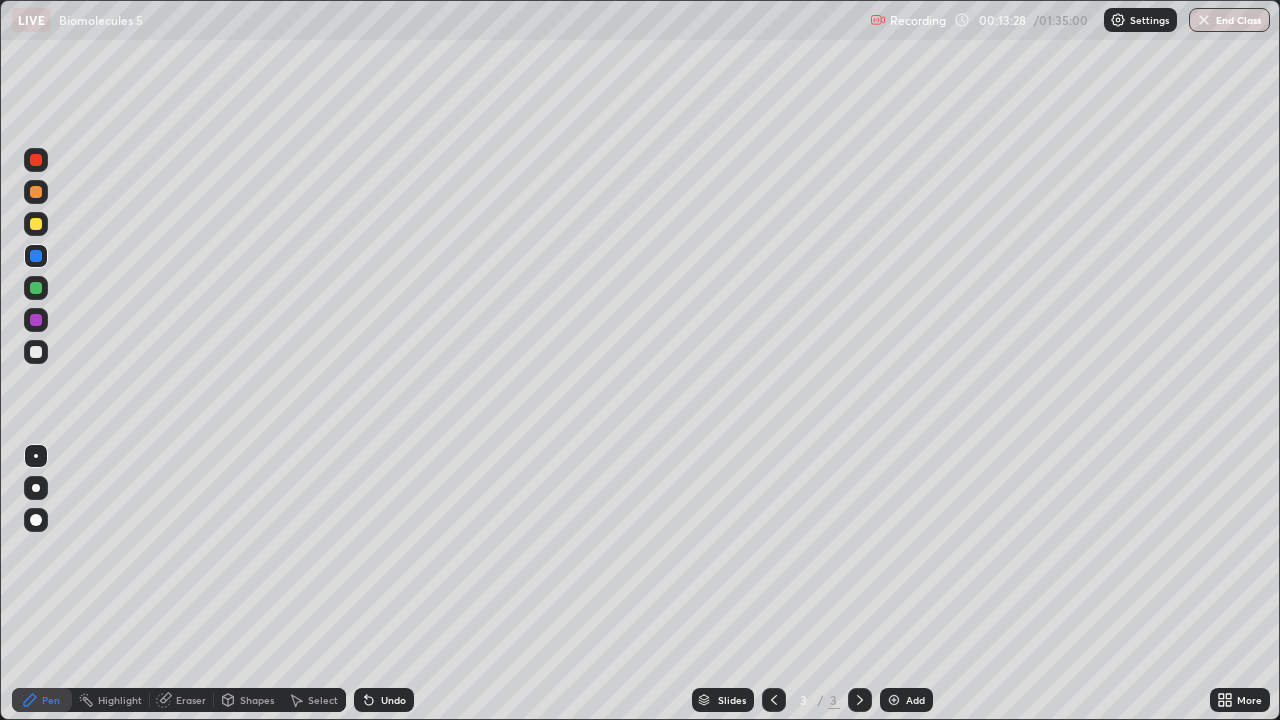 click at bounding box center [36, 352] 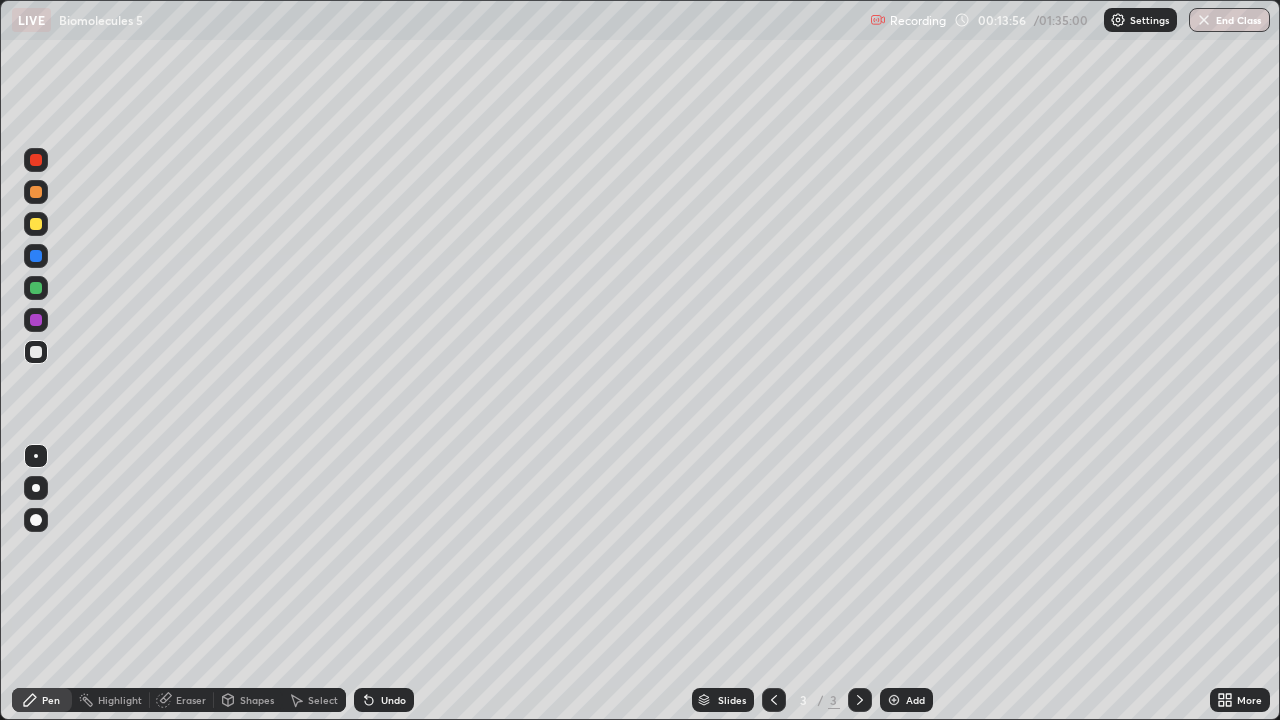 click on "Undo" at bounding box center [393, 700] 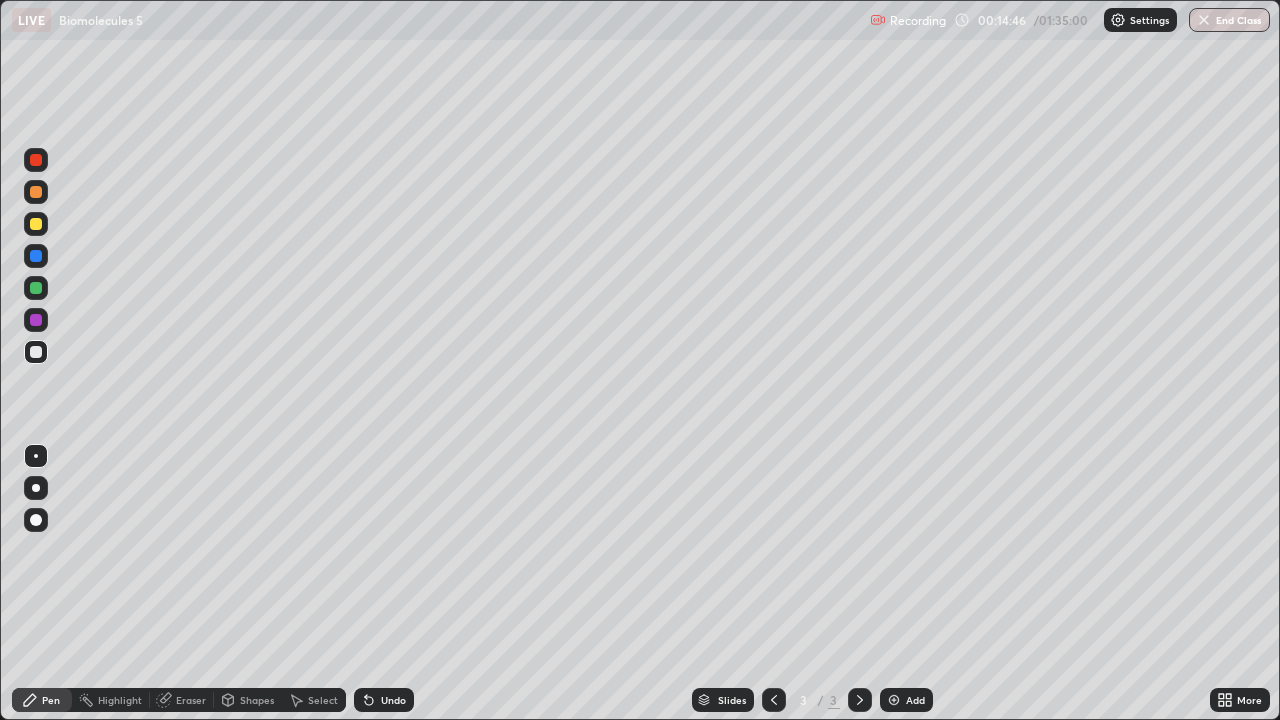click at bounding box center [36, 256] 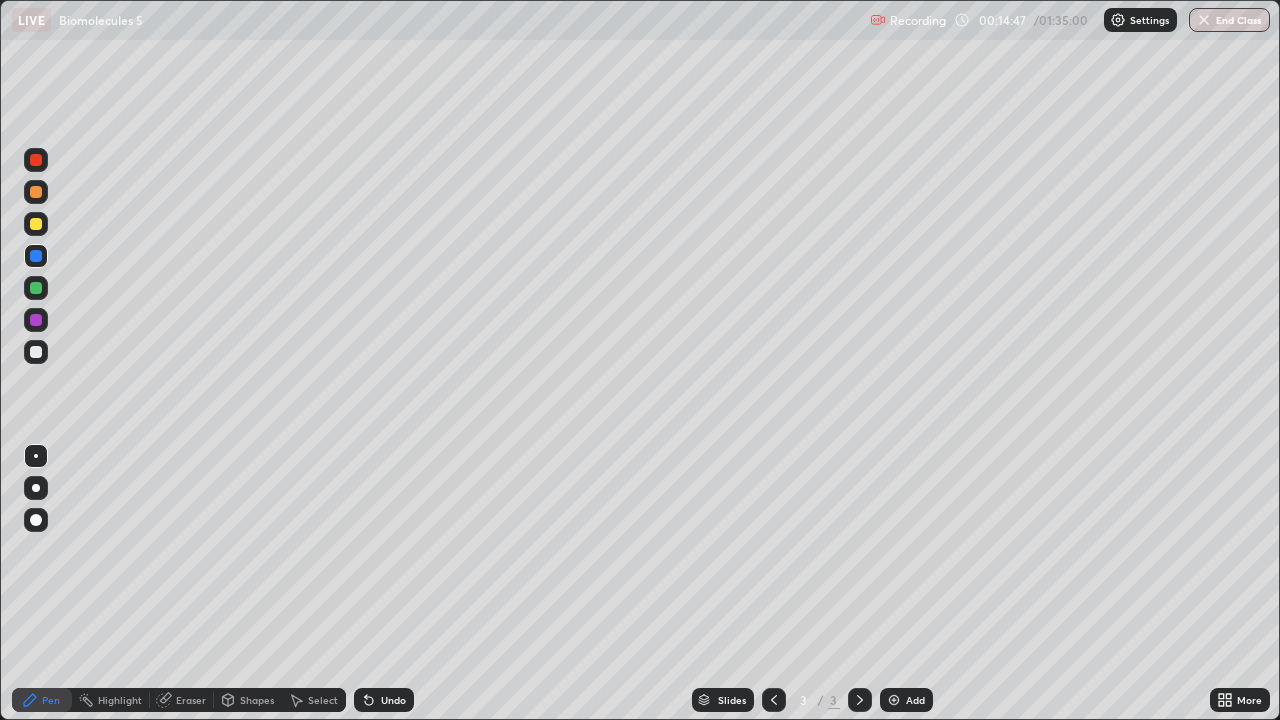 click on "Shapes" at bounding box center (257, 700) 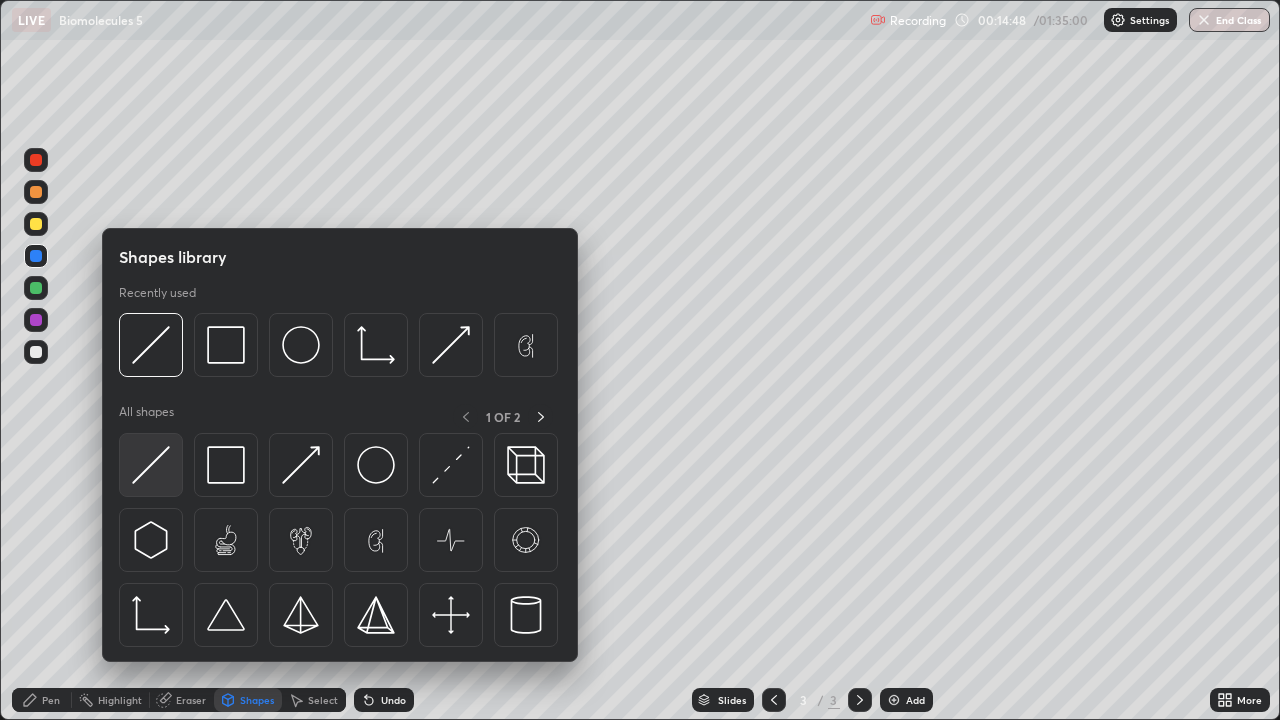 click at bounding box center [151, 465] 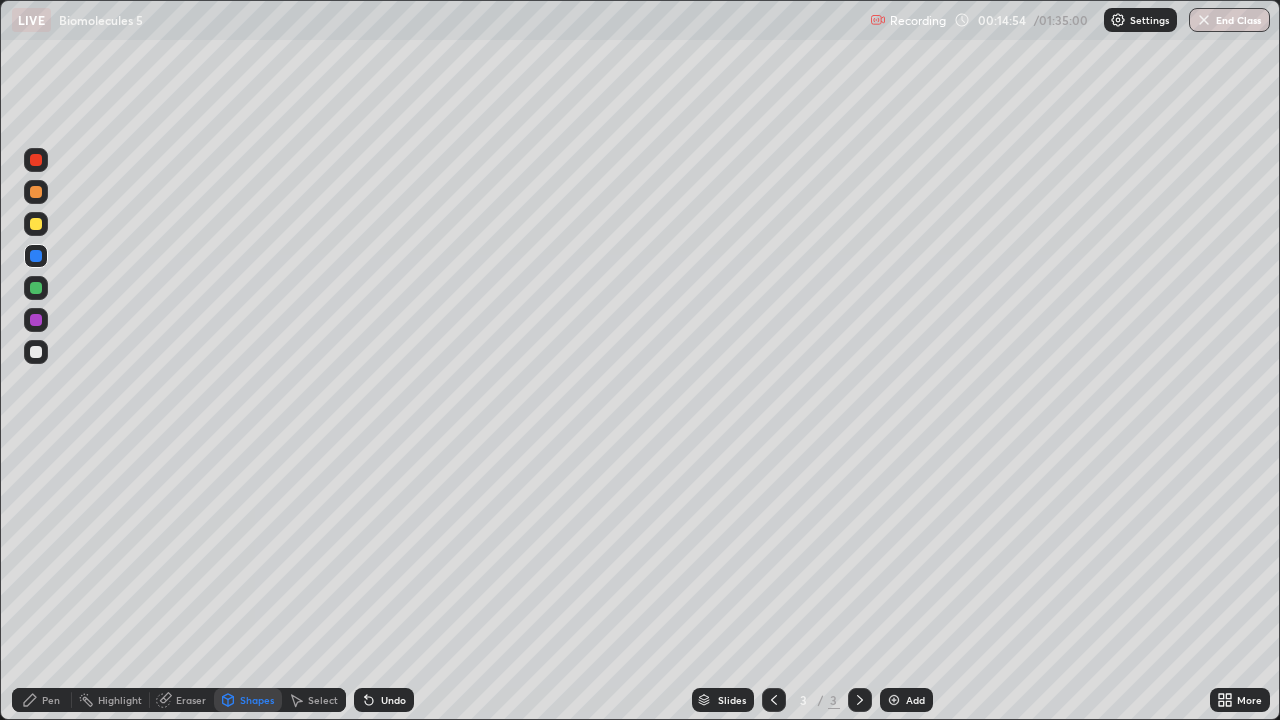 click on "Pen" at bounding box center [51, 700] 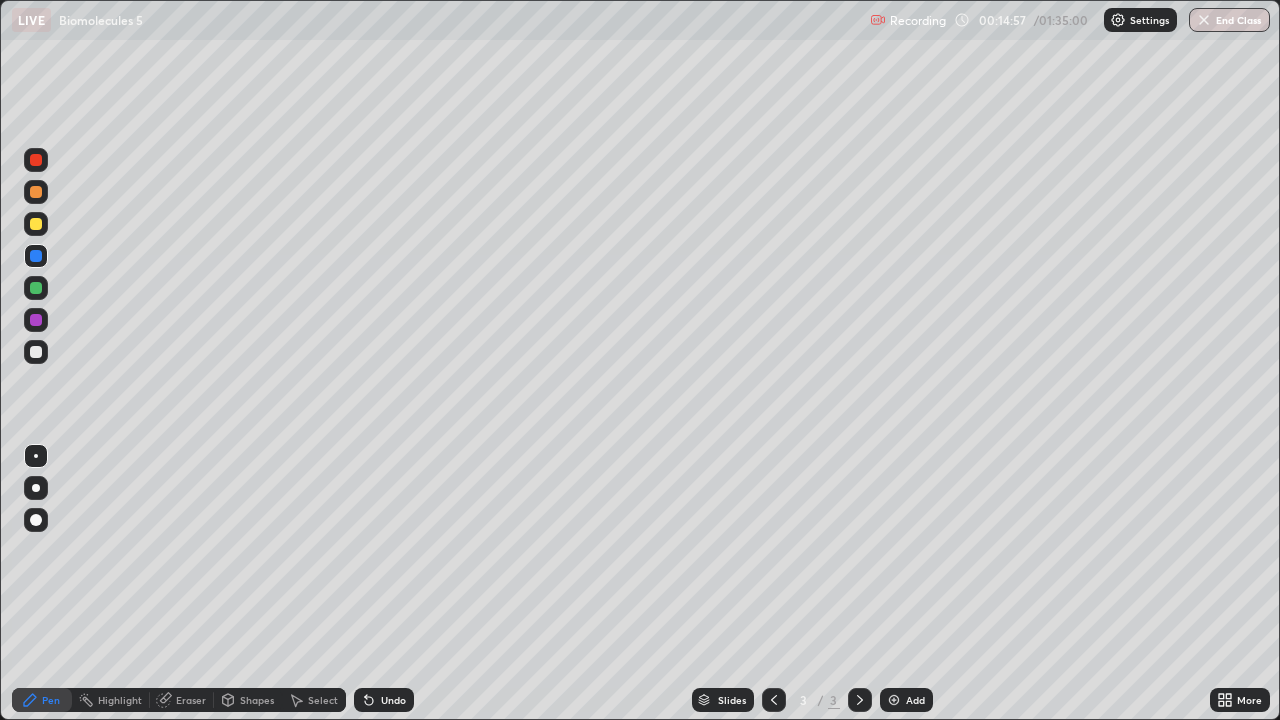 click on "Undo" at bounding box center [393, 700] 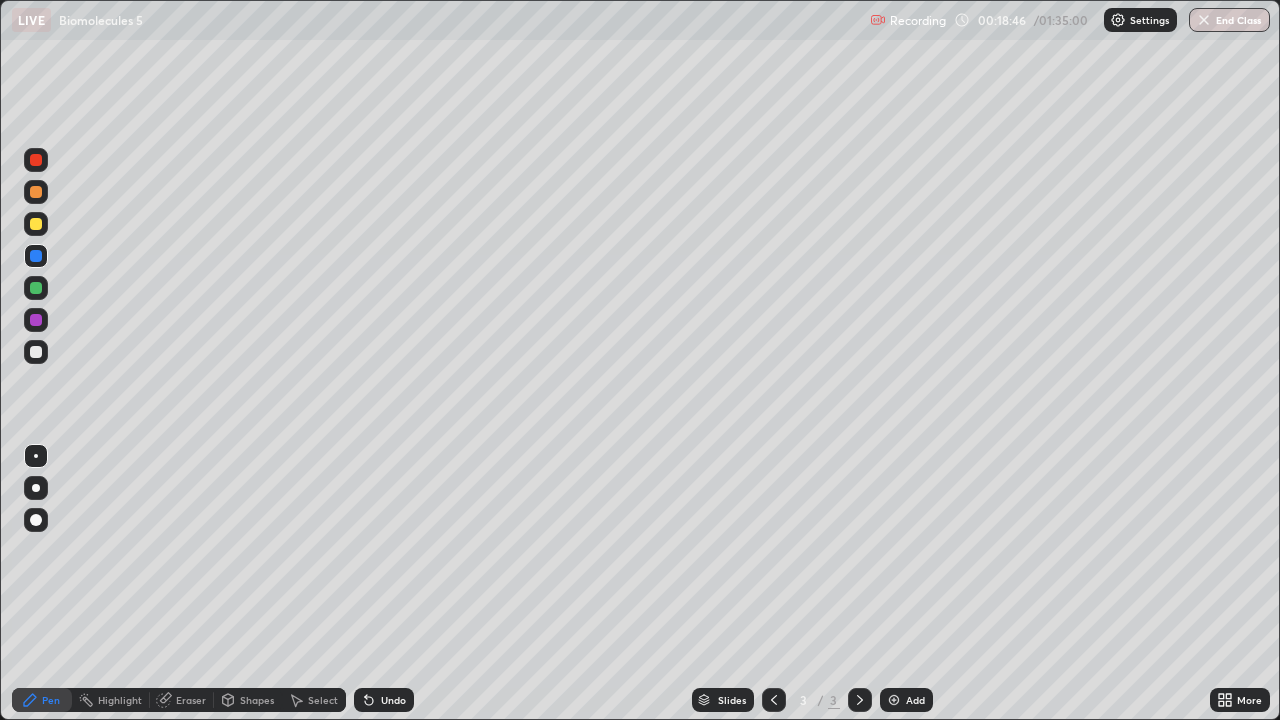click on "Add" at bounding box center [915, 700] 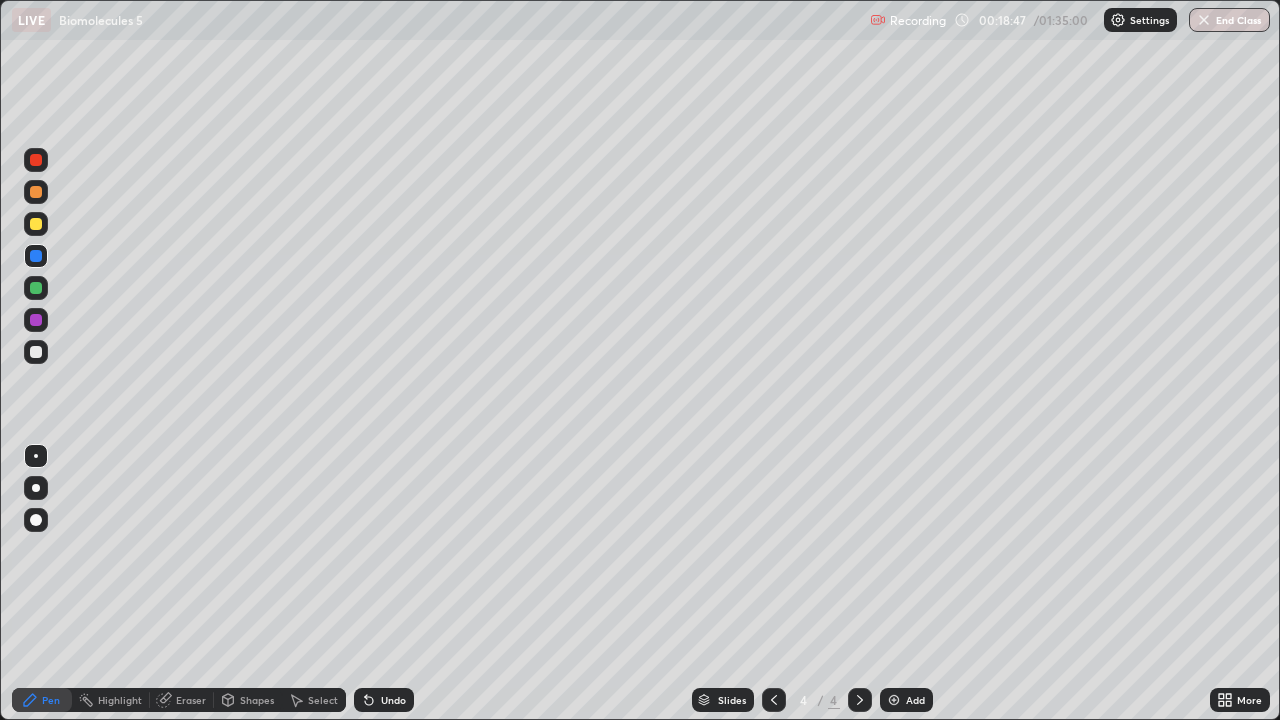 click 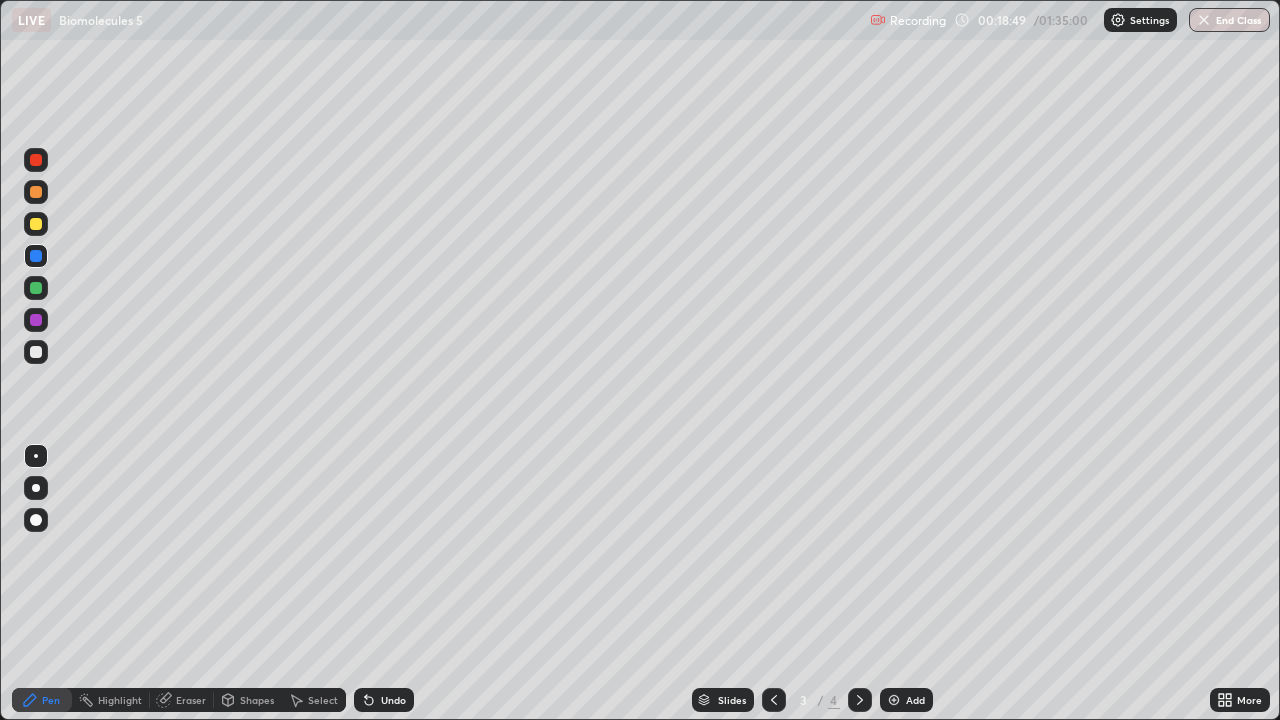 click 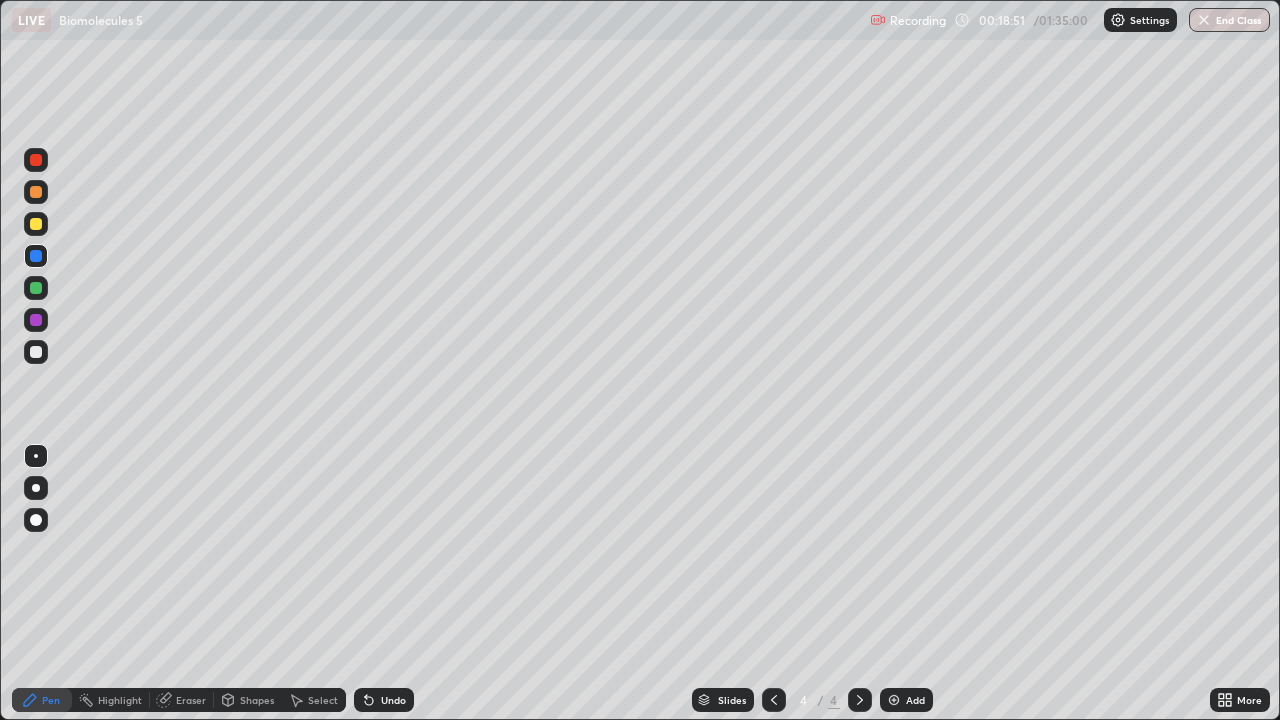 click at bounding box center (36, 224) 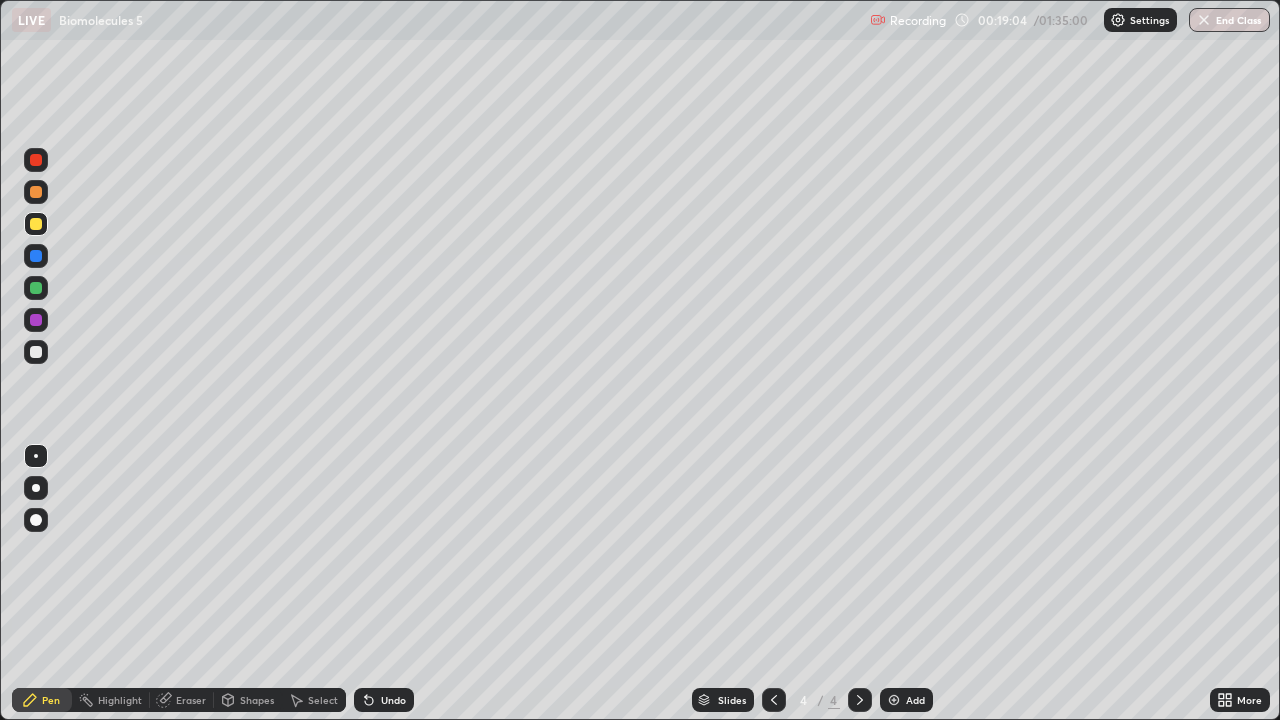 click at bounding box center (36, 256) 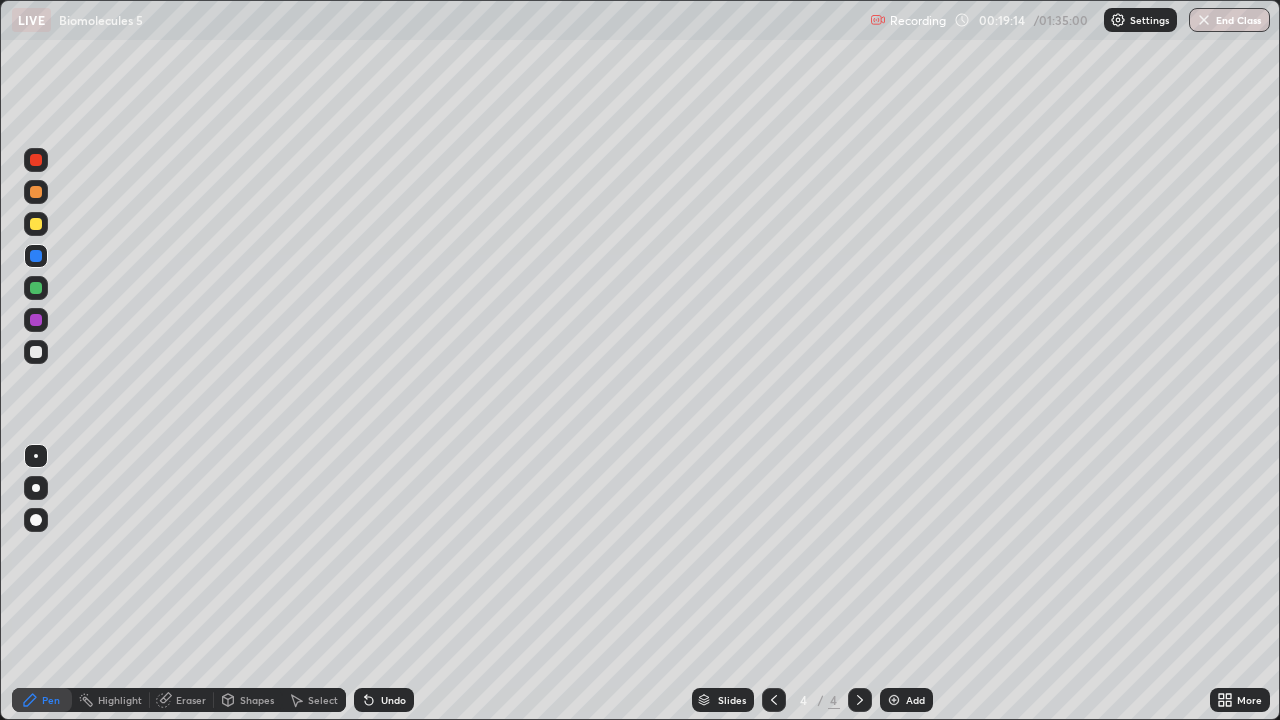 click at bounding box center [36, 352] 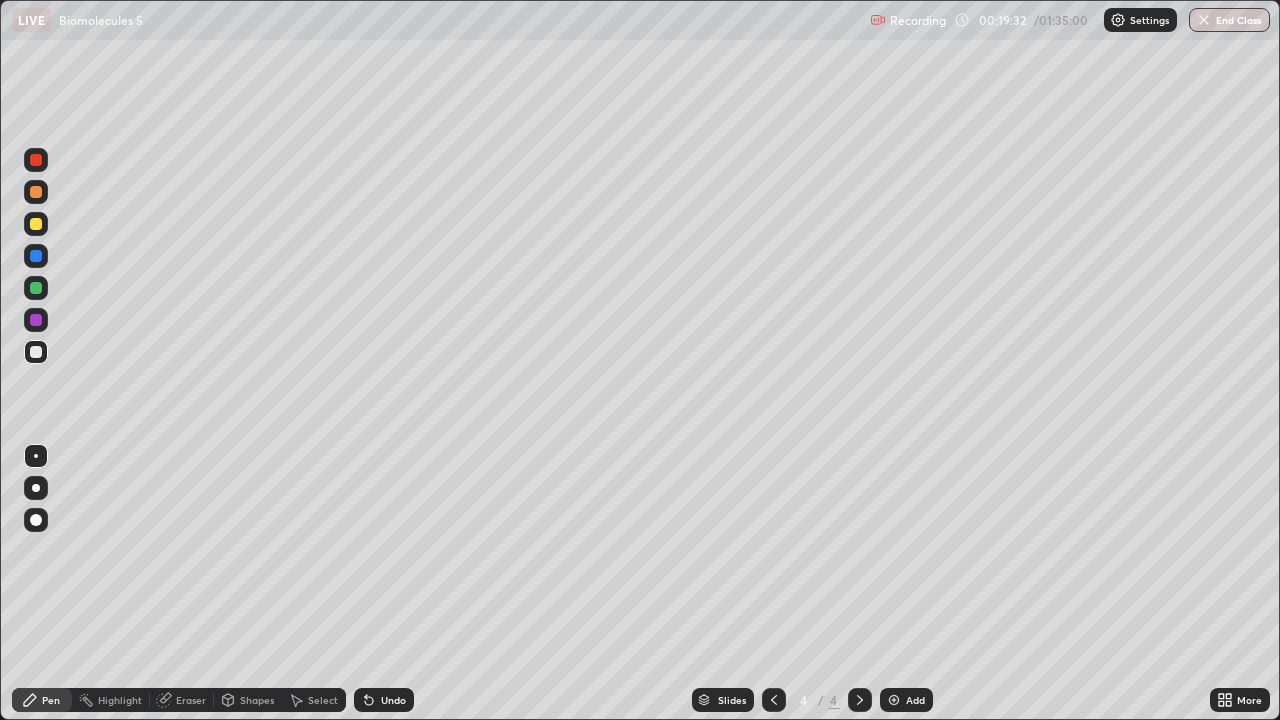 click on "Eraser" at bounding box center [191, 700] 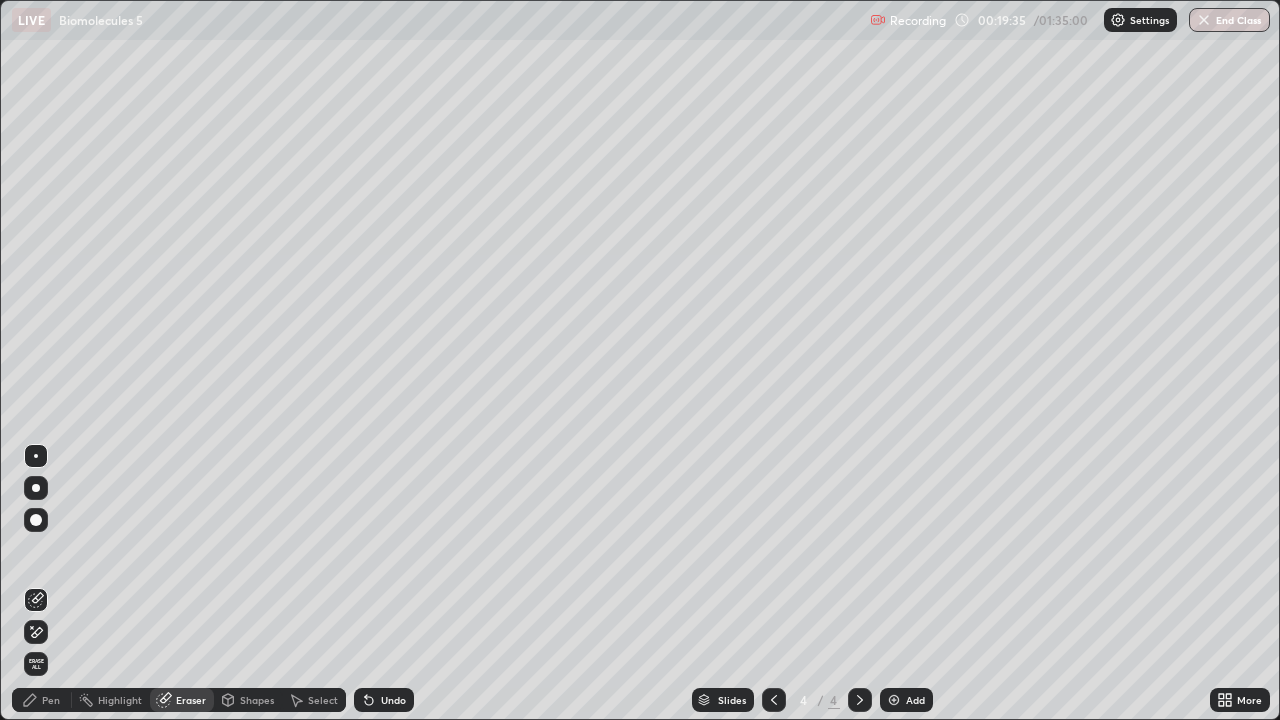 click on "Pen" at bounding box center (51, 700) 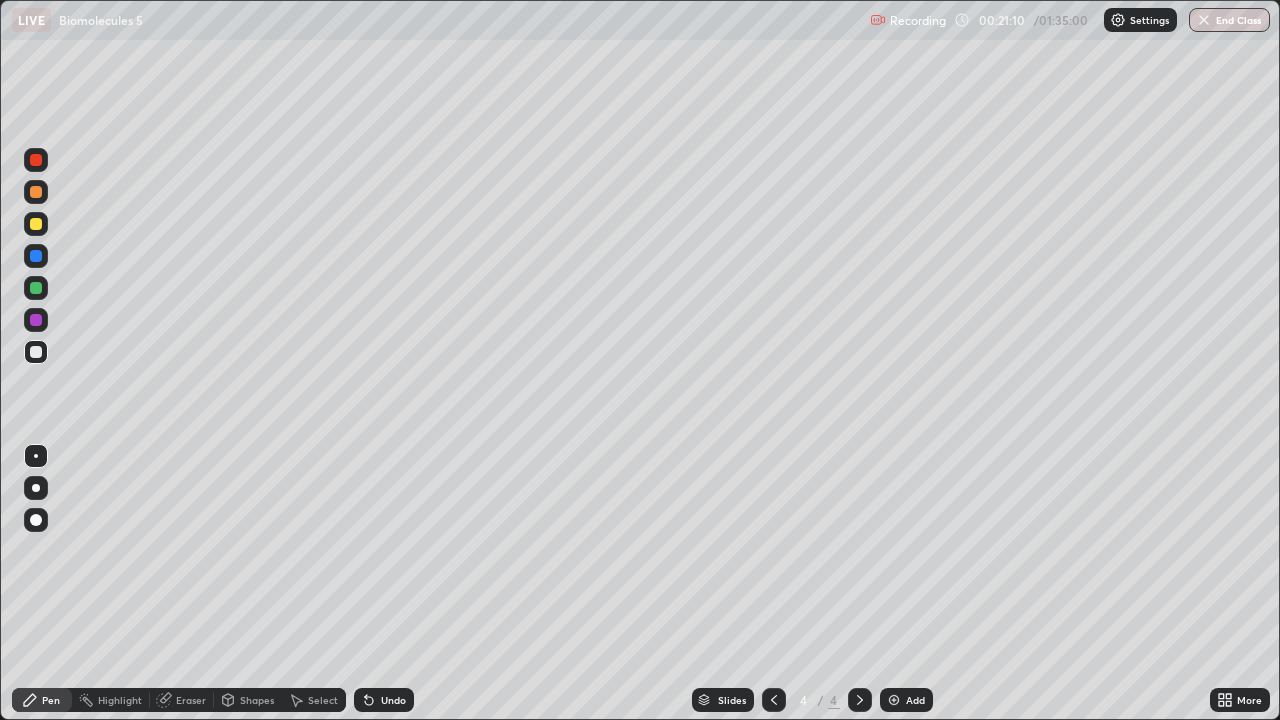 click 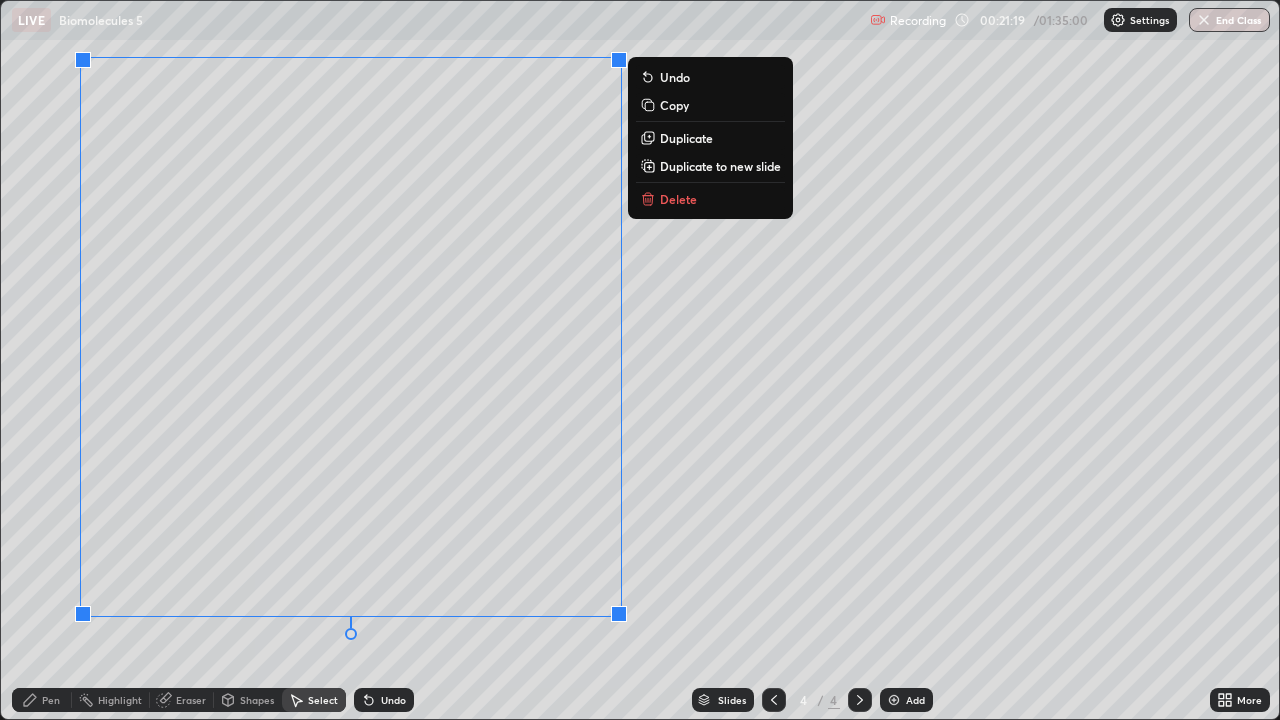 click on "Pen" at bounding box center (51, 700) 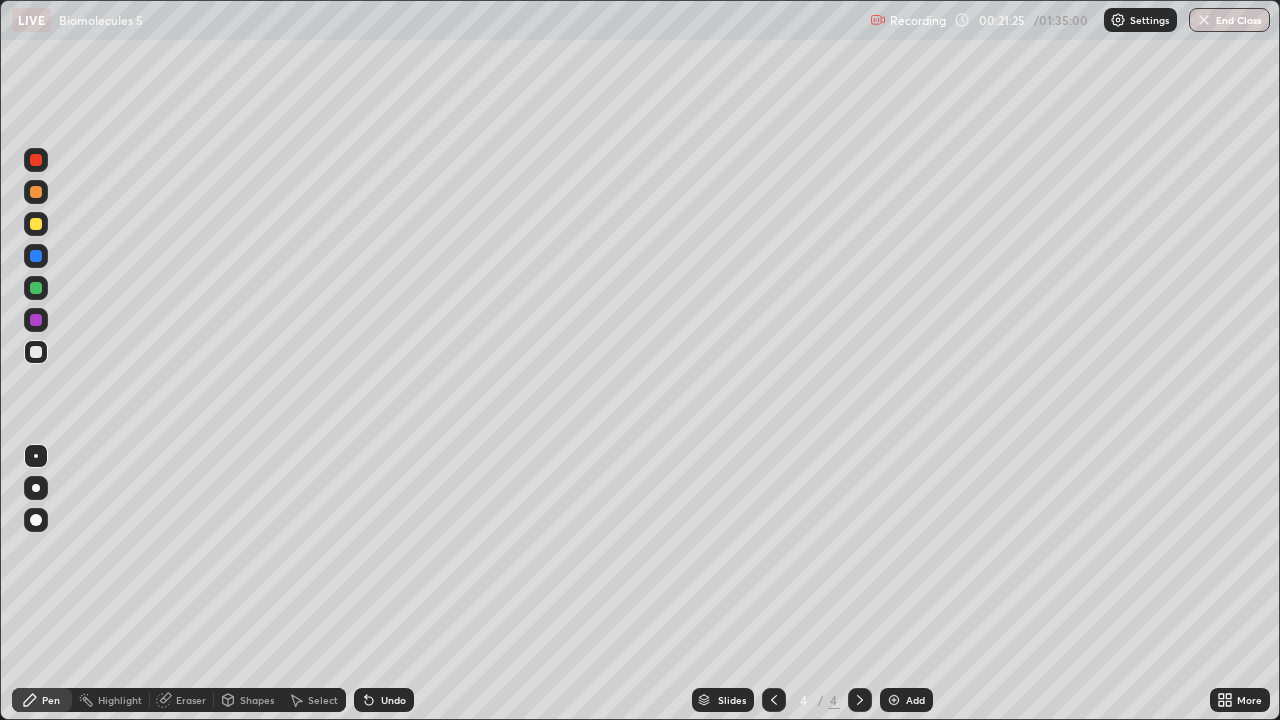 click on "Undo" at bounding box center [384, 700] 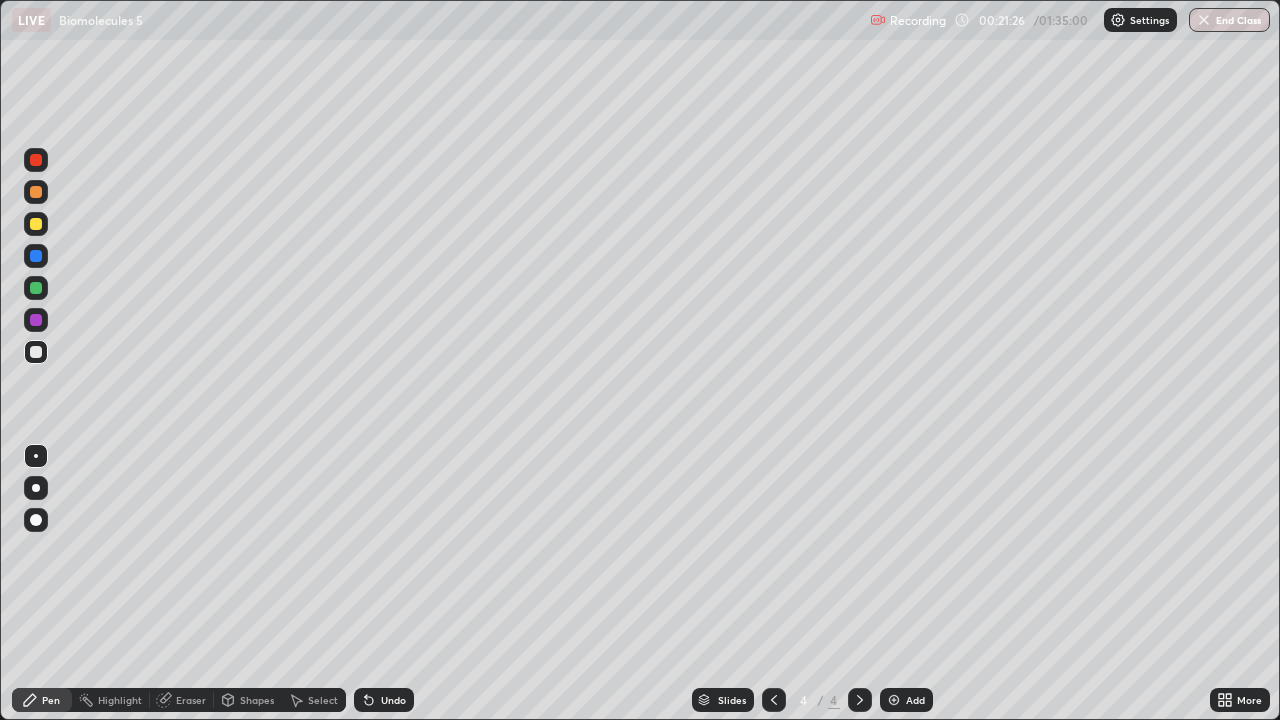 click on "Undo" at bounding box center [393, 700] 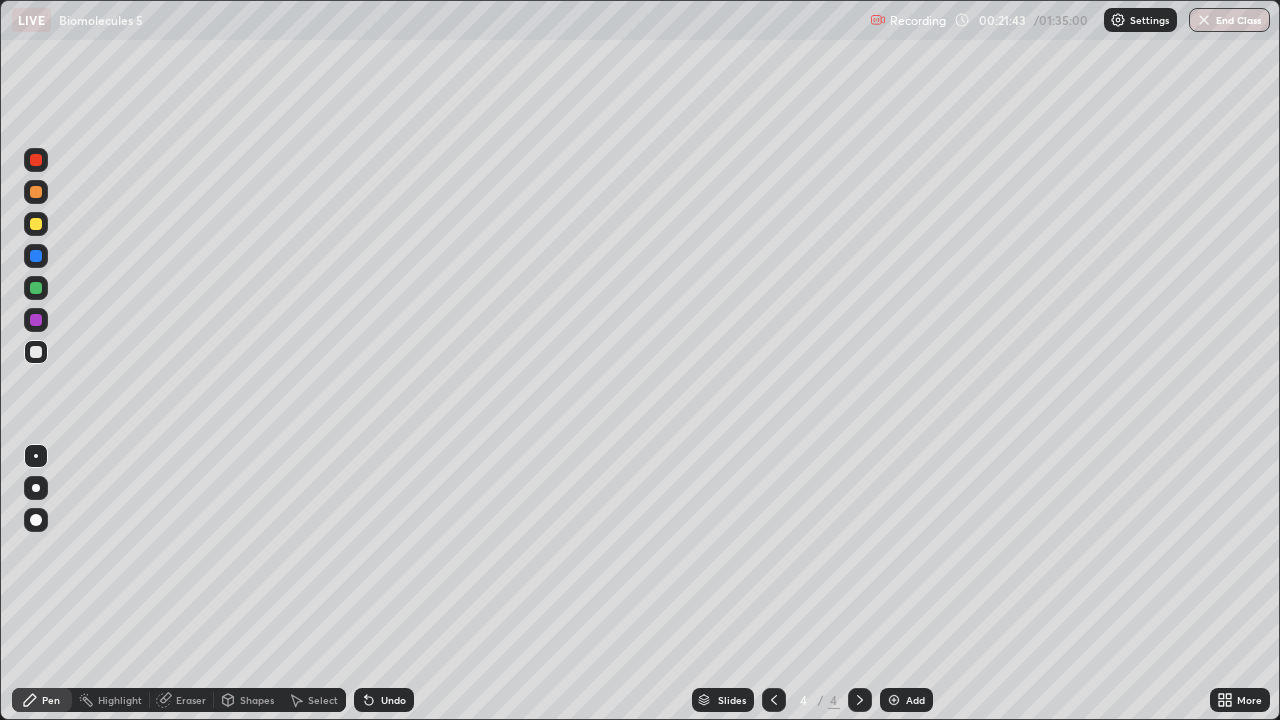 click at bounding box center (36, 224) 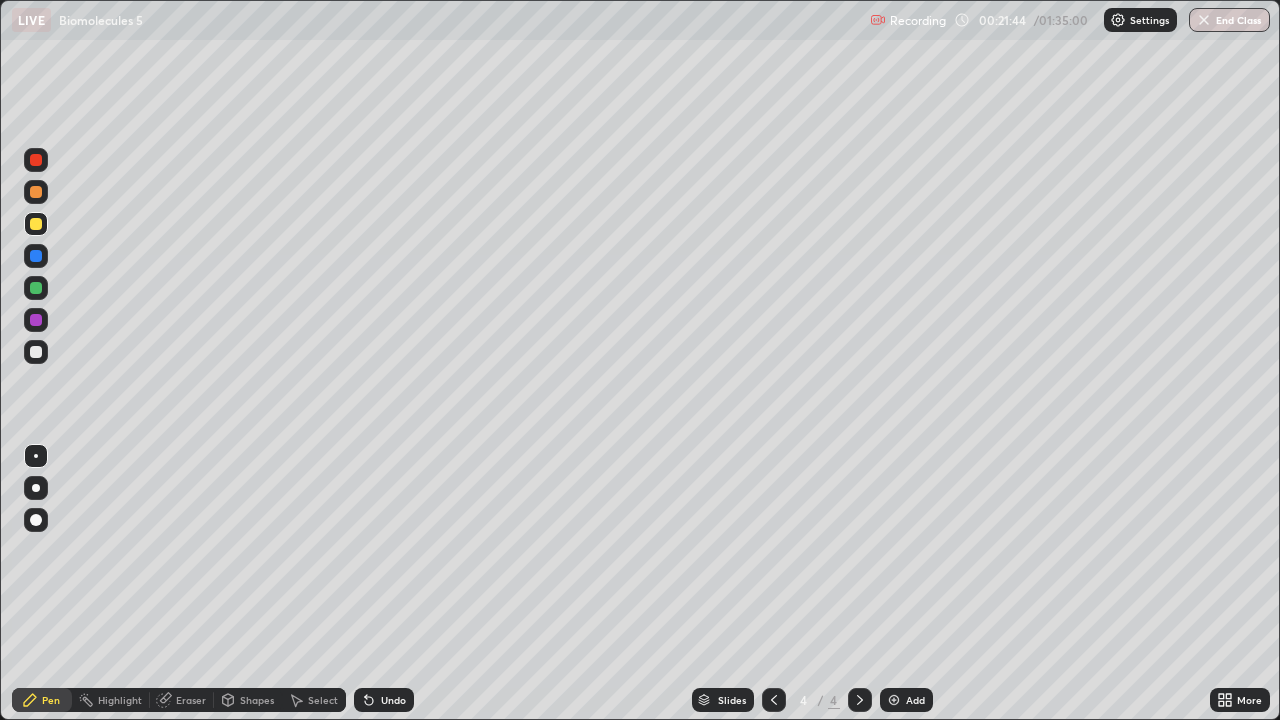click at bounding box center [36, 160] 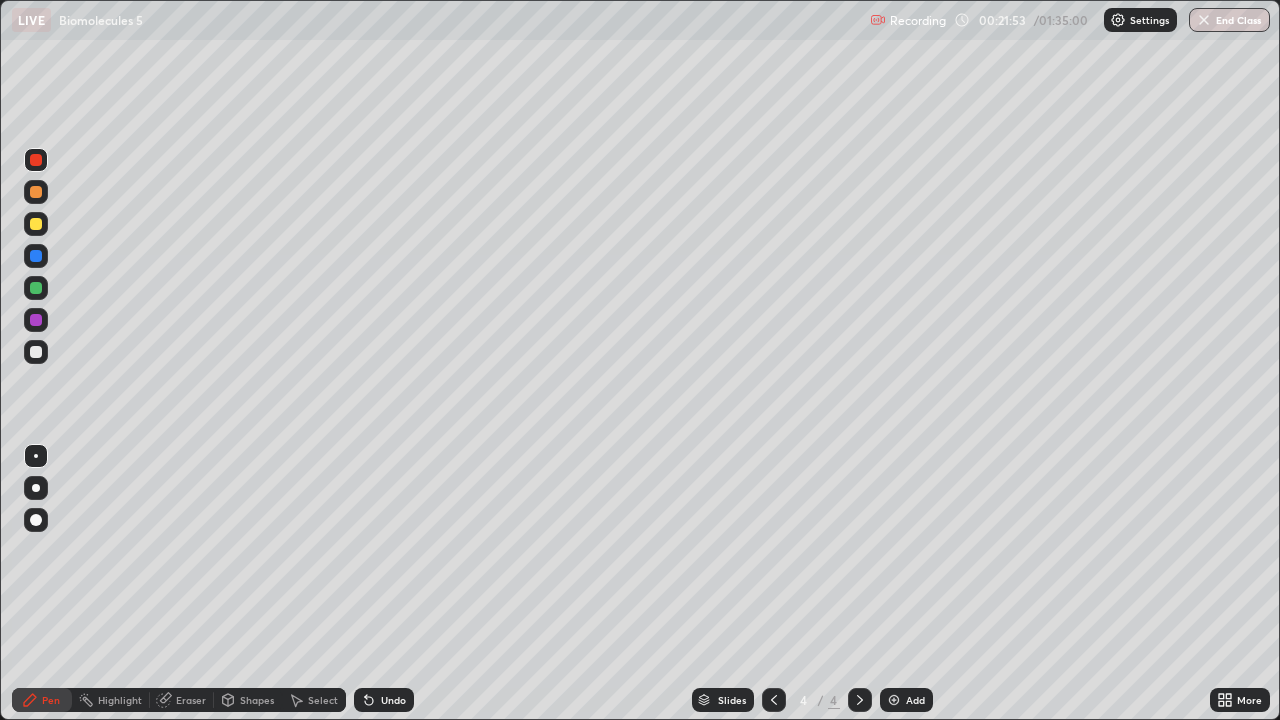 click on "Undo" at bounding box center [393, 700] 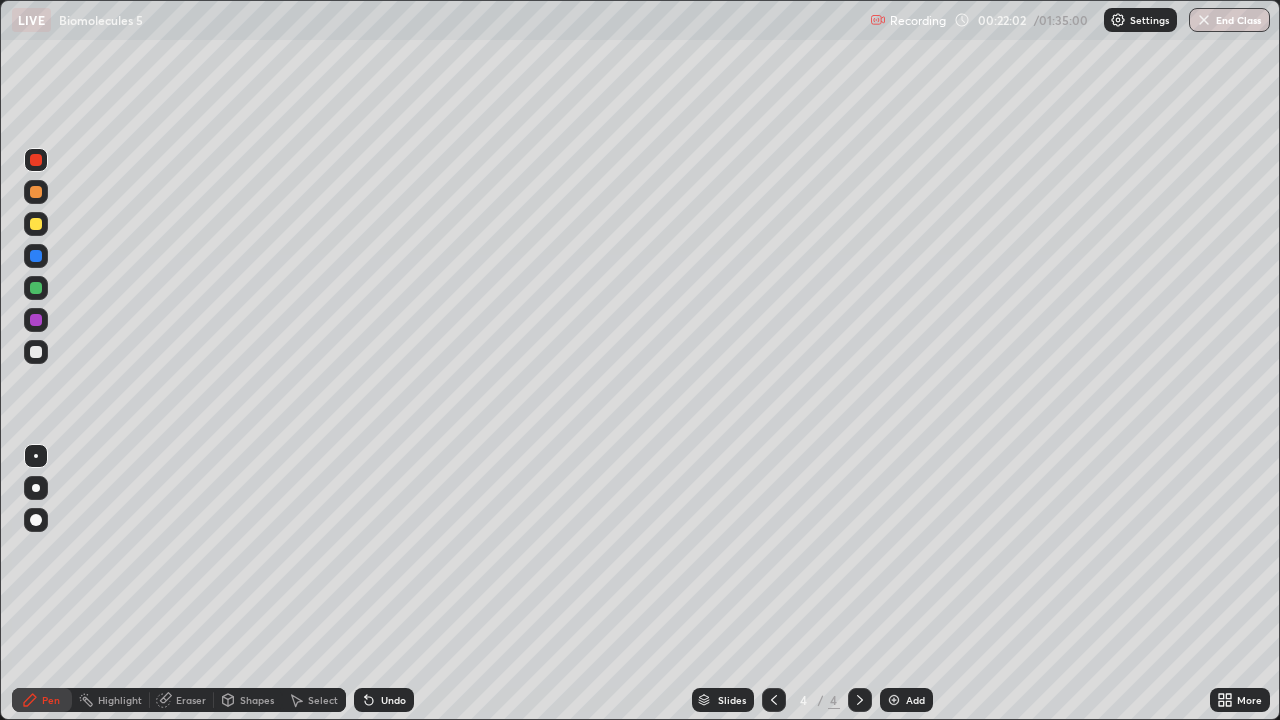 click on "Undo" at bounding box center [393, 700] 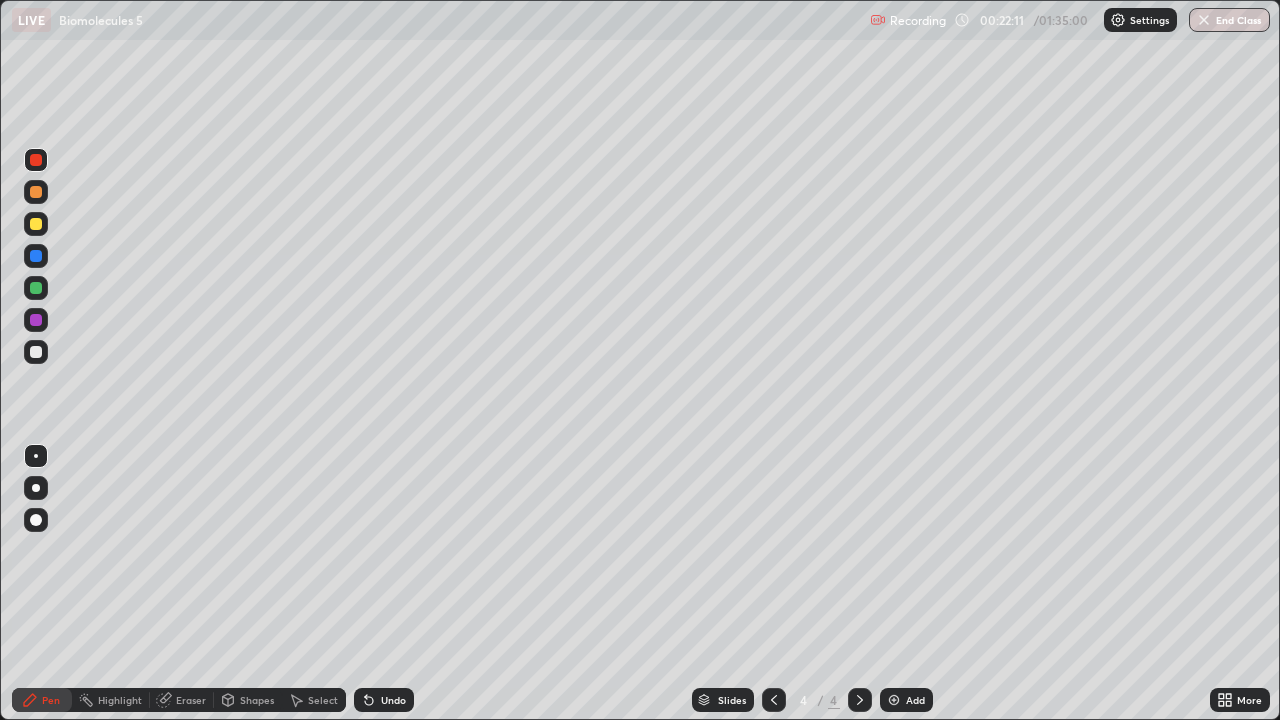 click on "Undo" at bounding box center [384, 700] 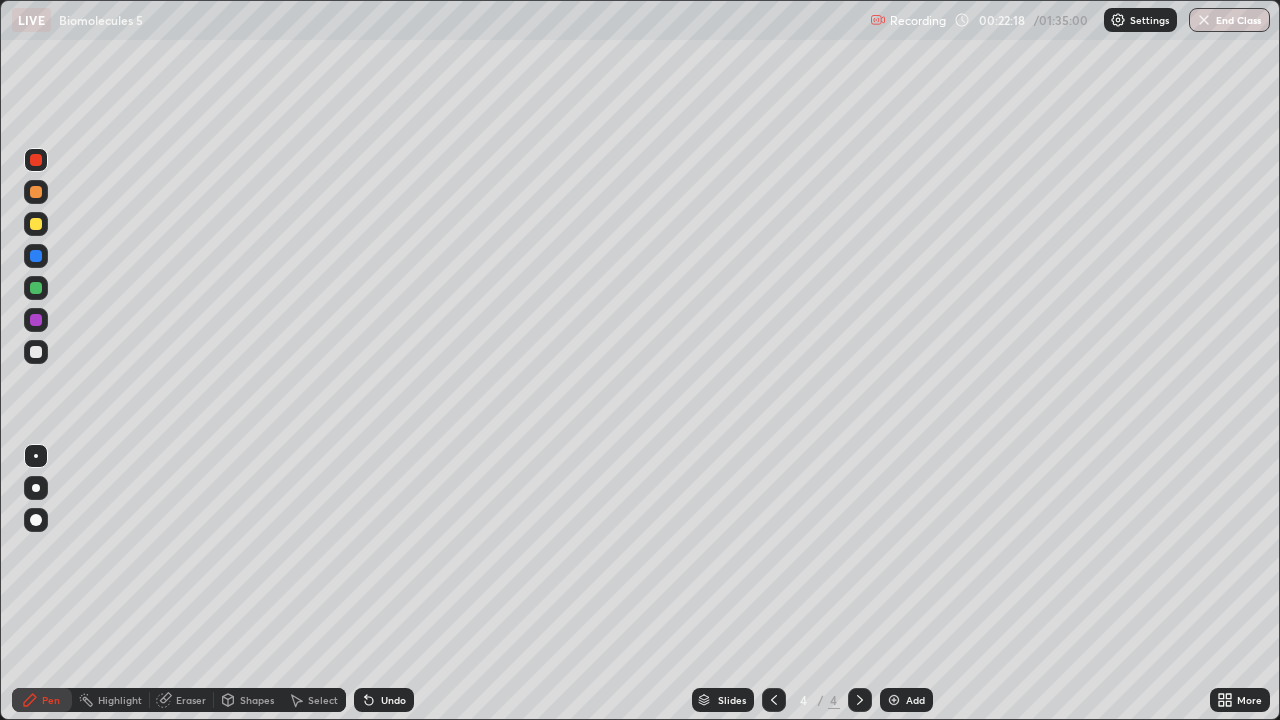 click on "Undo" at bounding box center [393, 700] 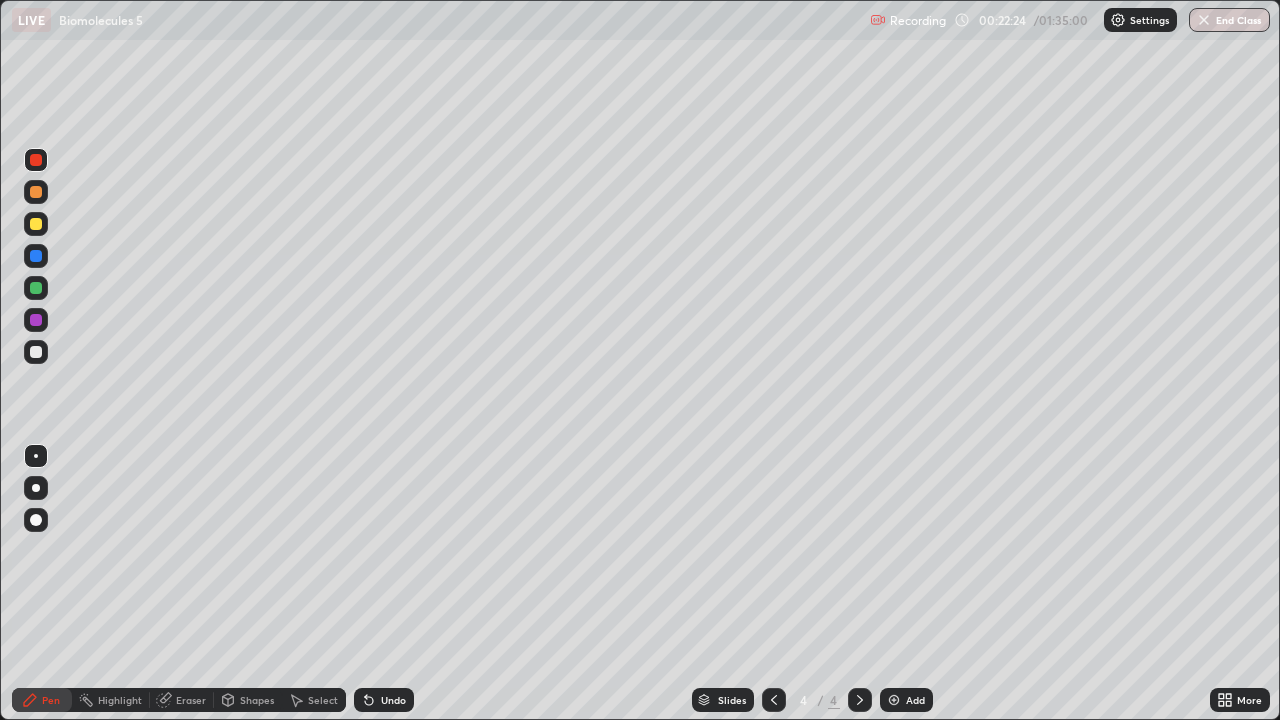 click on "Undo" at bounding box center (393, 700) 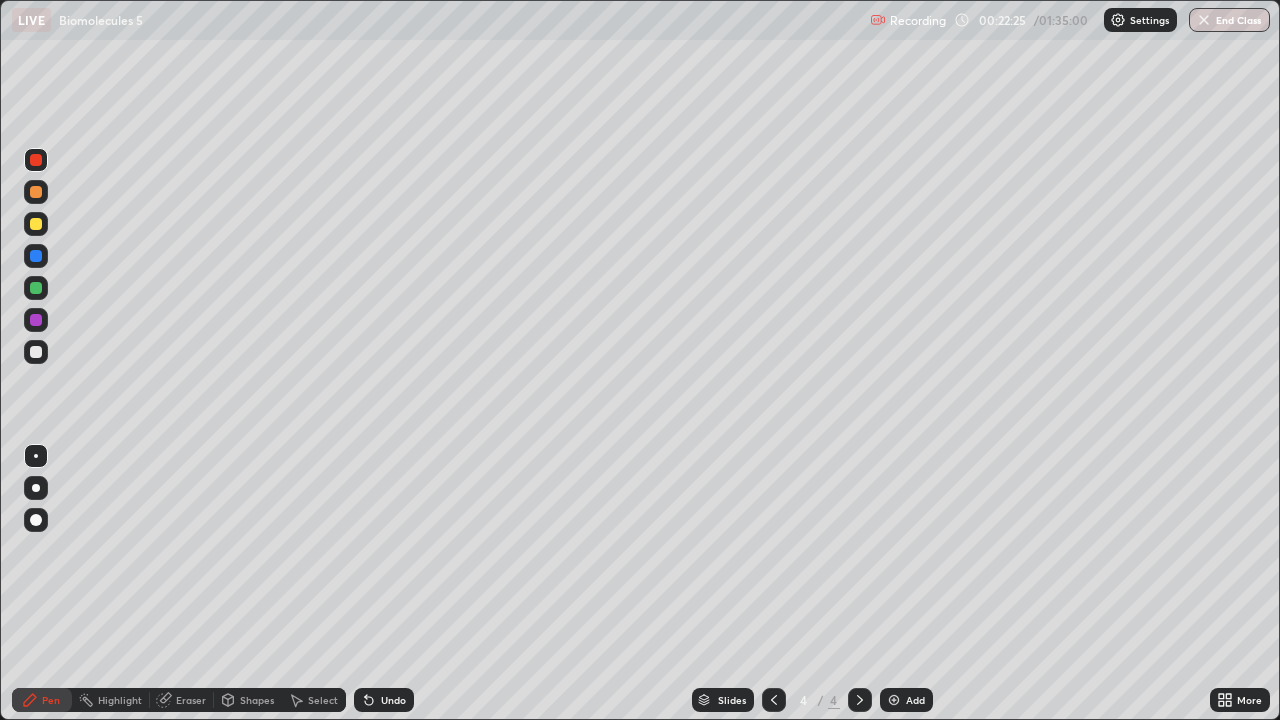 click on "Undo" at bounding box center (393, 700) 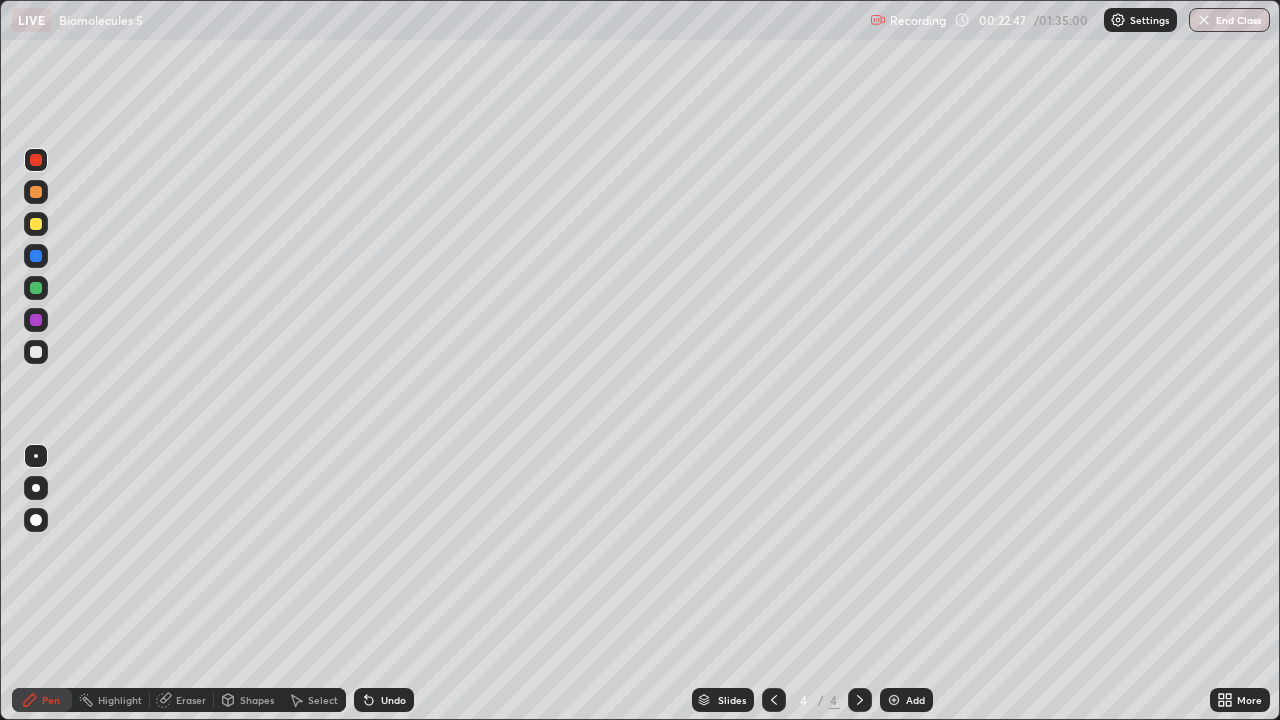 click at bounding box center [36, 352] 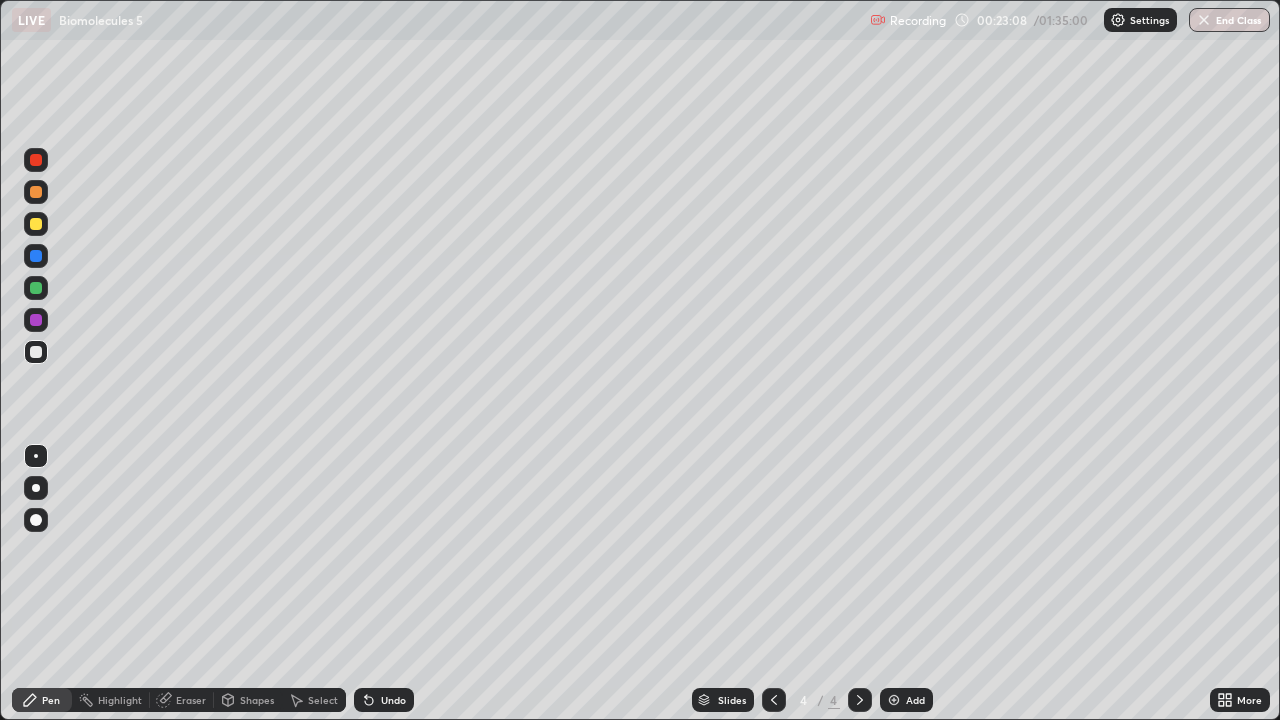click at bounding box center [36, 192] 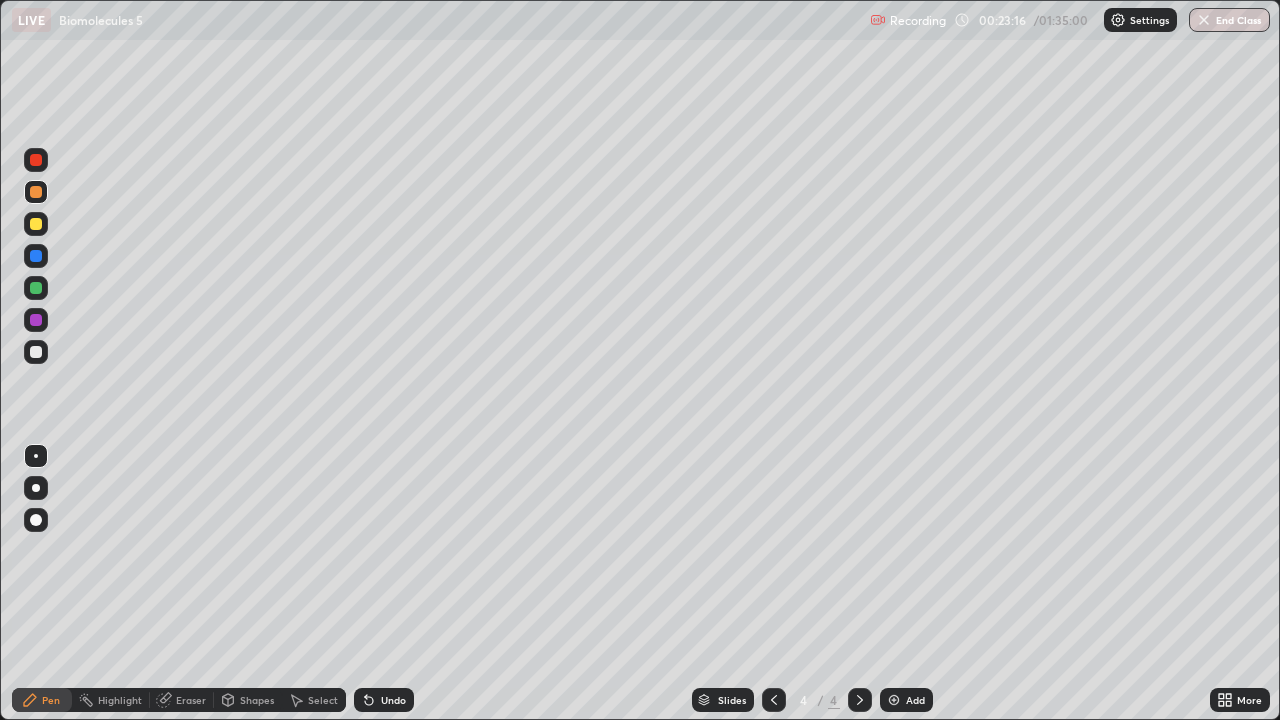 click on "Undo" at bounding box center [393, 700] 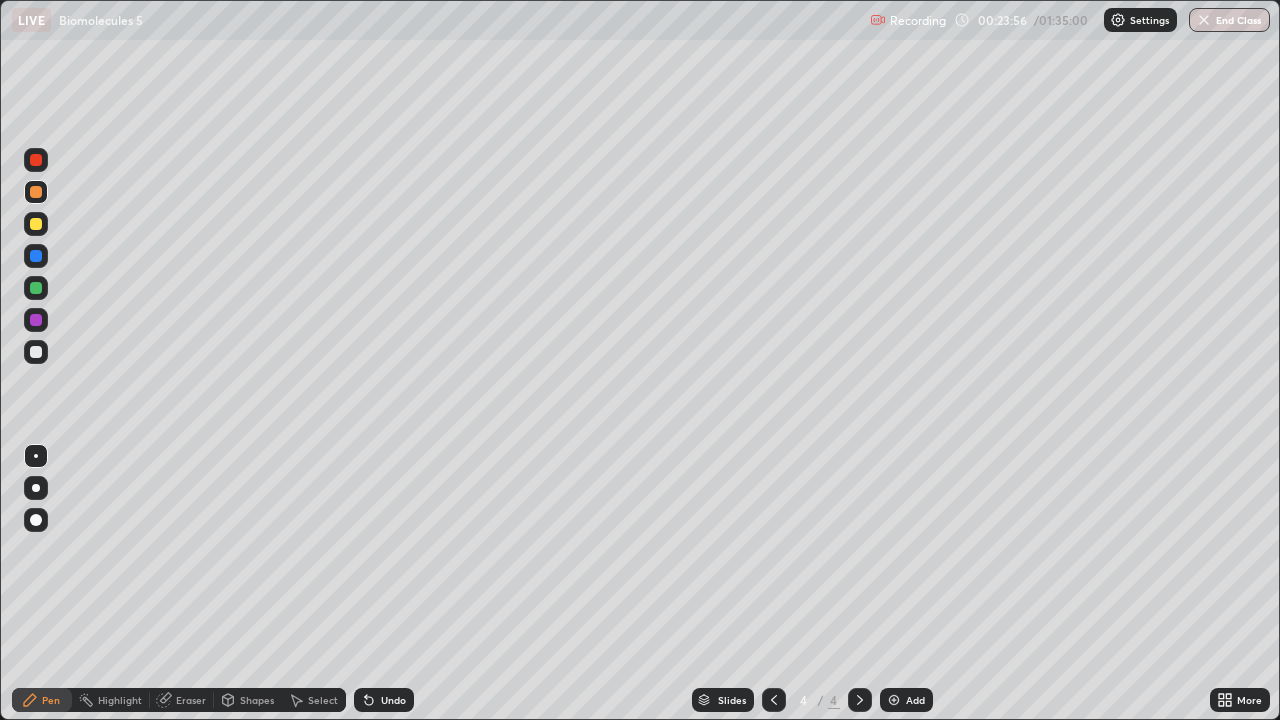 click at bounding box center (36, 352) 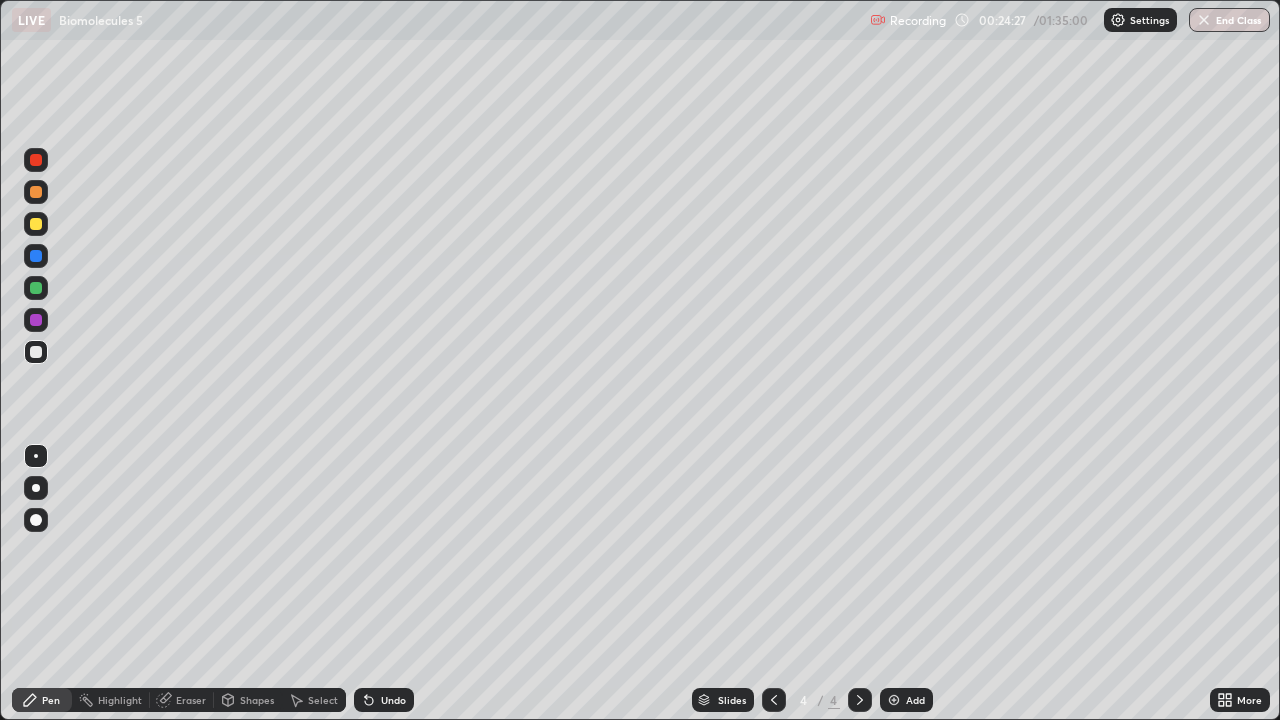 click at bounding box center (36, 320) 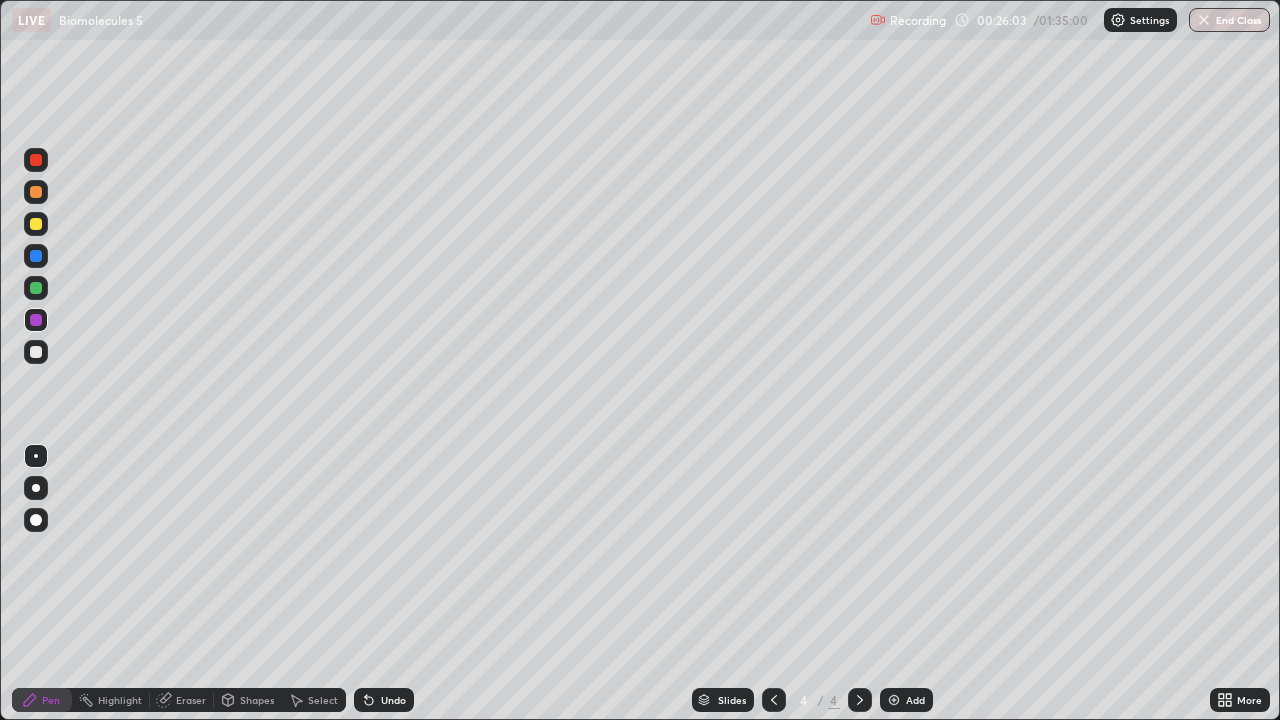 click on "Undo" at bounding box center (393, 700) 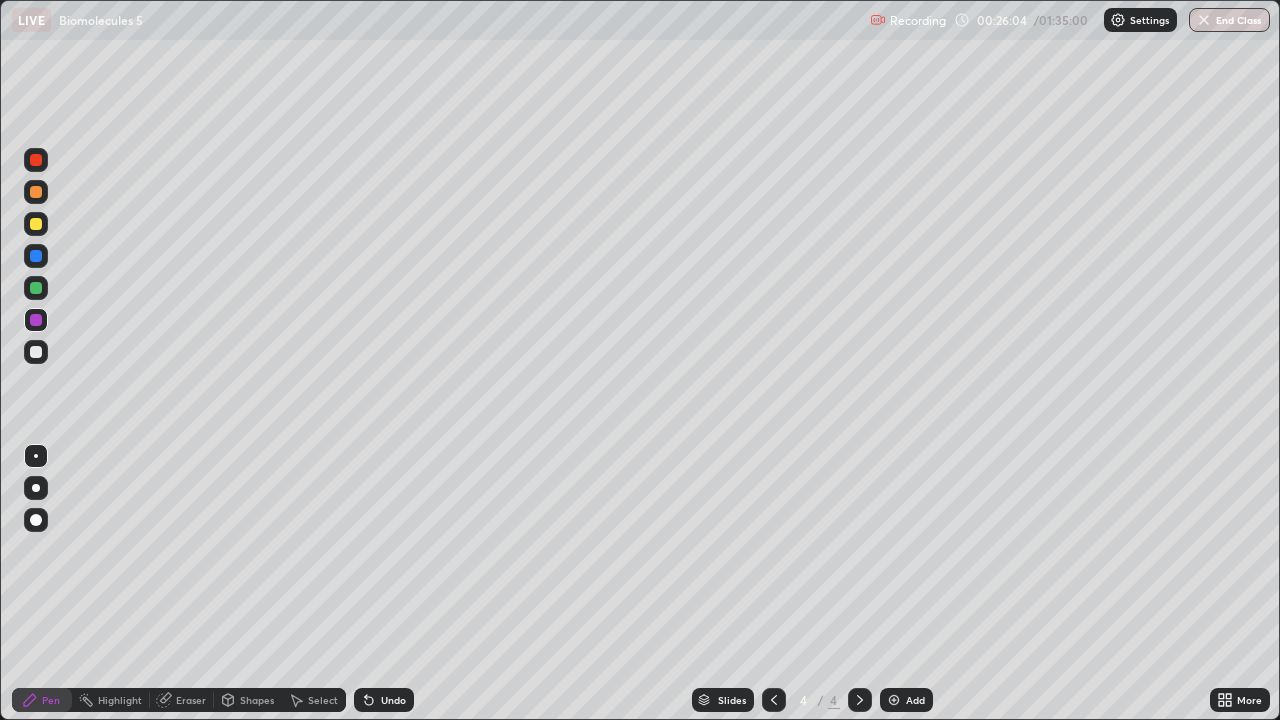 click on "Undo" at bounding box center (384, 700) 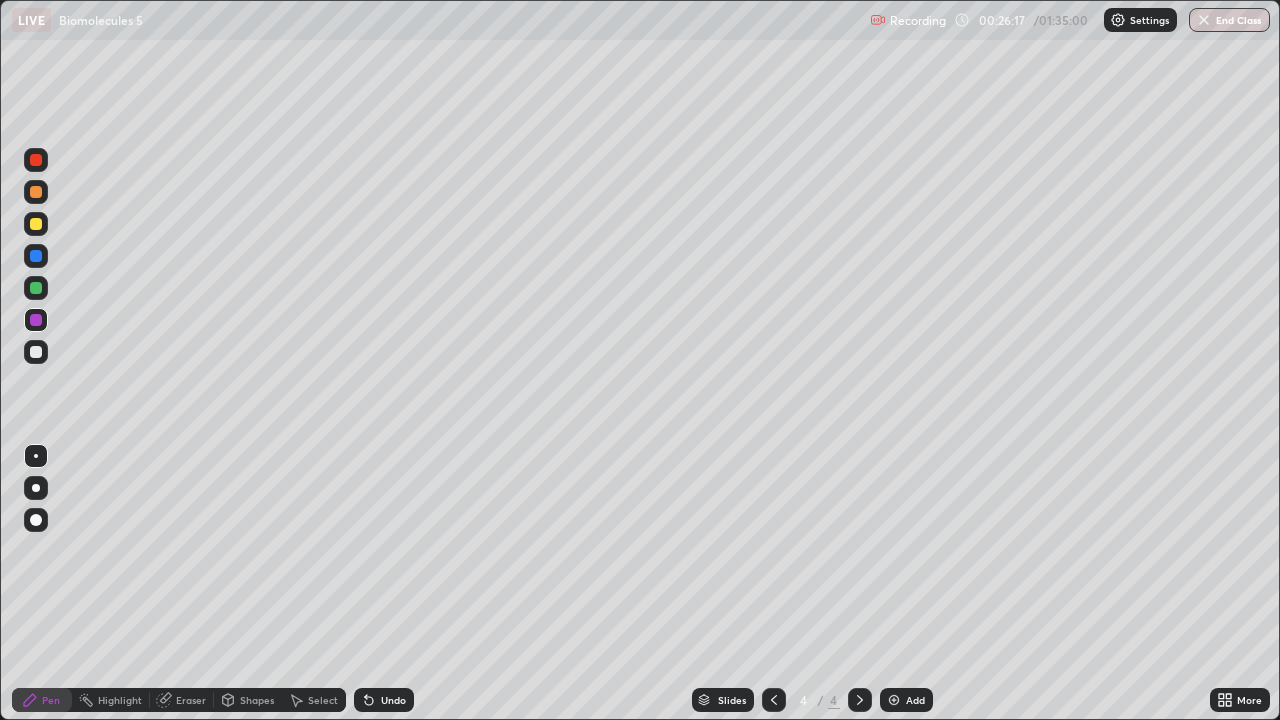 click on "Undo" at bounding box center (384, 700) 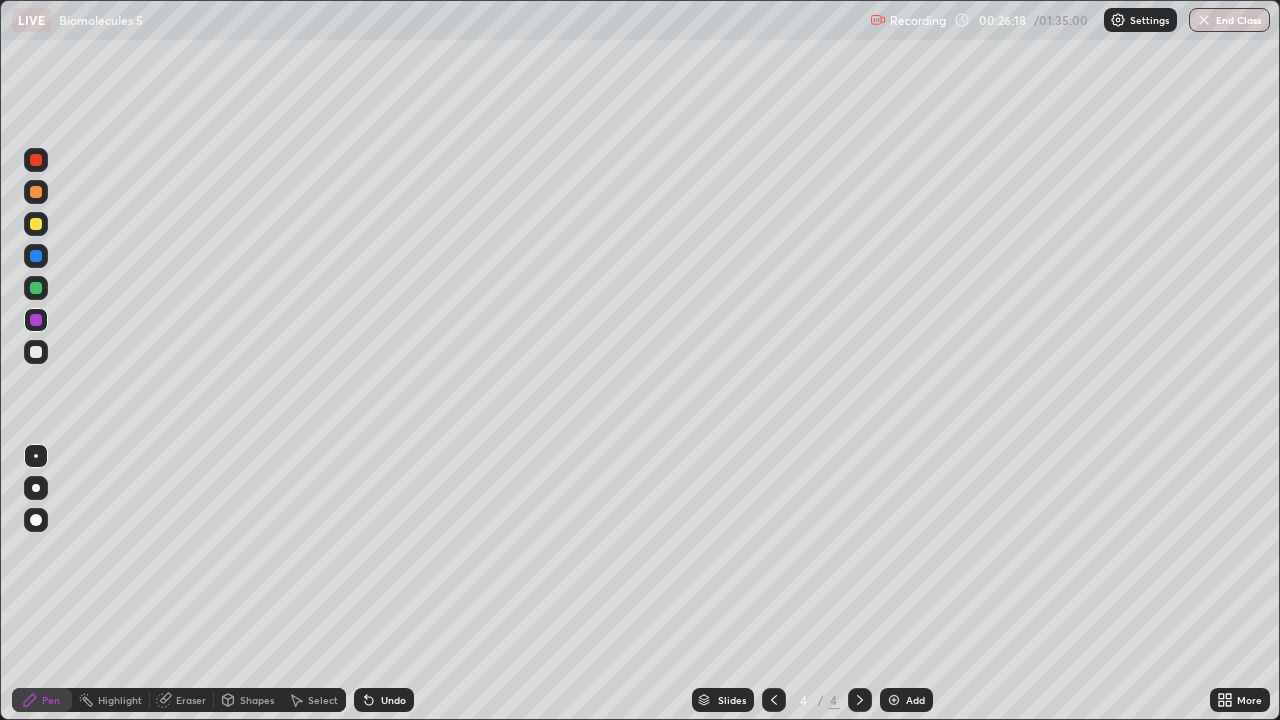 click on "Undo" at bounding box center (393, 700) 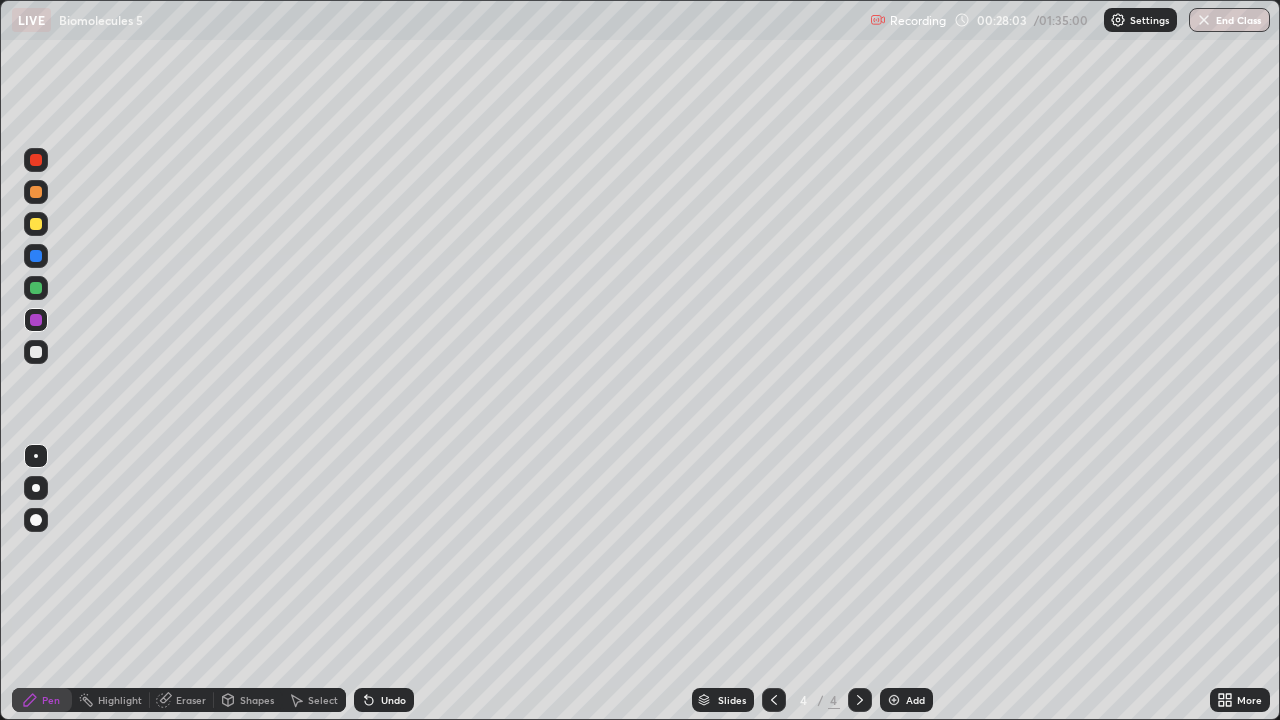 click on "Undo" at bounding box center [393, 700] 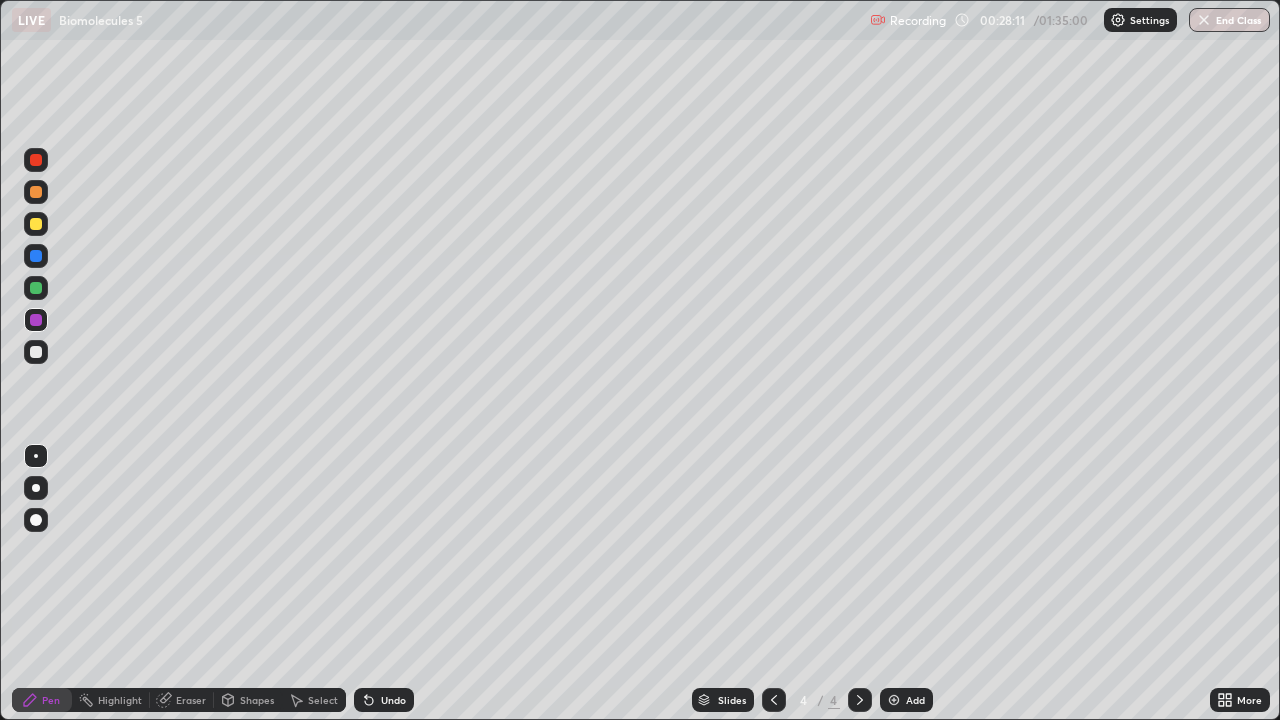 click on "Undo" at bounding box center [393, 700] 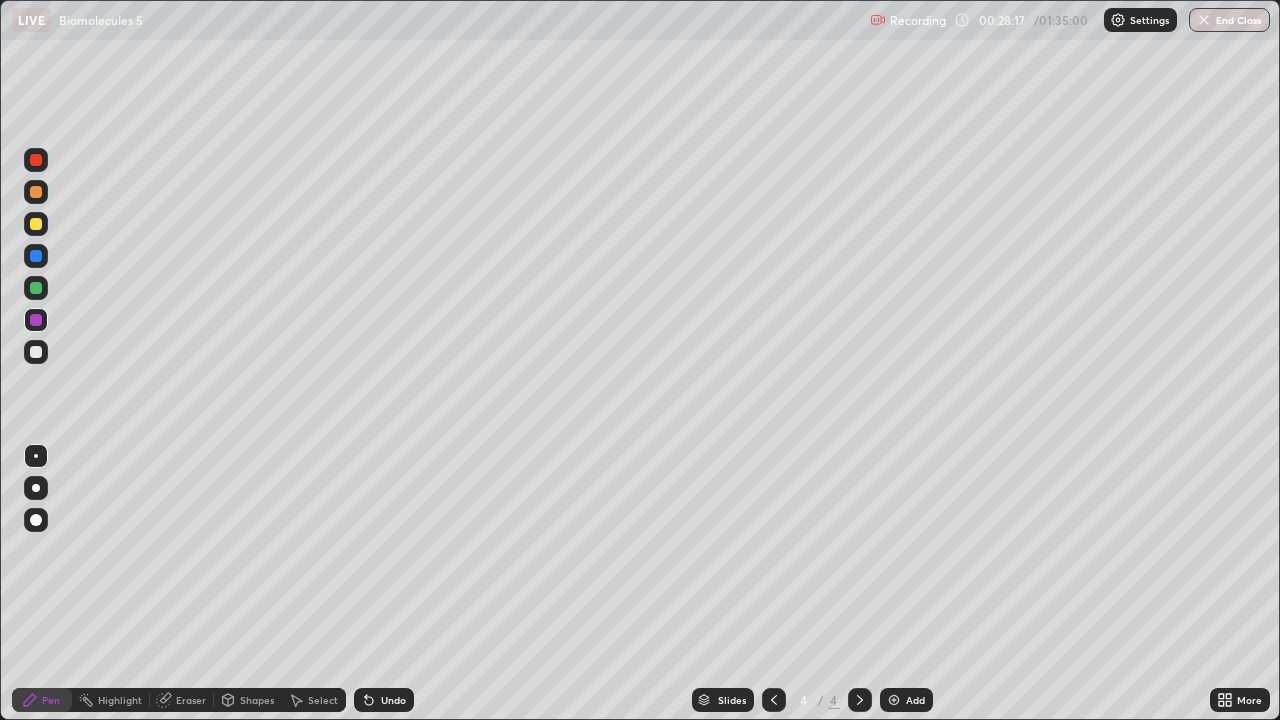 click on "Undo" at bounding box center [393, 700] 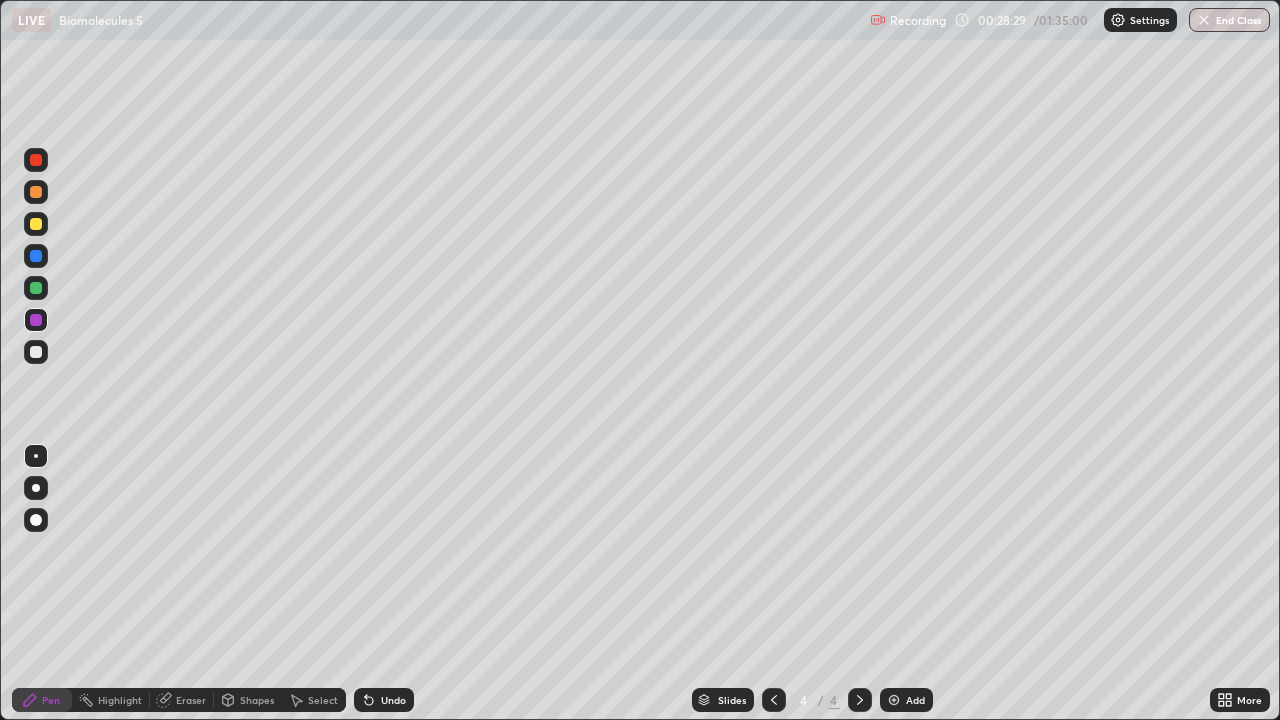 click on "Undo" at bounding box center (393, 700) 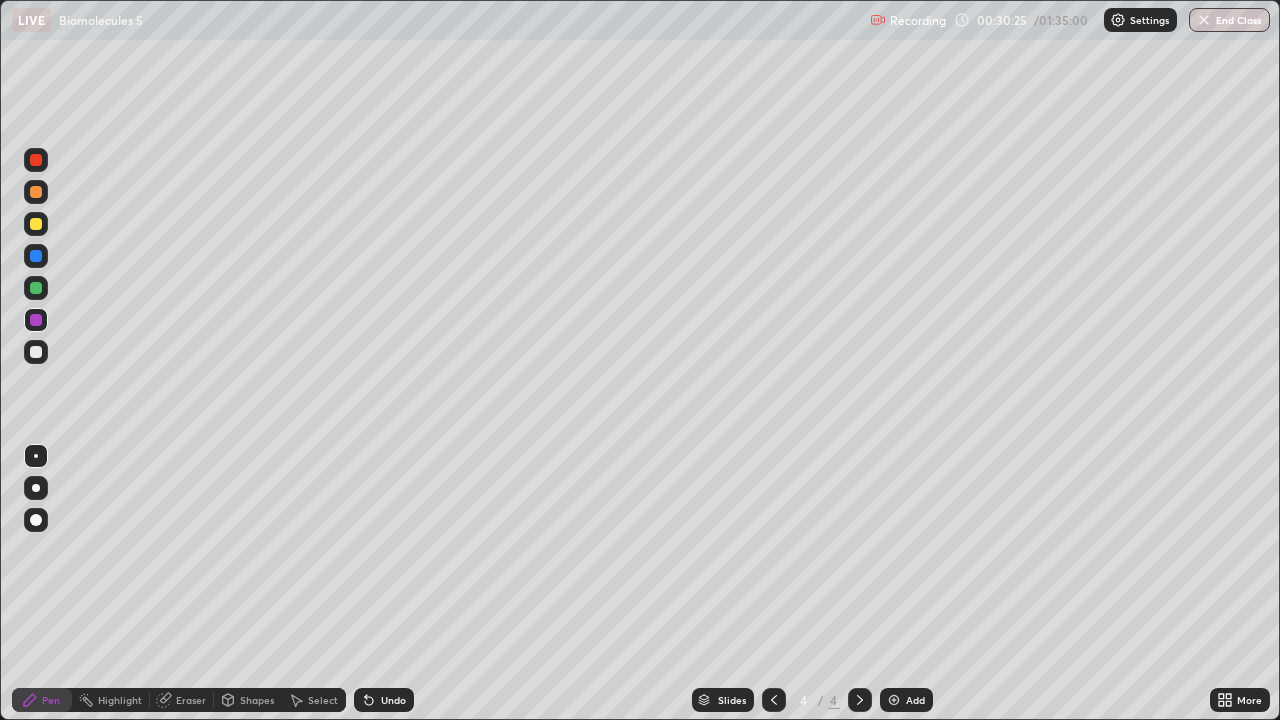 click on "Add" at bounding box center [906, 700] 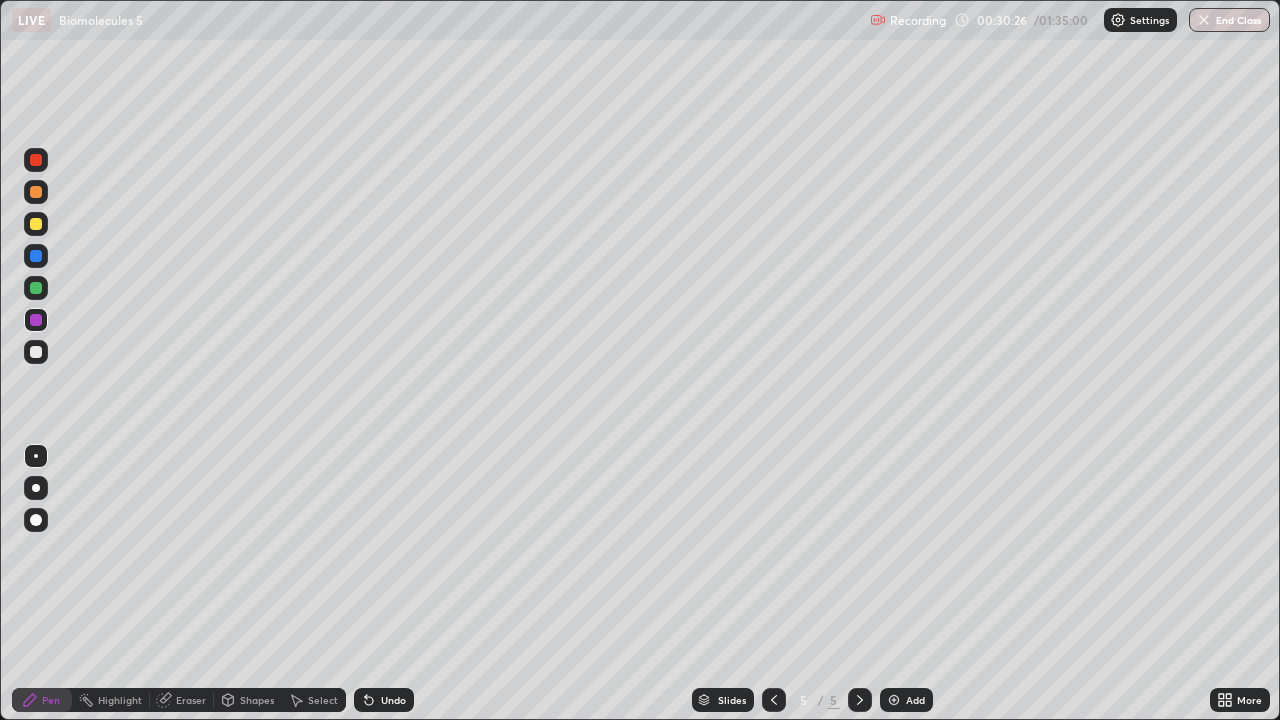 click 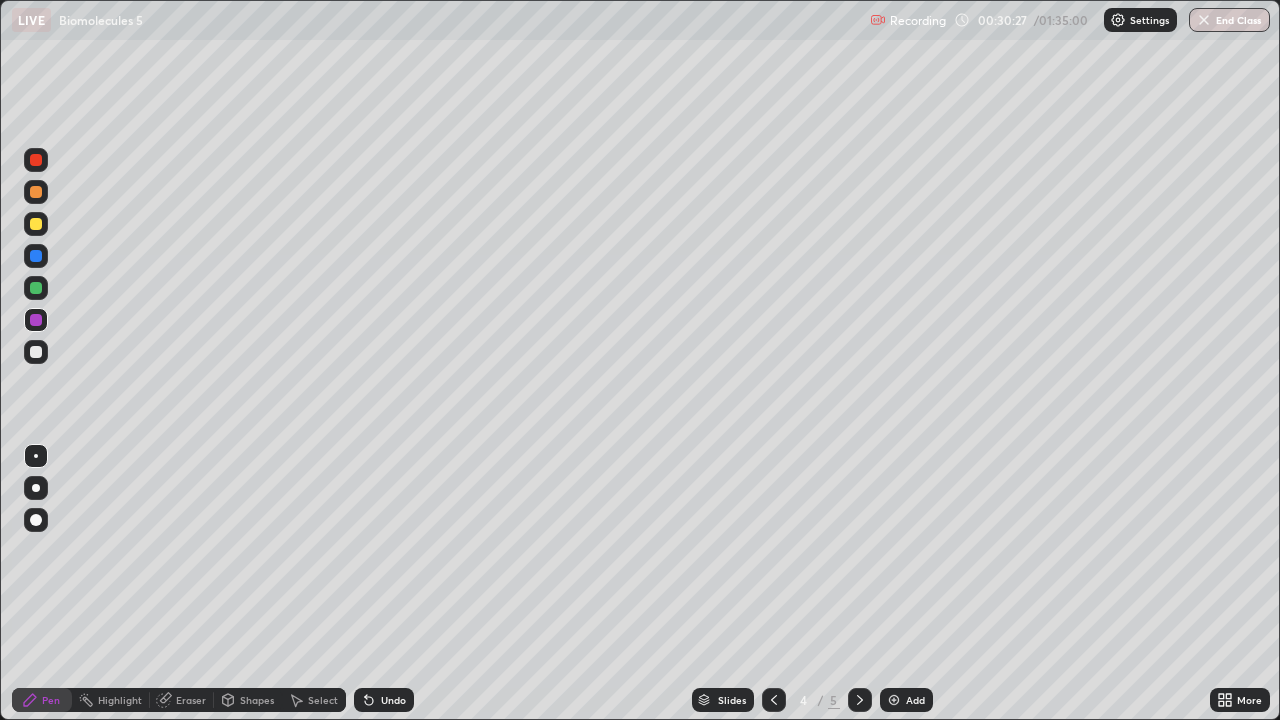 click 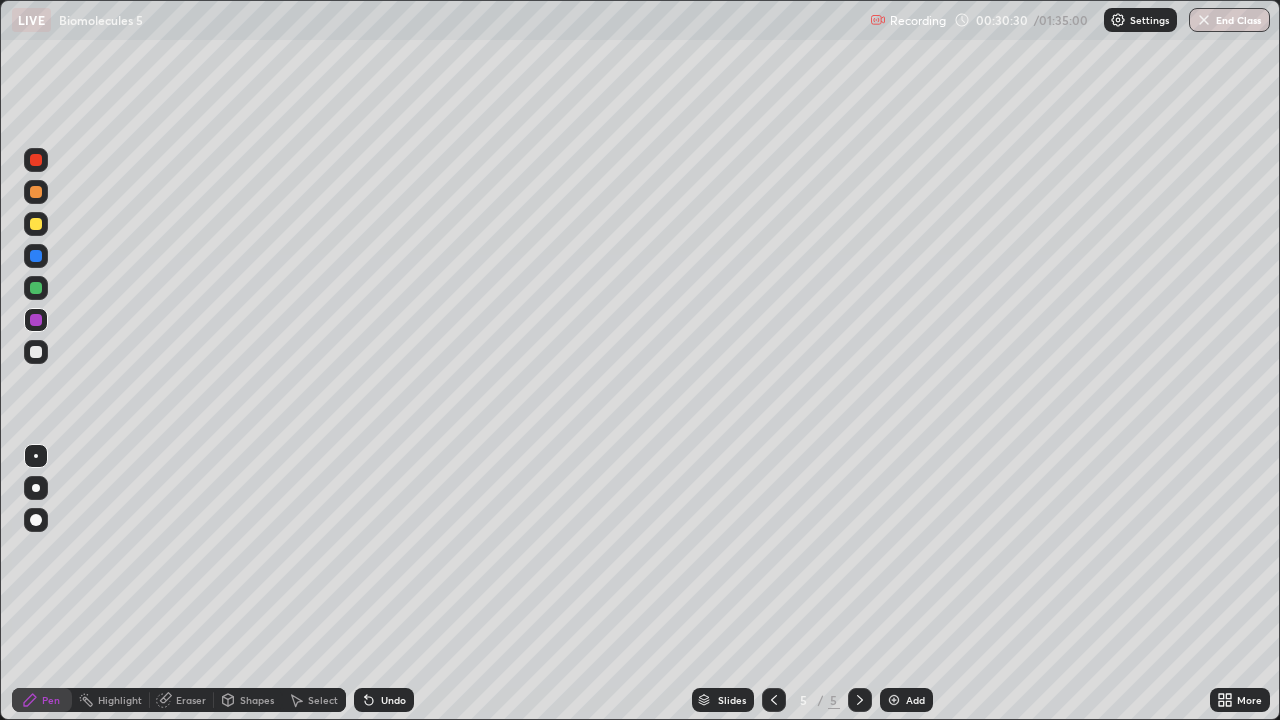 click at bounding box center [36, 192] 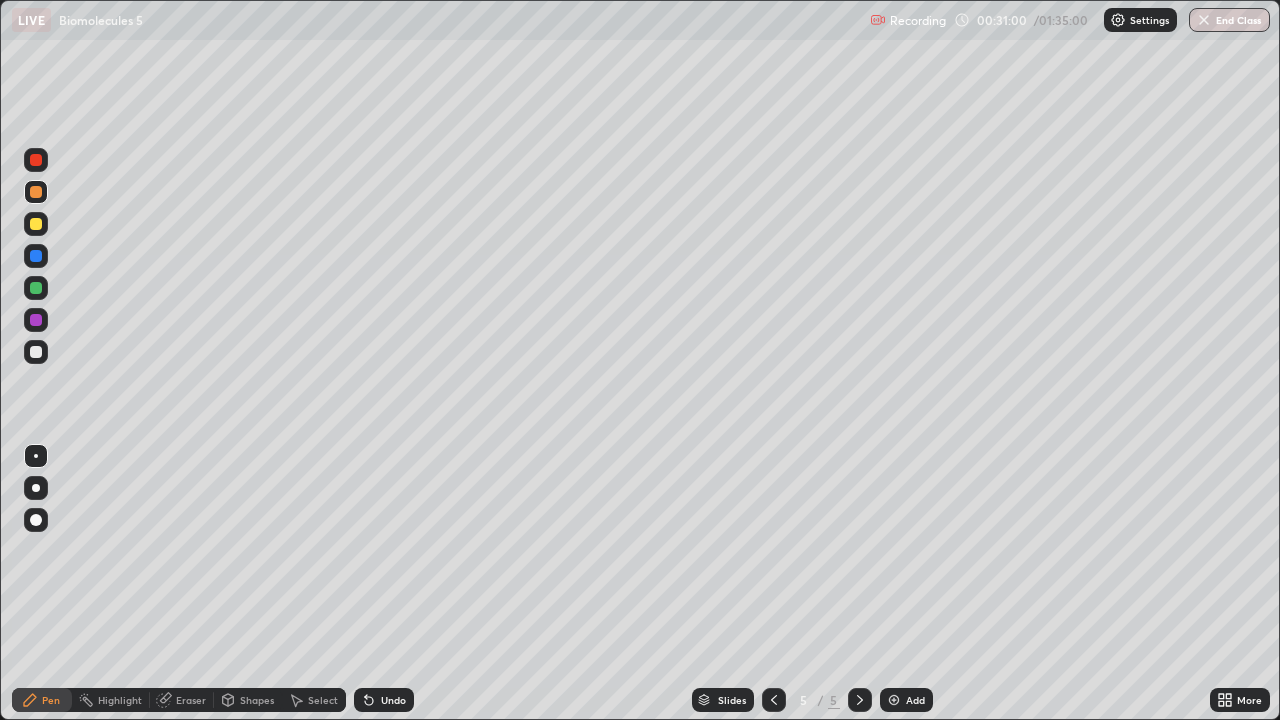 click at bounding box center (36, 352) 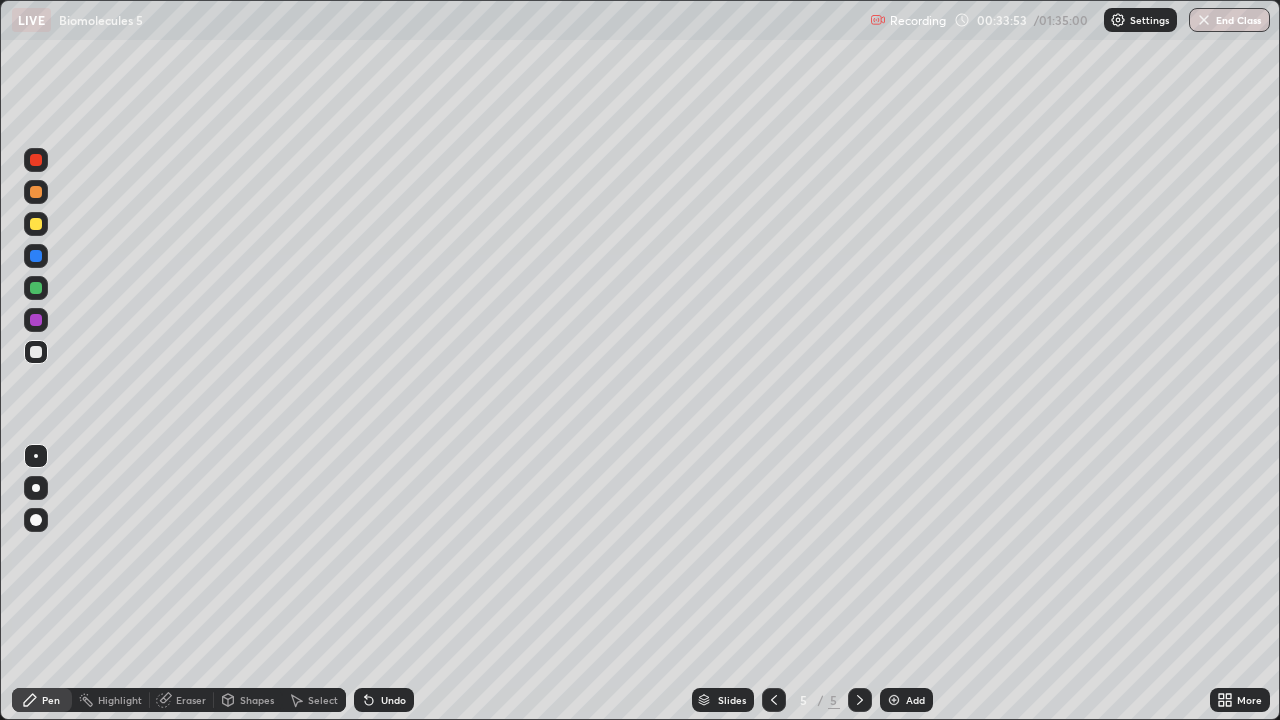 click 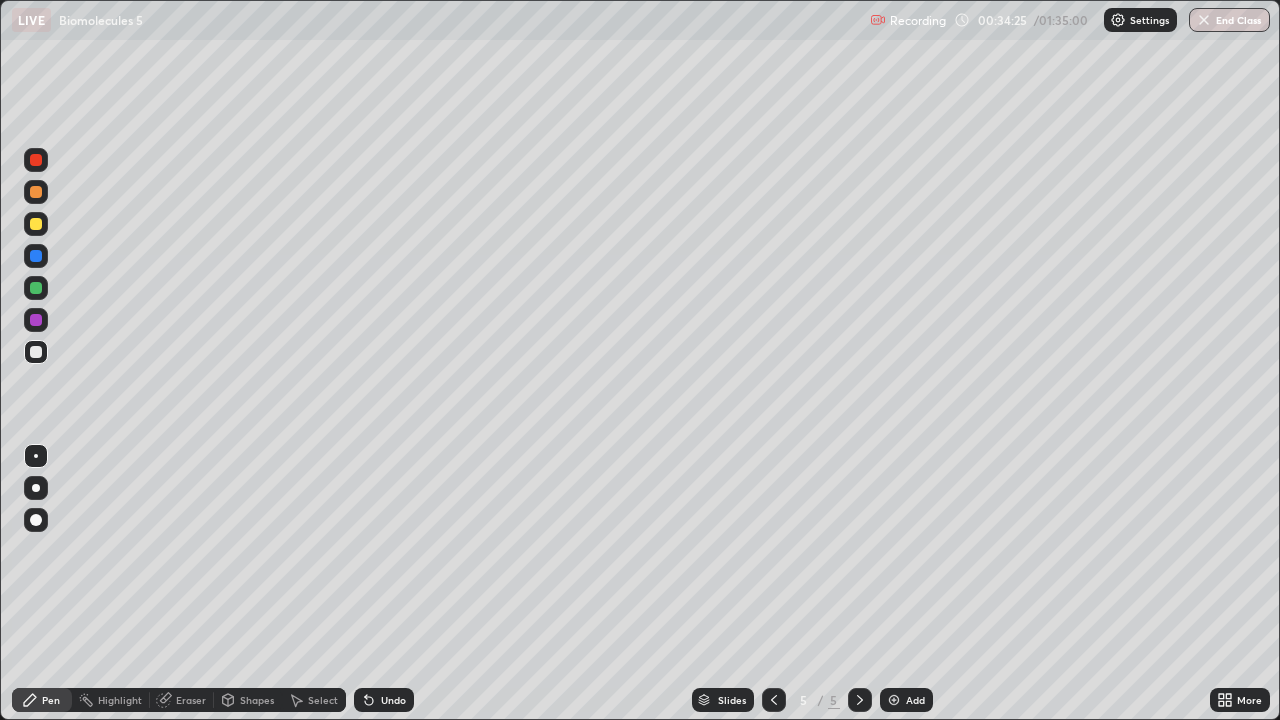 click at bounding box center [36, 320] 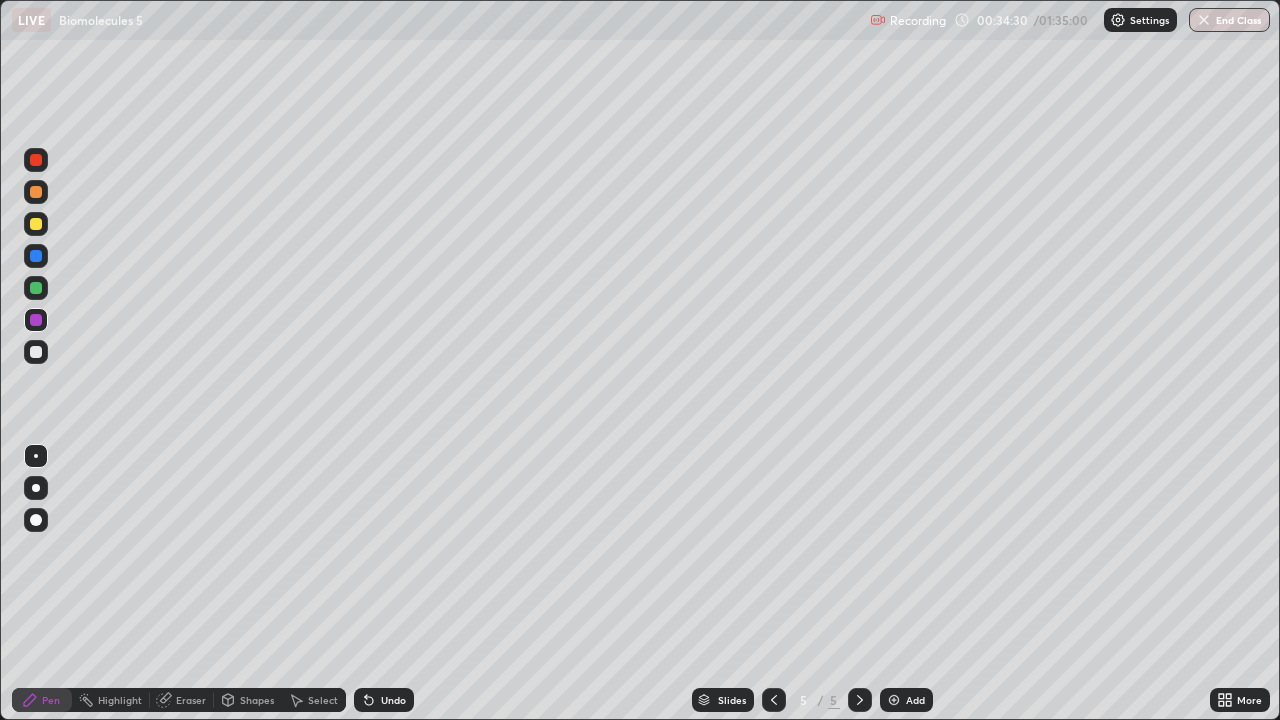 click 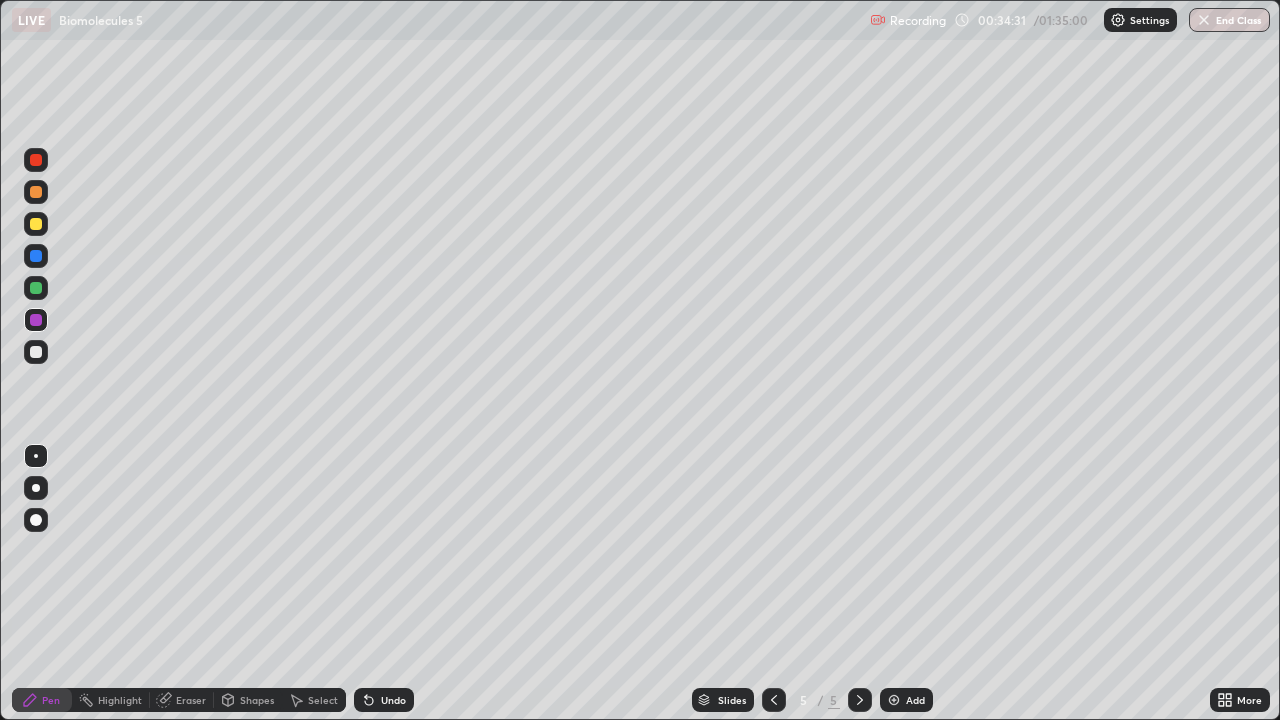 click 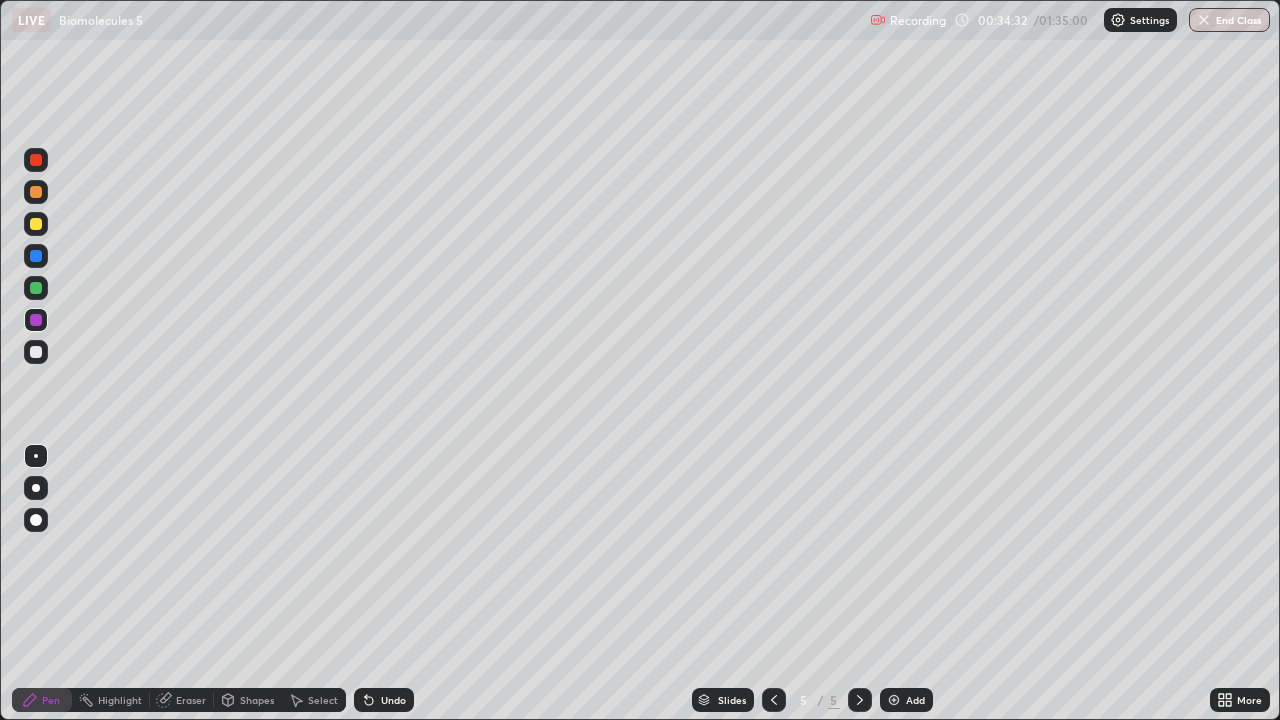 click 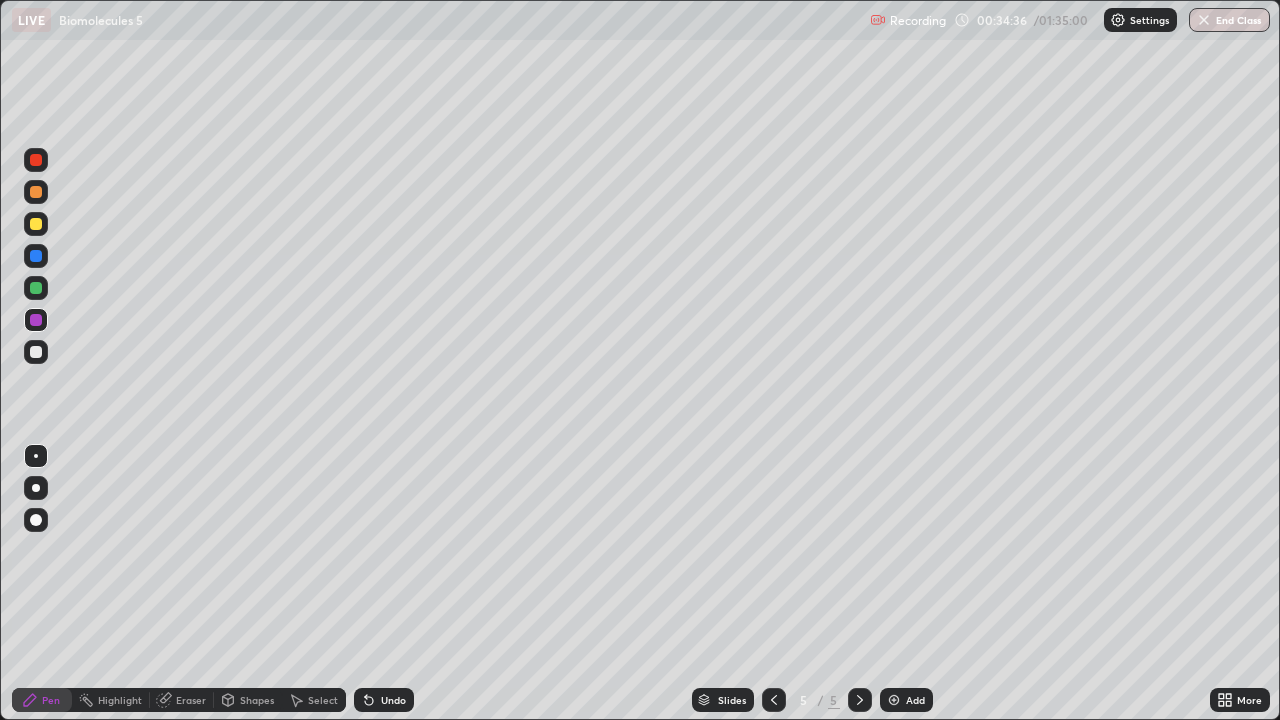 click on "Undo" at bounding box center (393, 700) 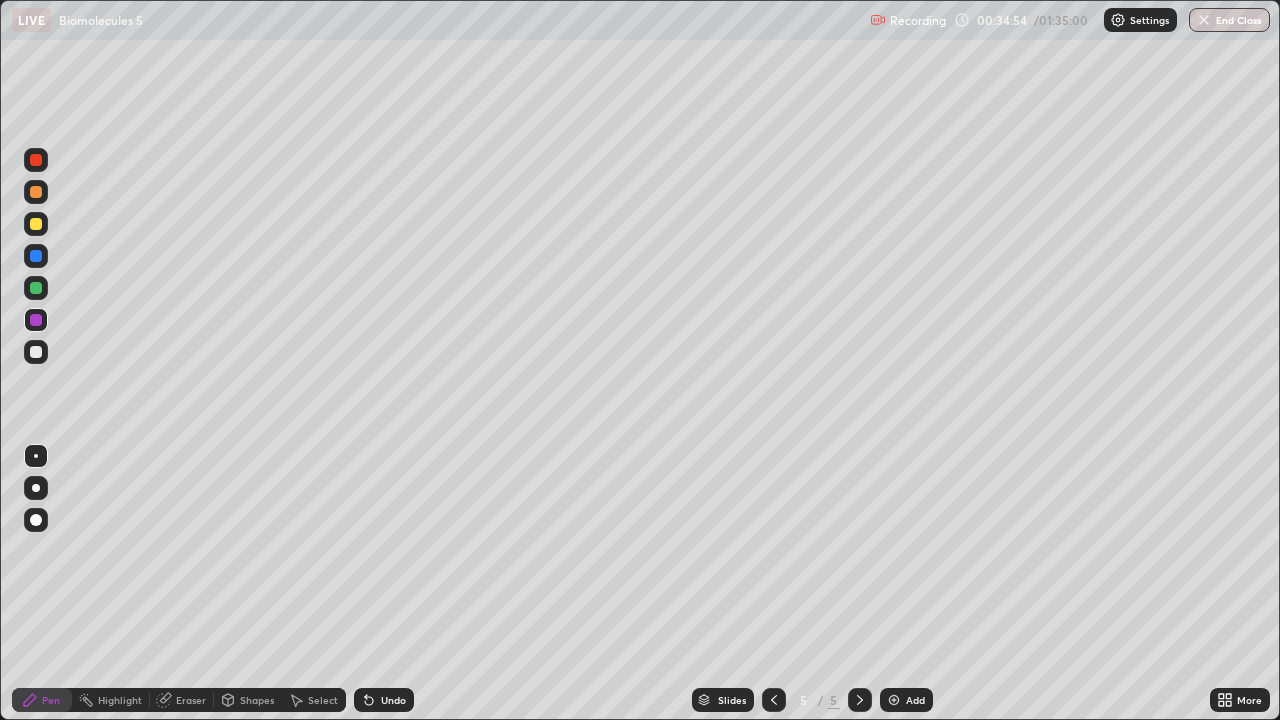 click at bounding box center (36, 352) 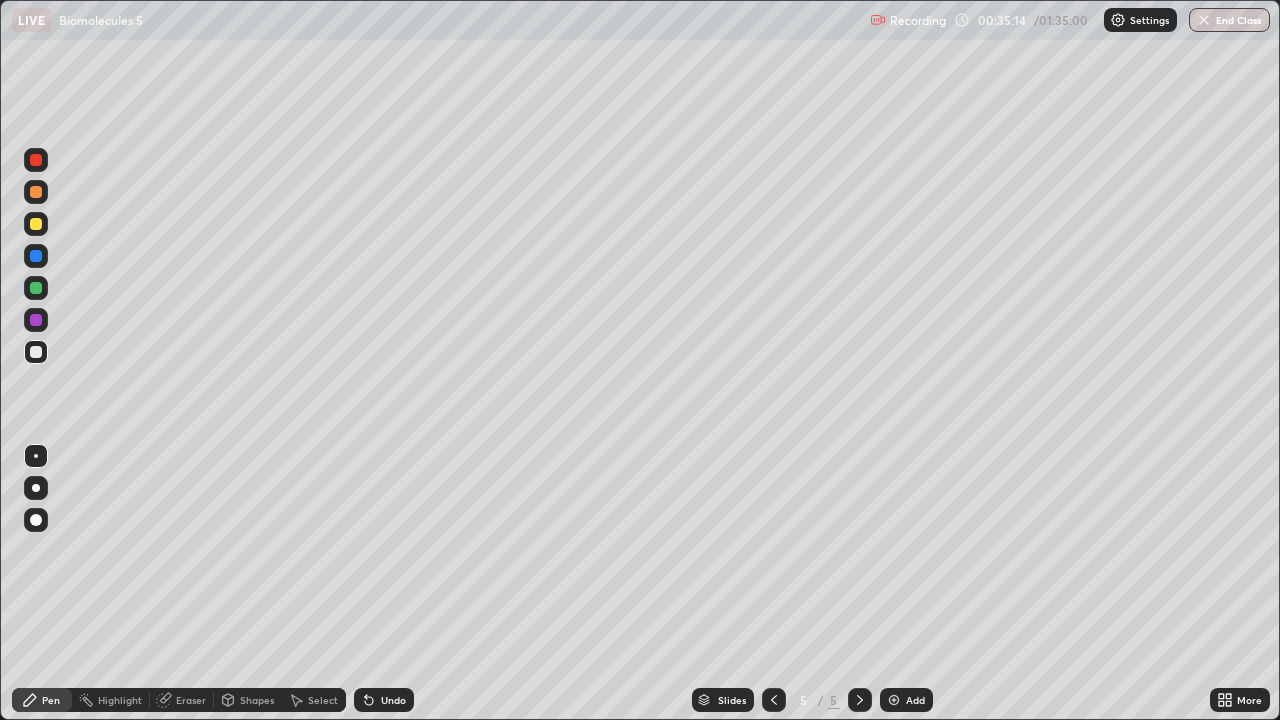 click on "Undo" at bounding box center (393, 700) 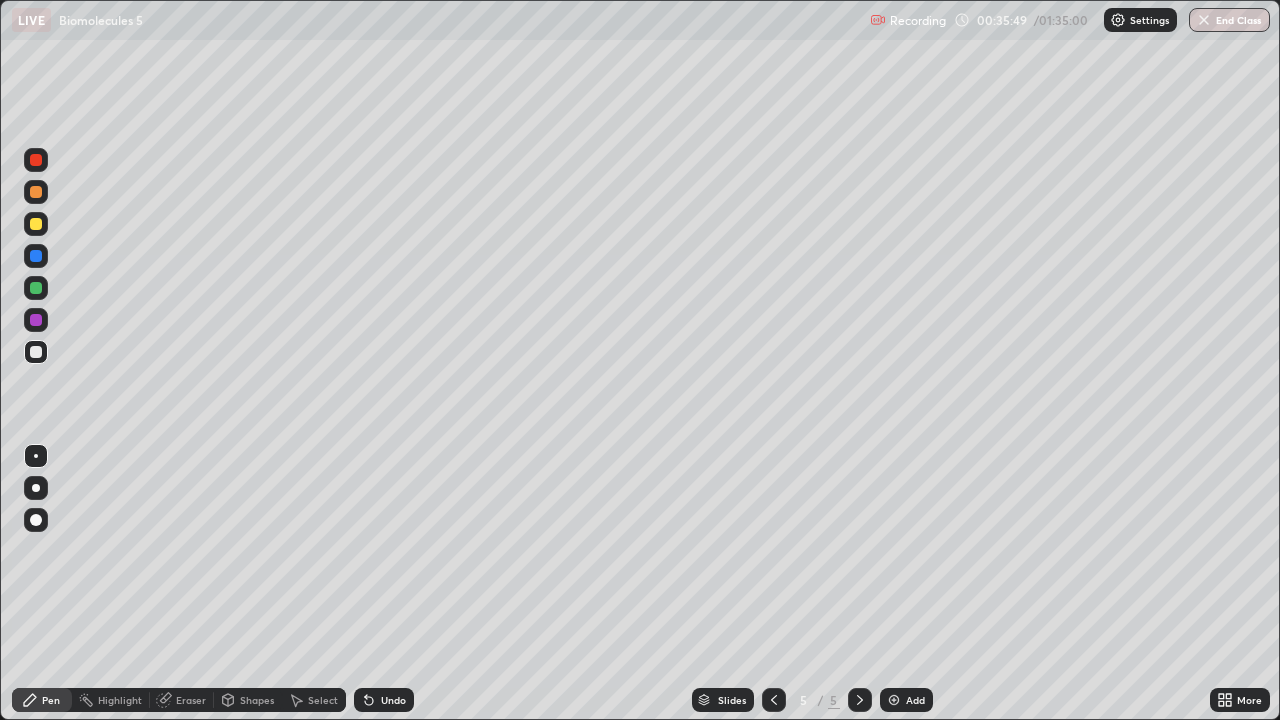 click on "Select" at bounding box center (323, 700) 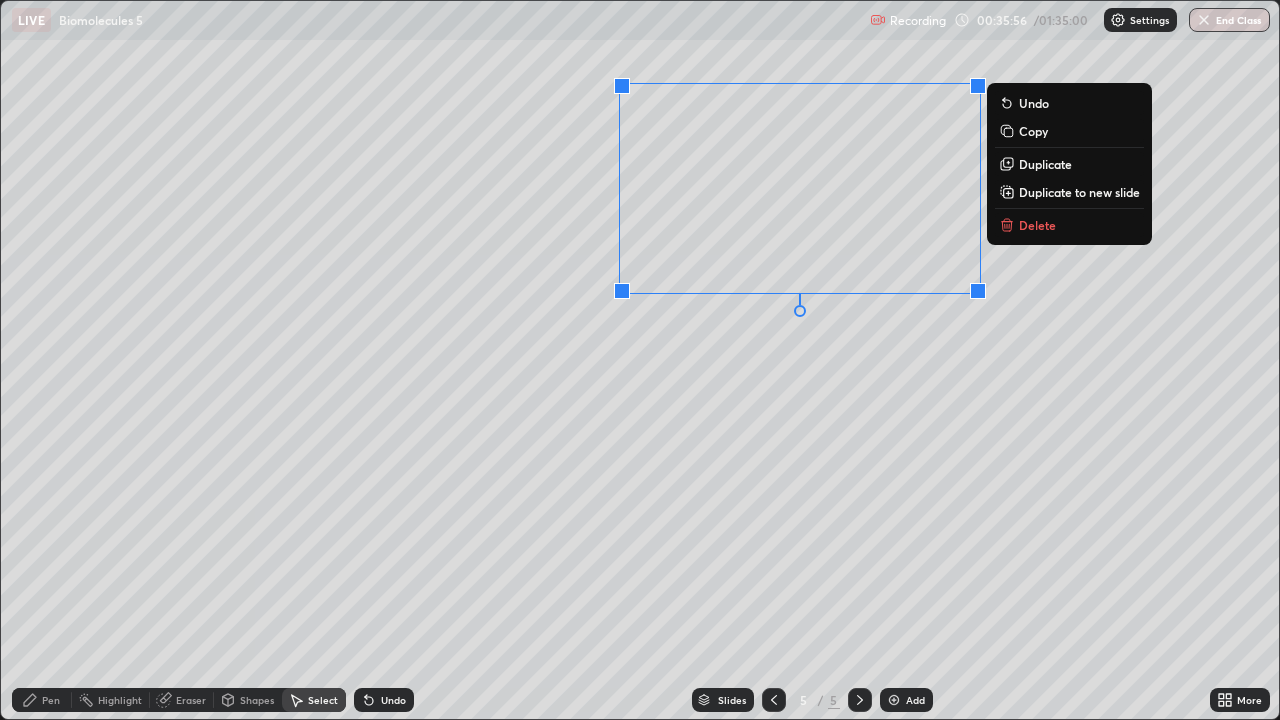 click on "Pen" at bounding box center [42, 700] 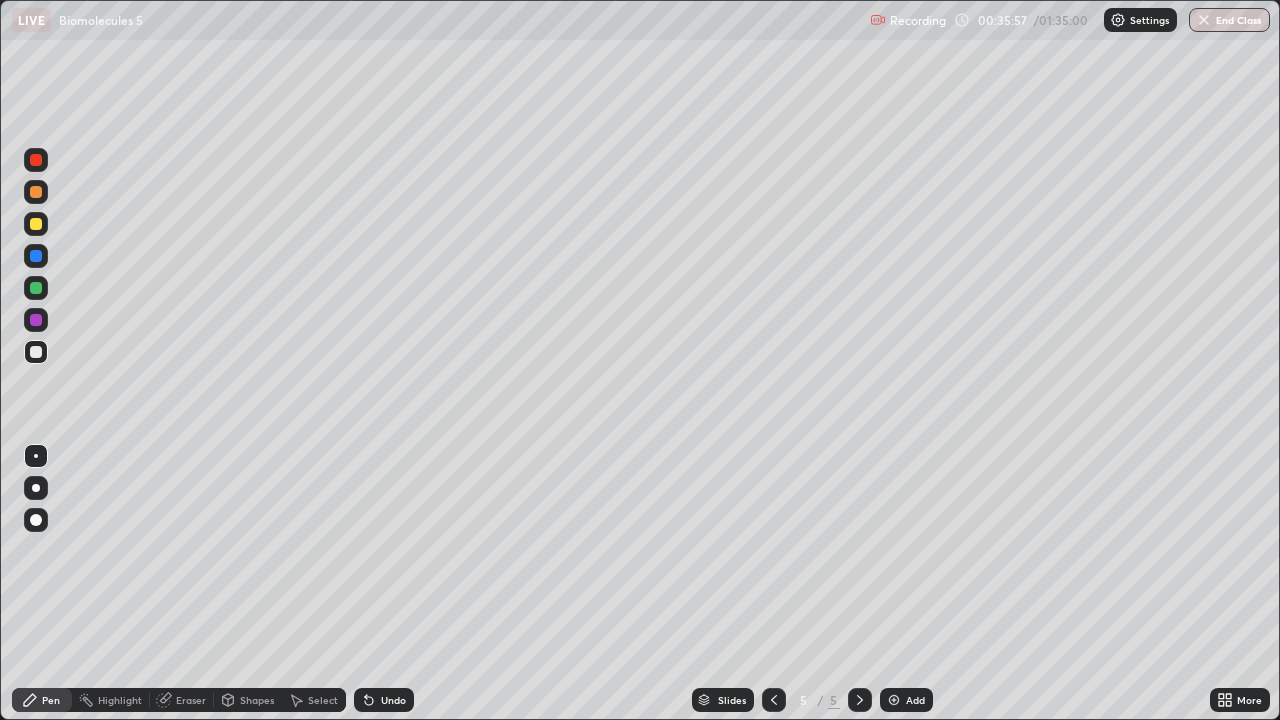 click at bounding box center (36, 320) 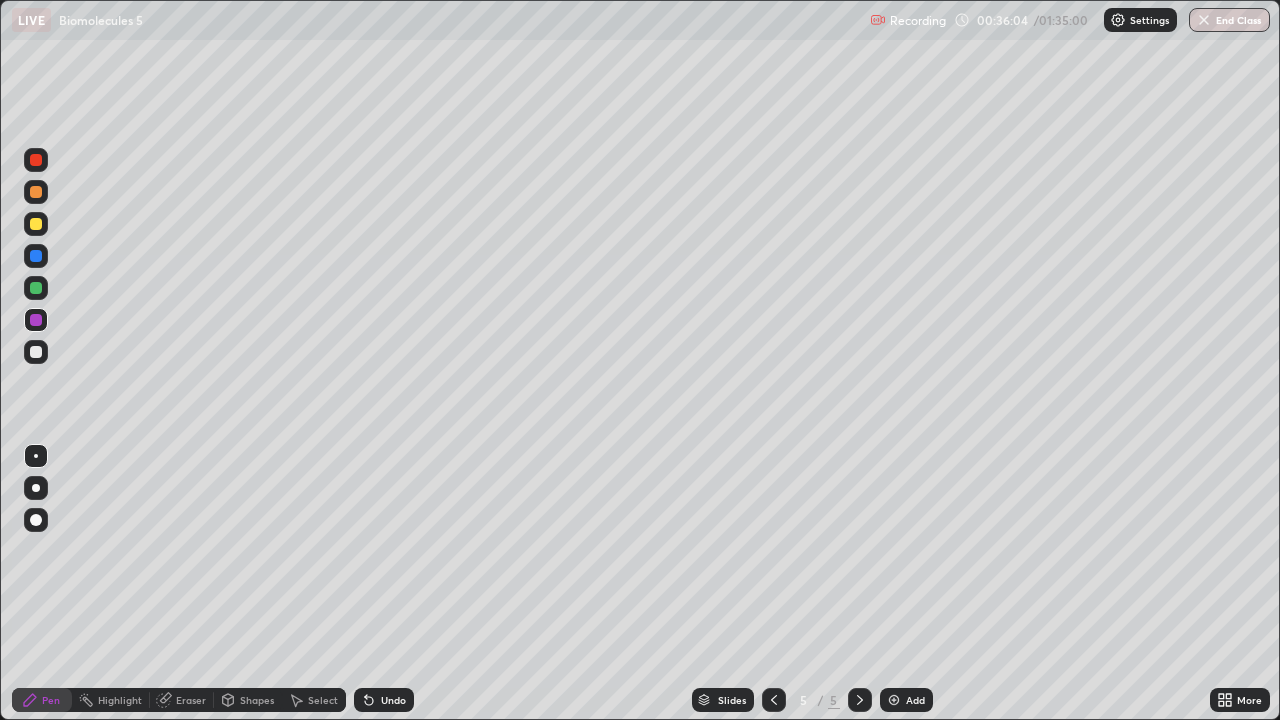click on "Eraser" at bounding box center (182, 700) 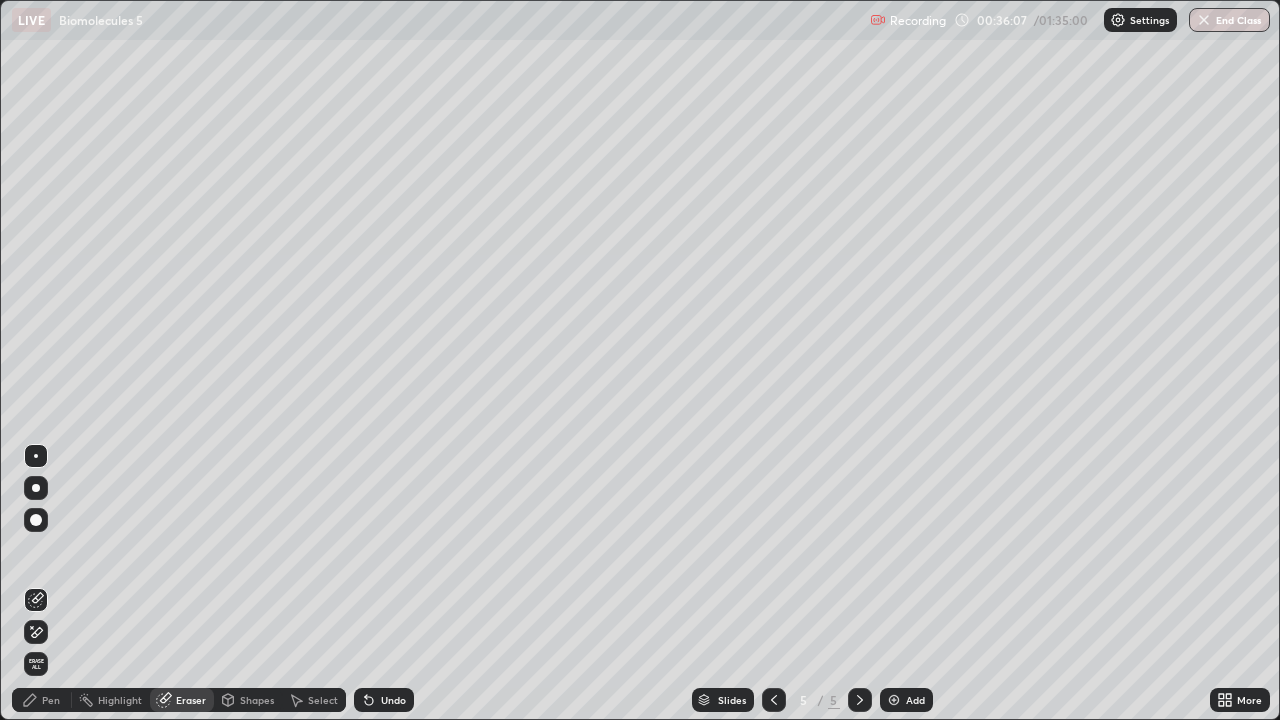 click on "Pen" at bounding box center [42, 700] 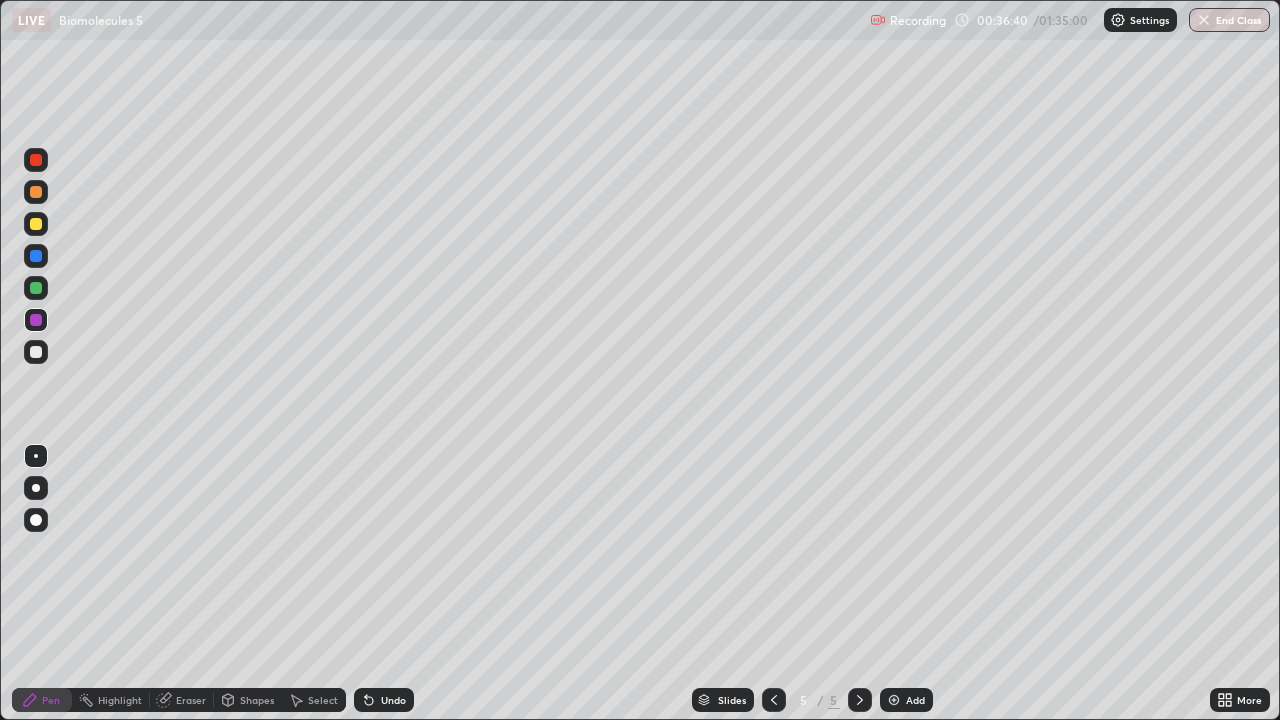 click on "Undo" at bounding box center [393, 700] 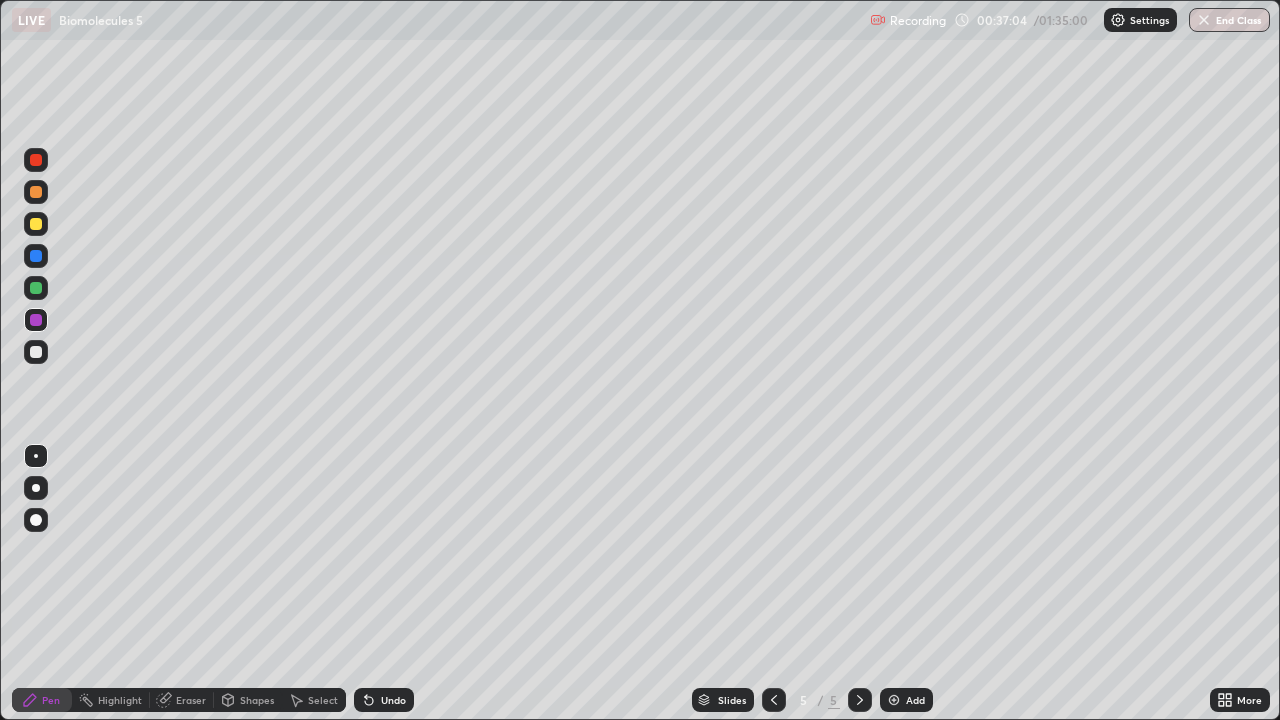 click at bounding box center [36, 160] 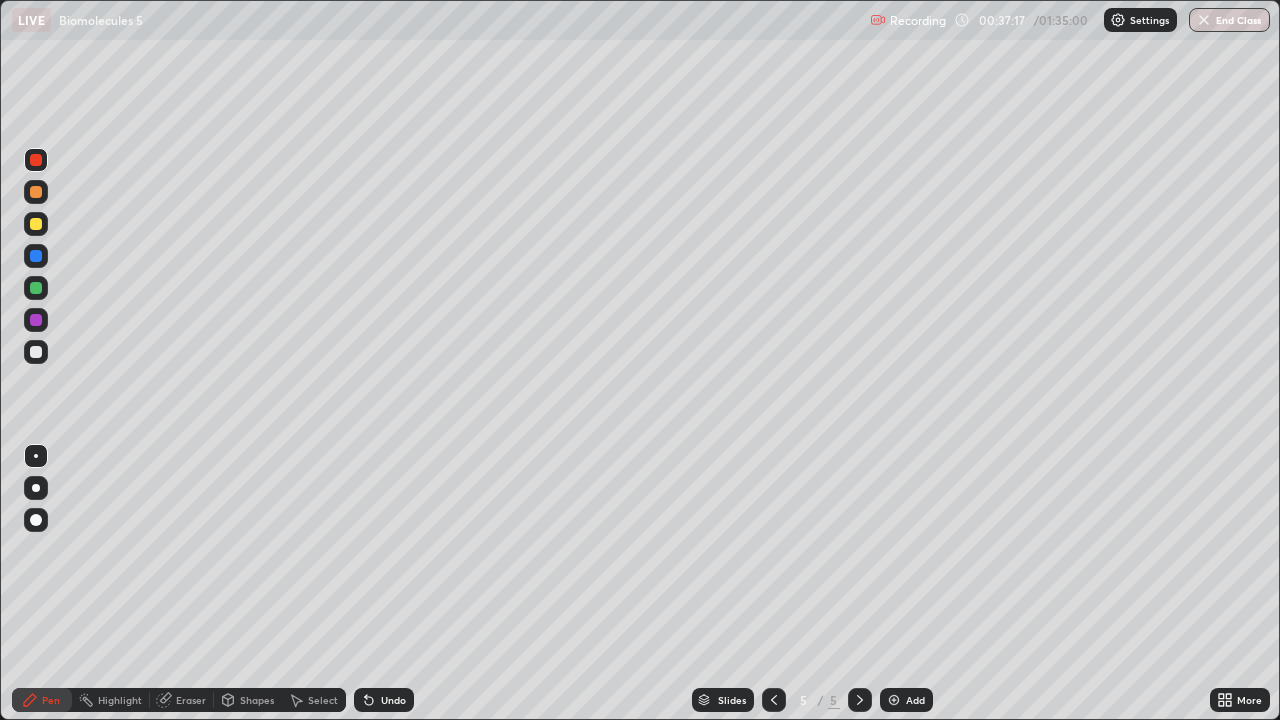 click on "Undo" at bounding box center (393, 700) 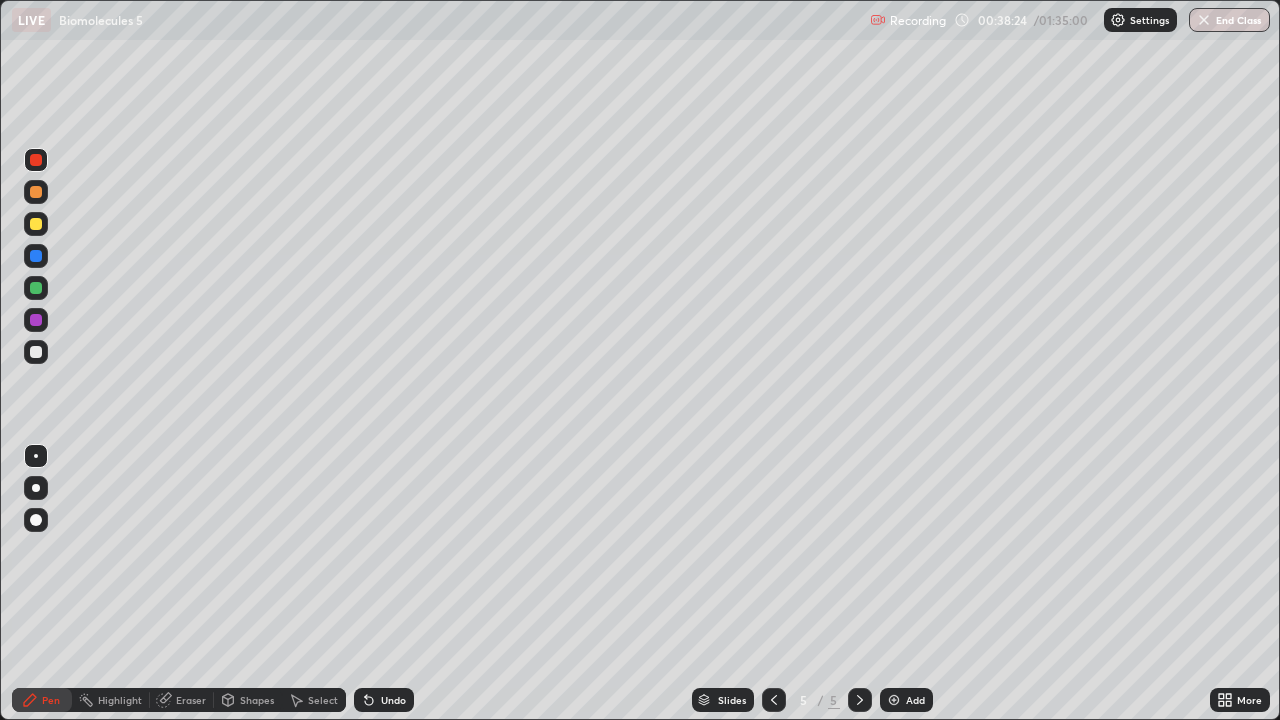 click 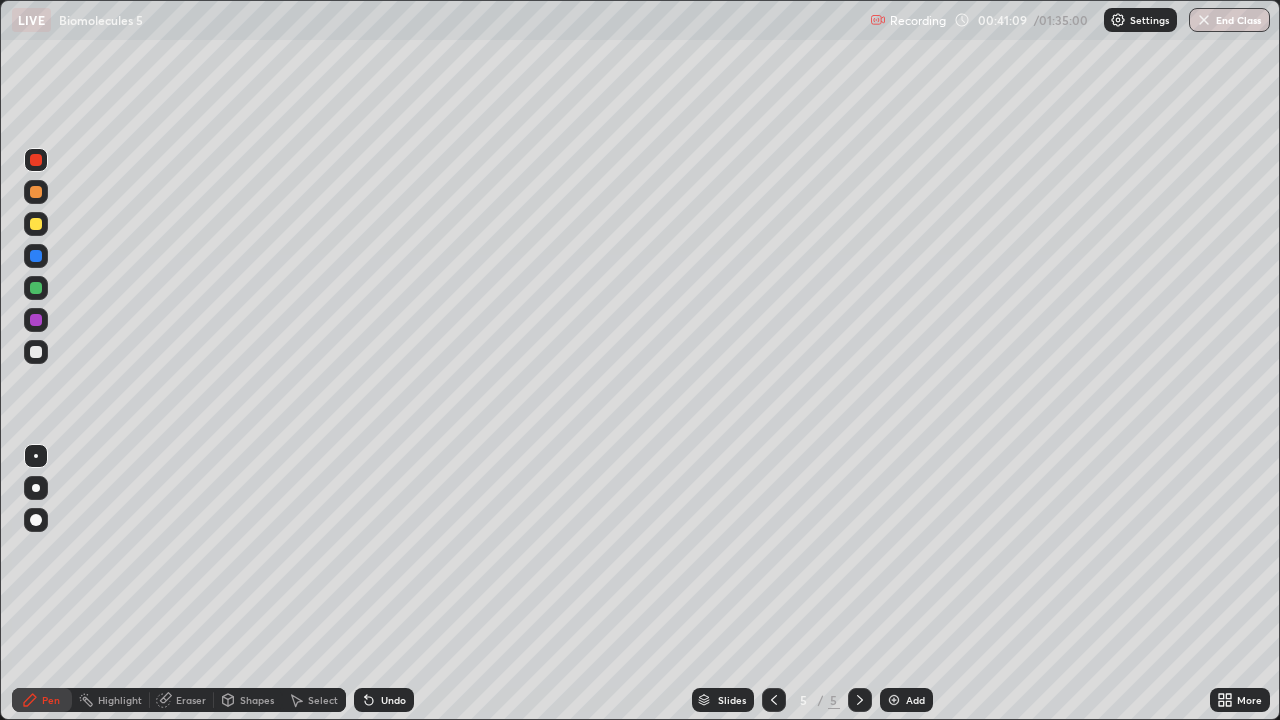 click on "Add" at bounding box center (915, 700) 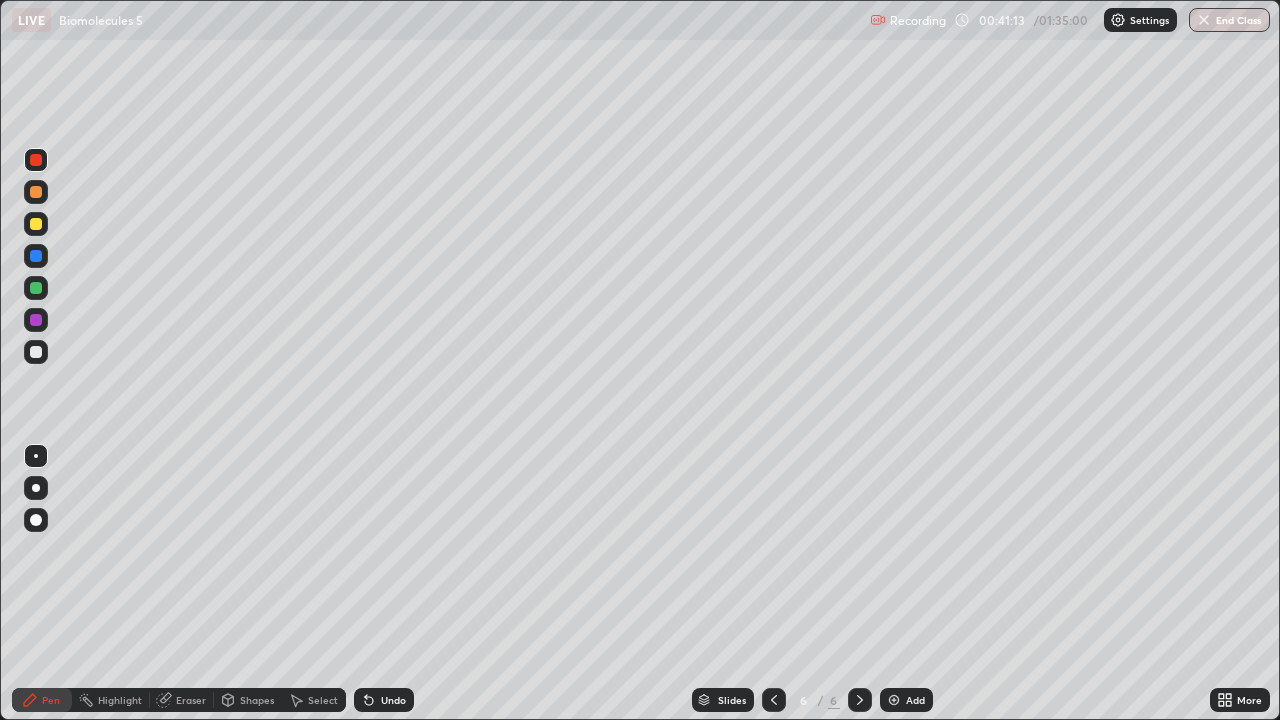 click at bounding box center (36, 352) 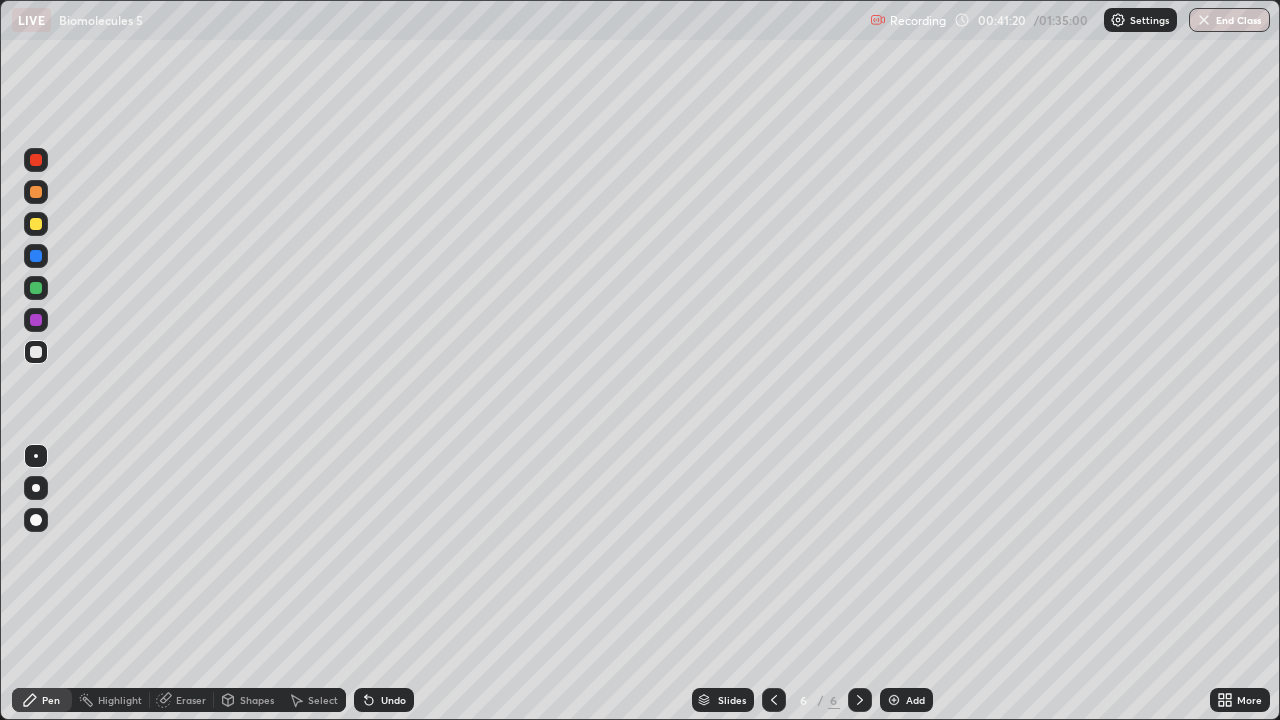 click on "Eraser" at bounding box center [191, 700] 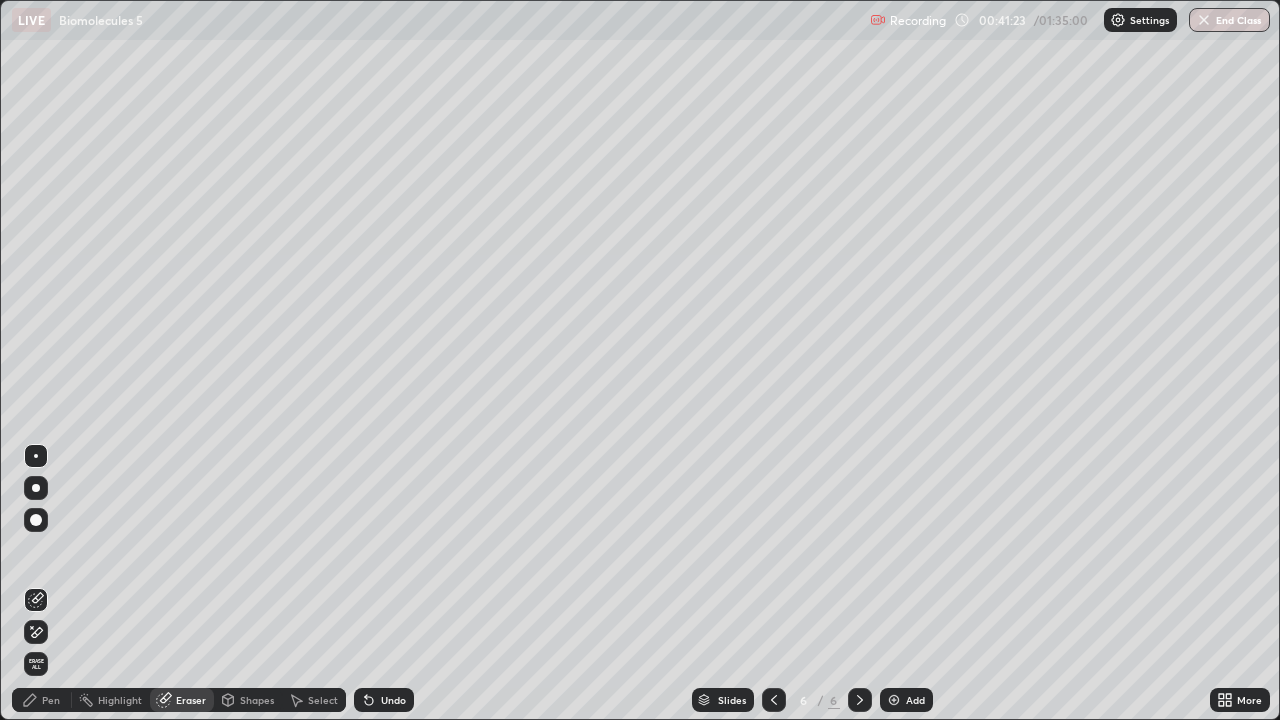 click on "Pen" at bounding box center (51, 700) 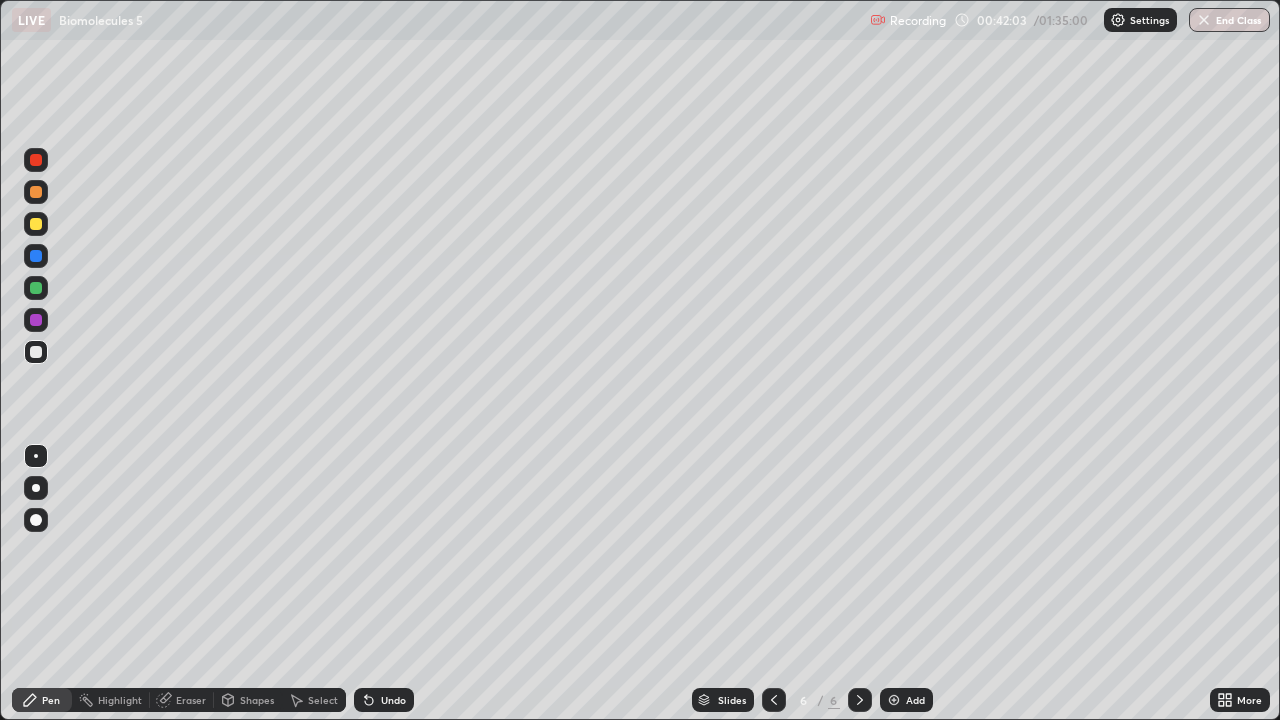 click on "Undo" at bounding box center (384, 700) 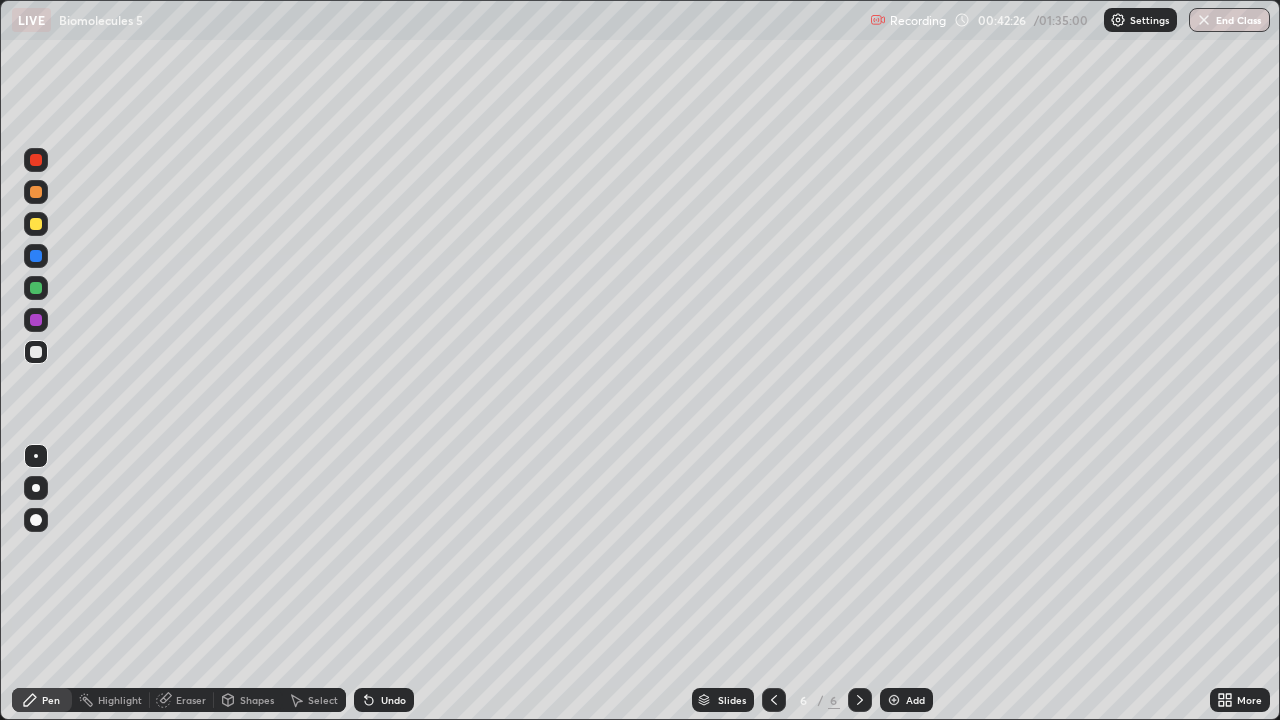 click on "Eraser" at bounding box center (191, 700) 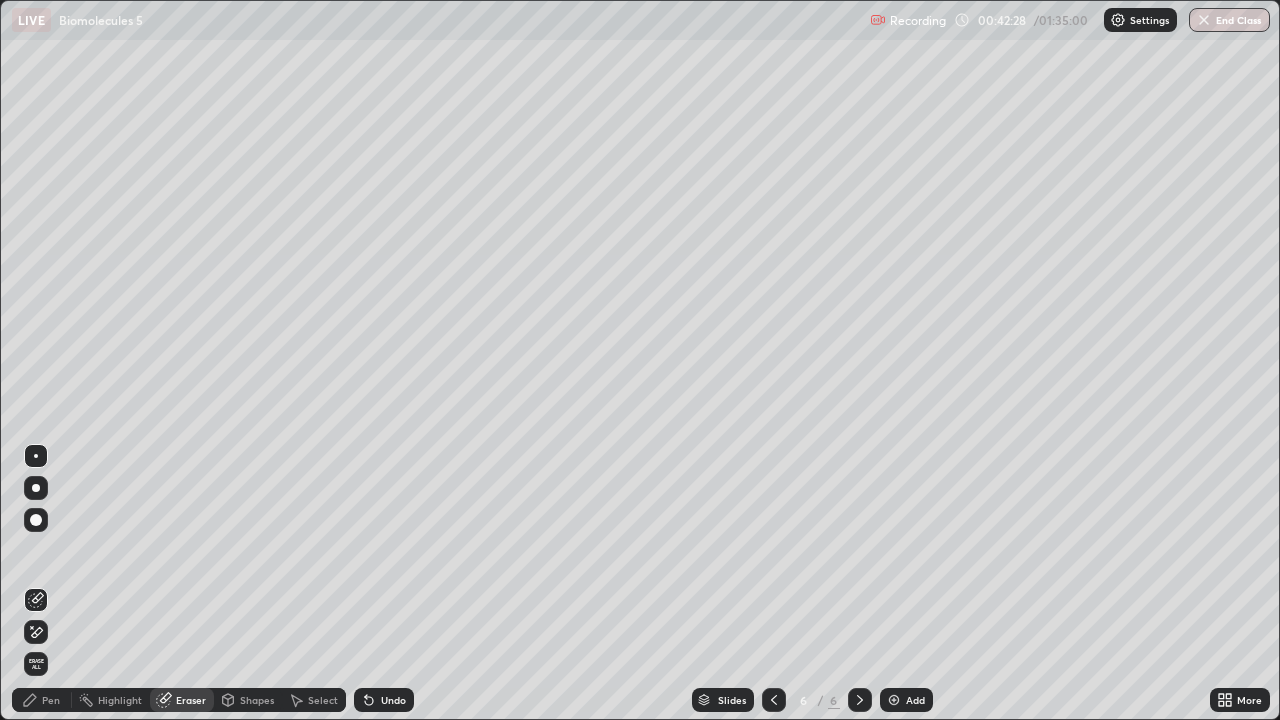 click on "Pen" at bounding box center [51, 700] 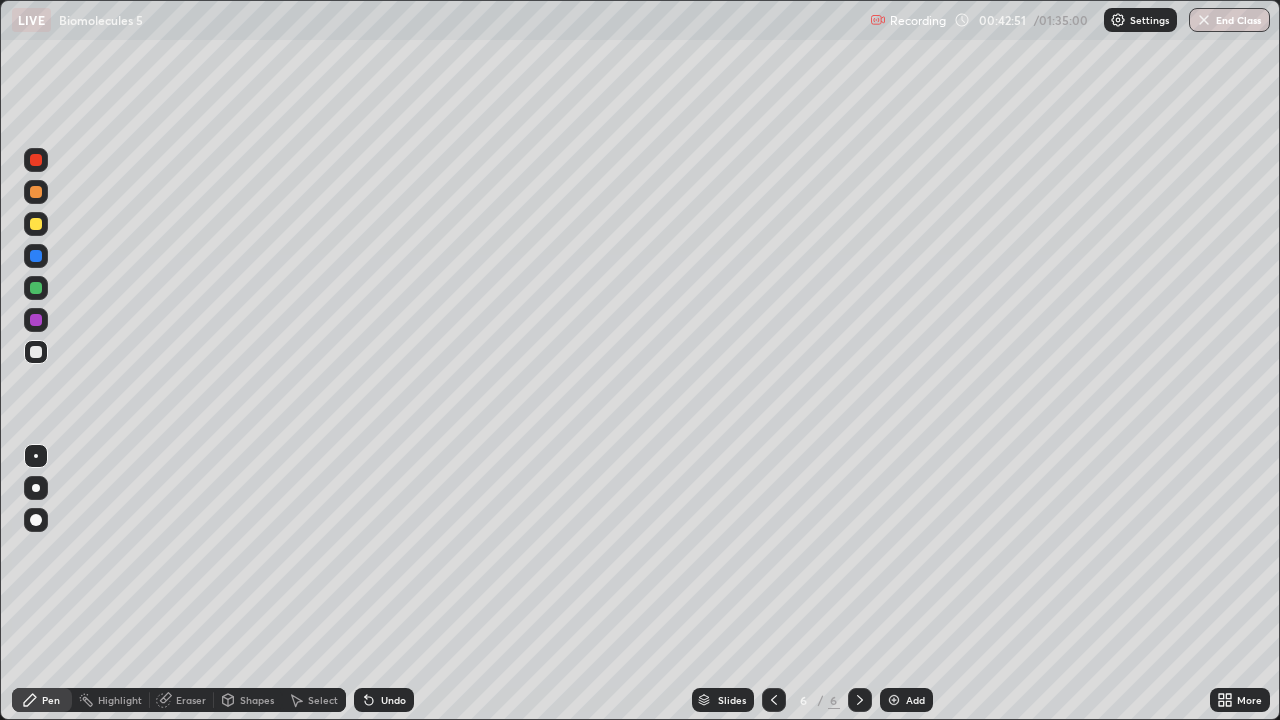 click at bounding box center (36, 224) 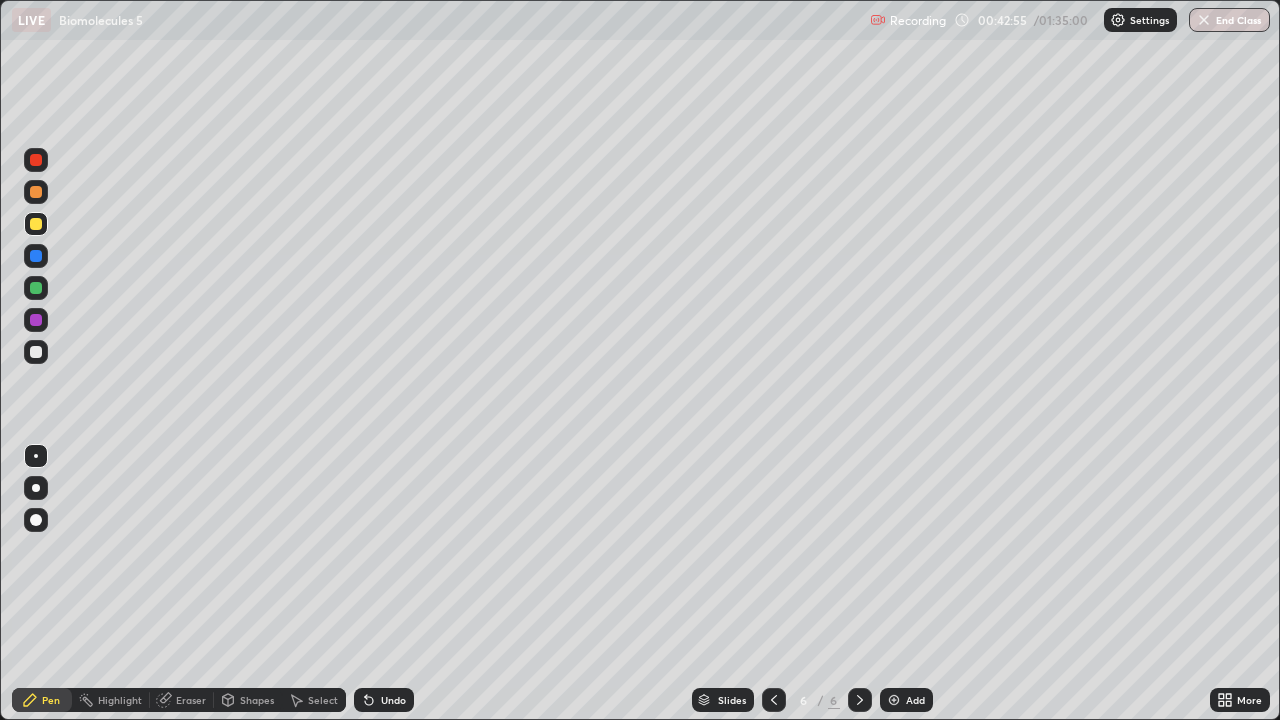click 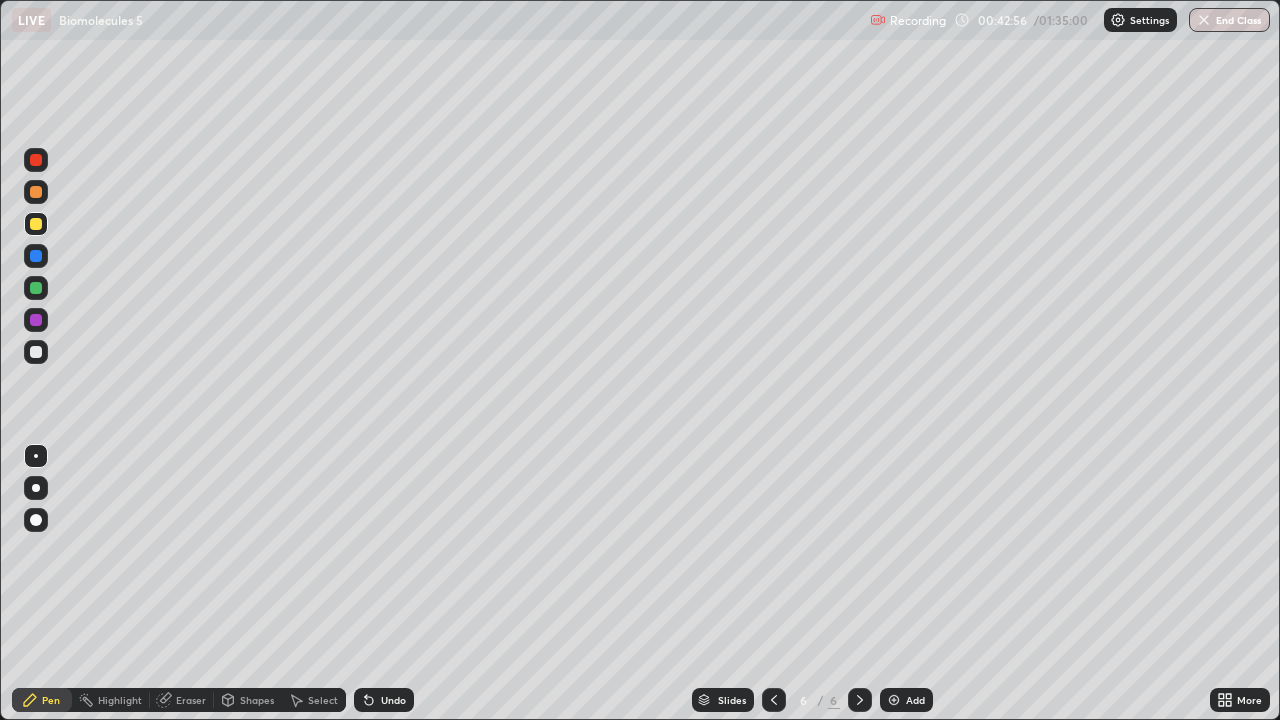 click on "Undo" at bounding box center [384, 700] 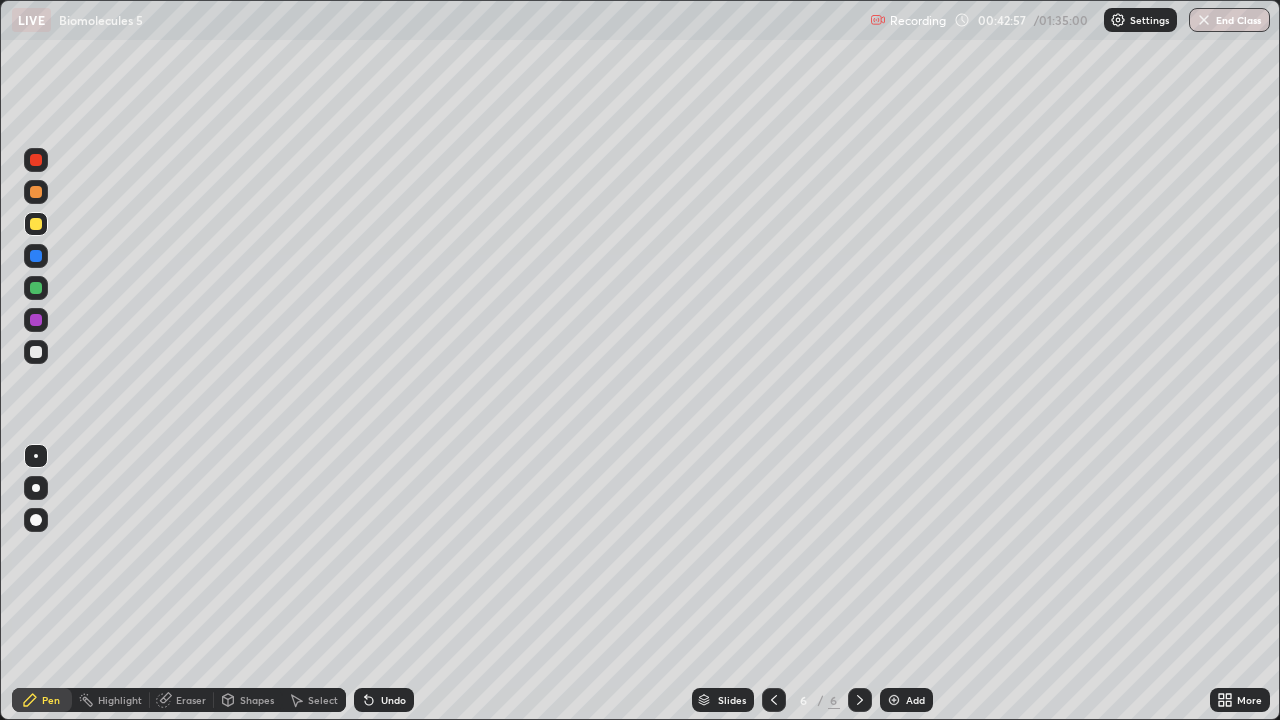 click at bounding box center (36, 288) 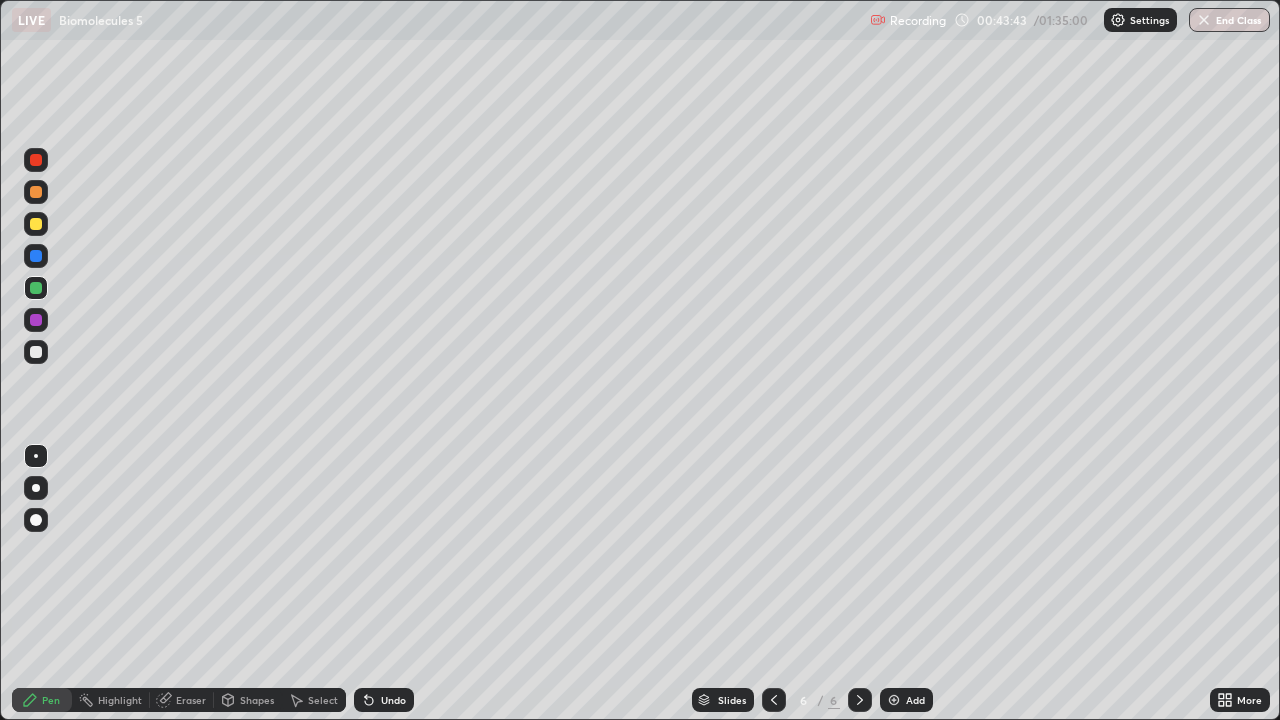 click on "Undo" at bounding box center [393, 700] 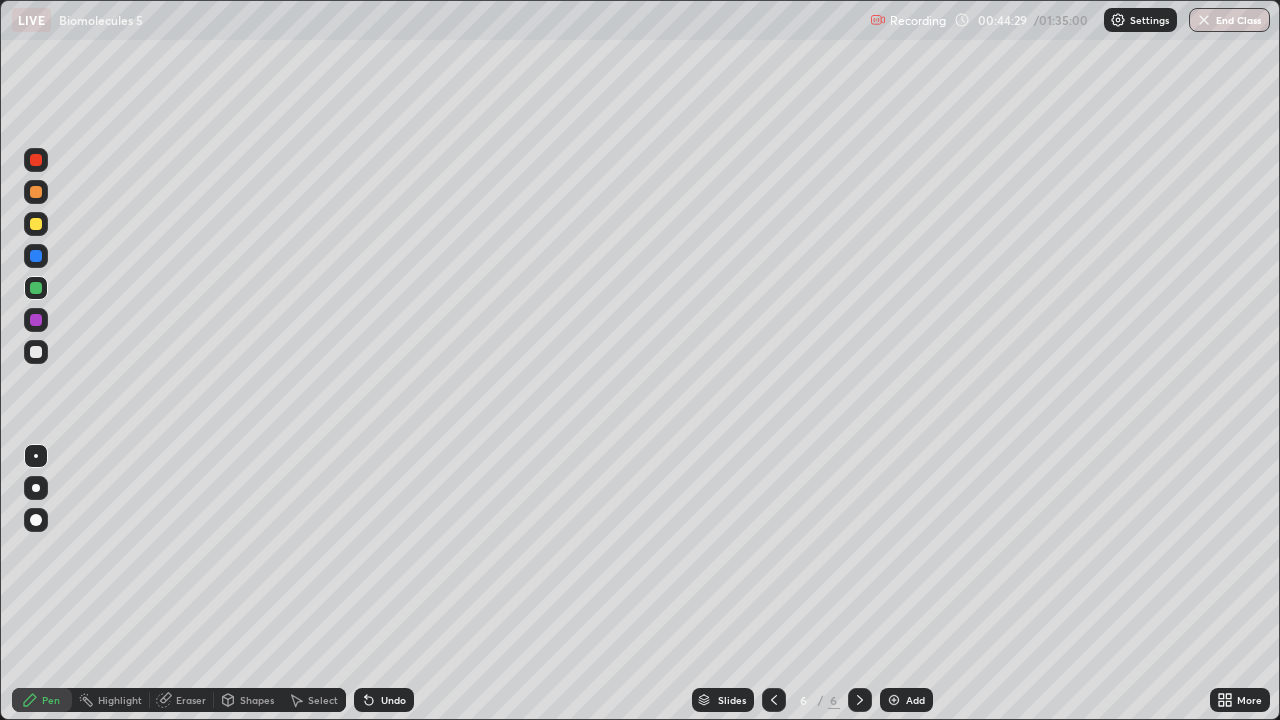 click on "Undo" at bounding box center [393, 700] 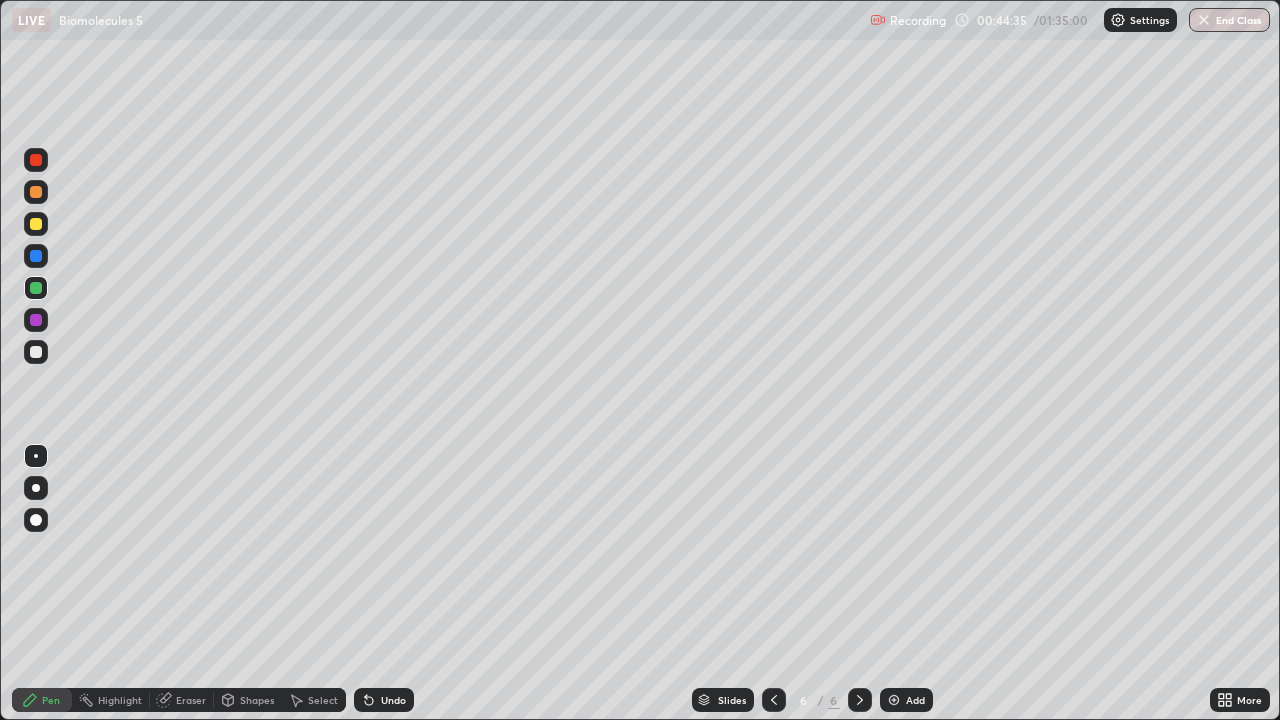 click 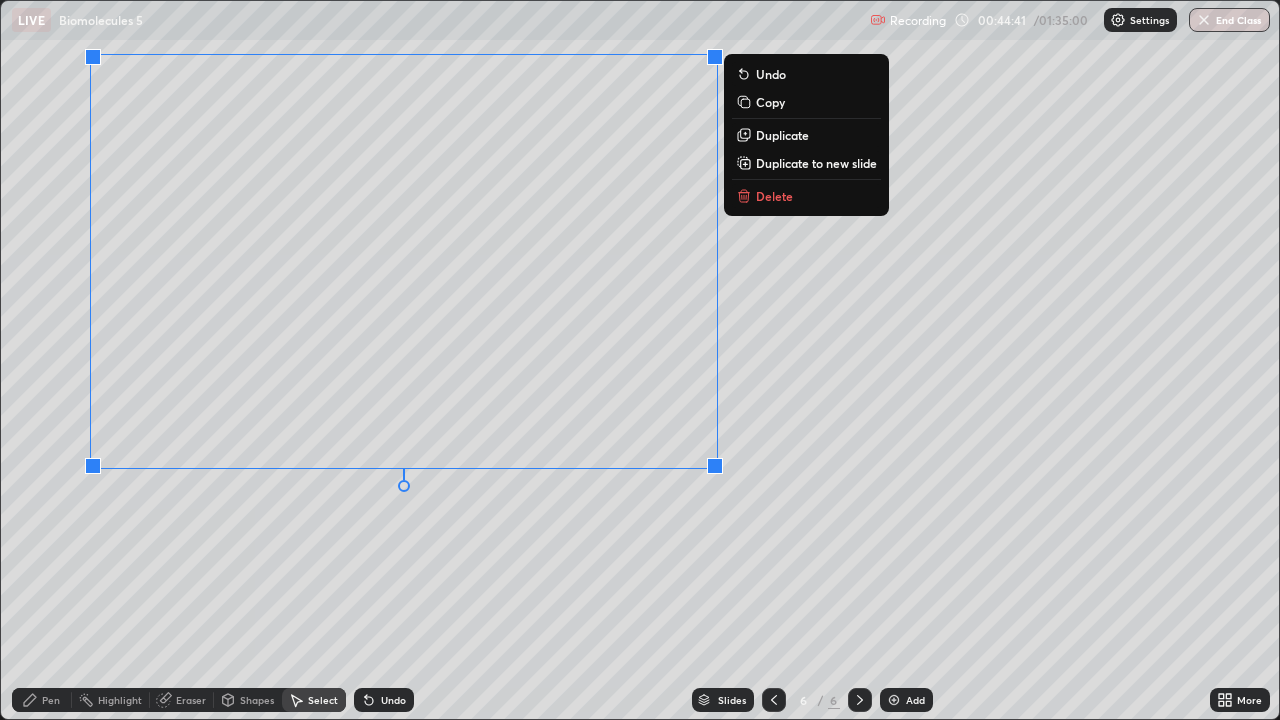 click on "Pen" at bounding box center (42, 700) 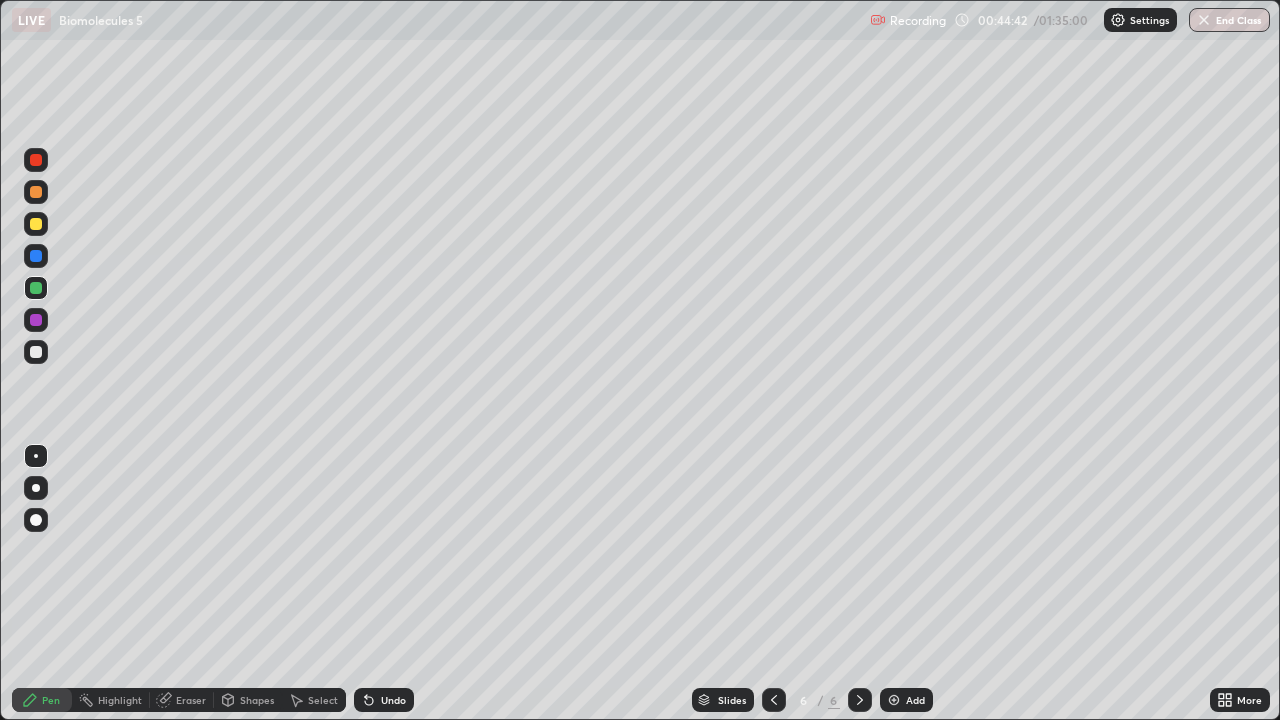 click at bounding box center [36, 160] 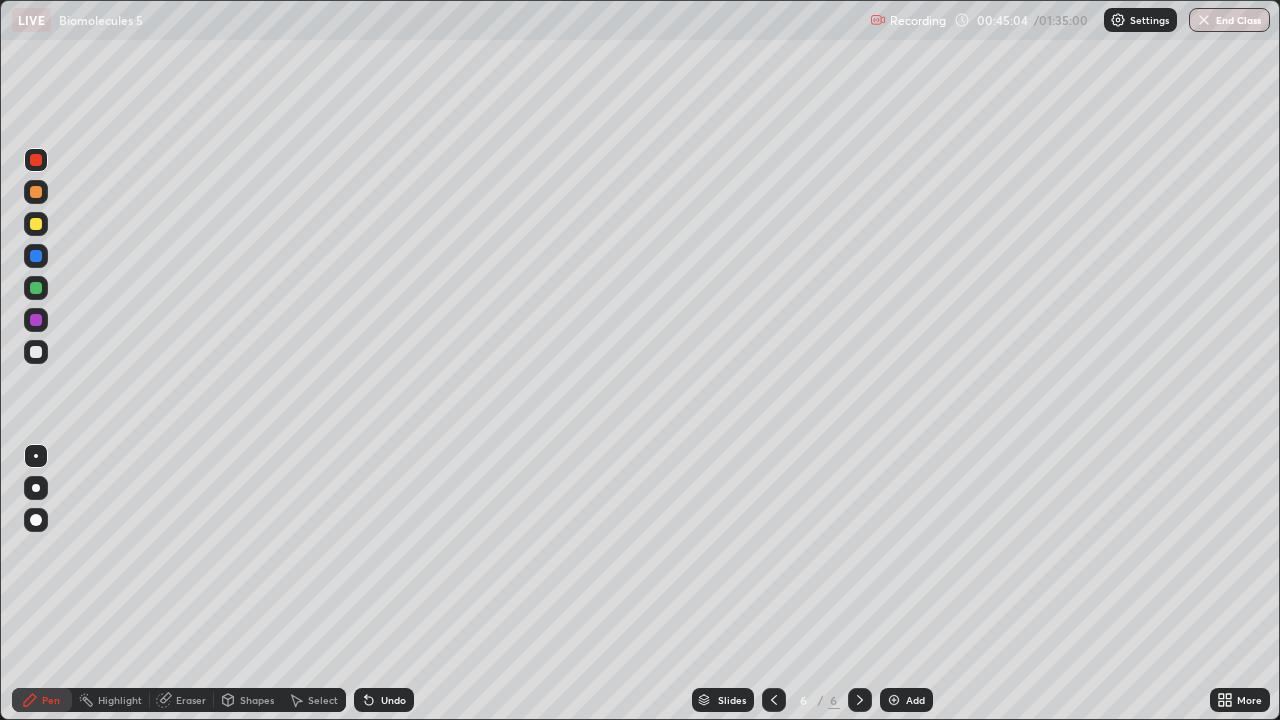 click 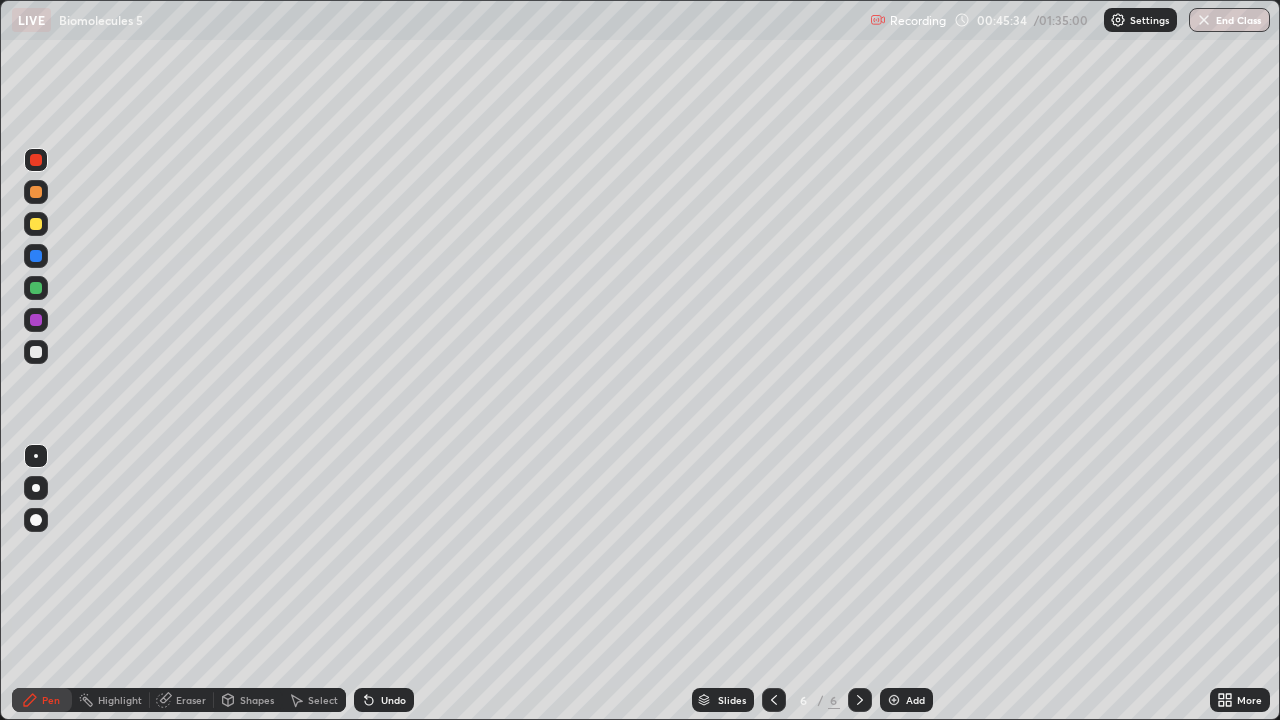 click at bounding box center [36, 352] 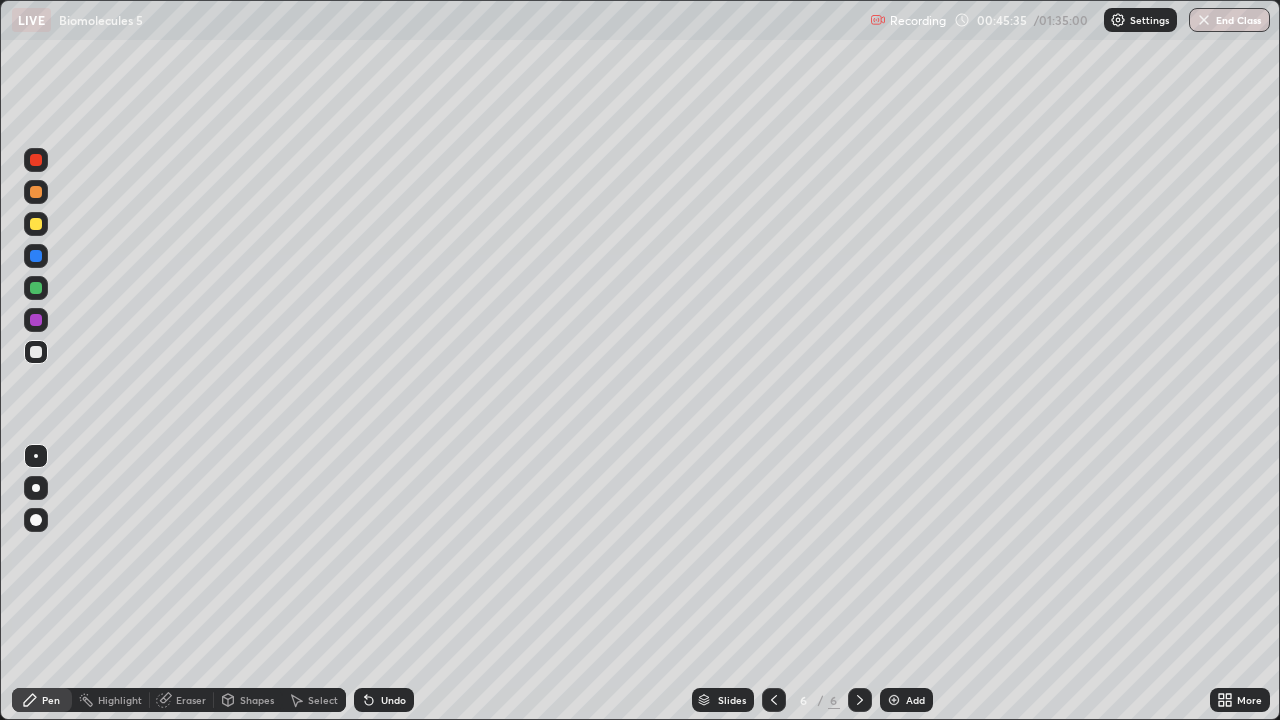 click 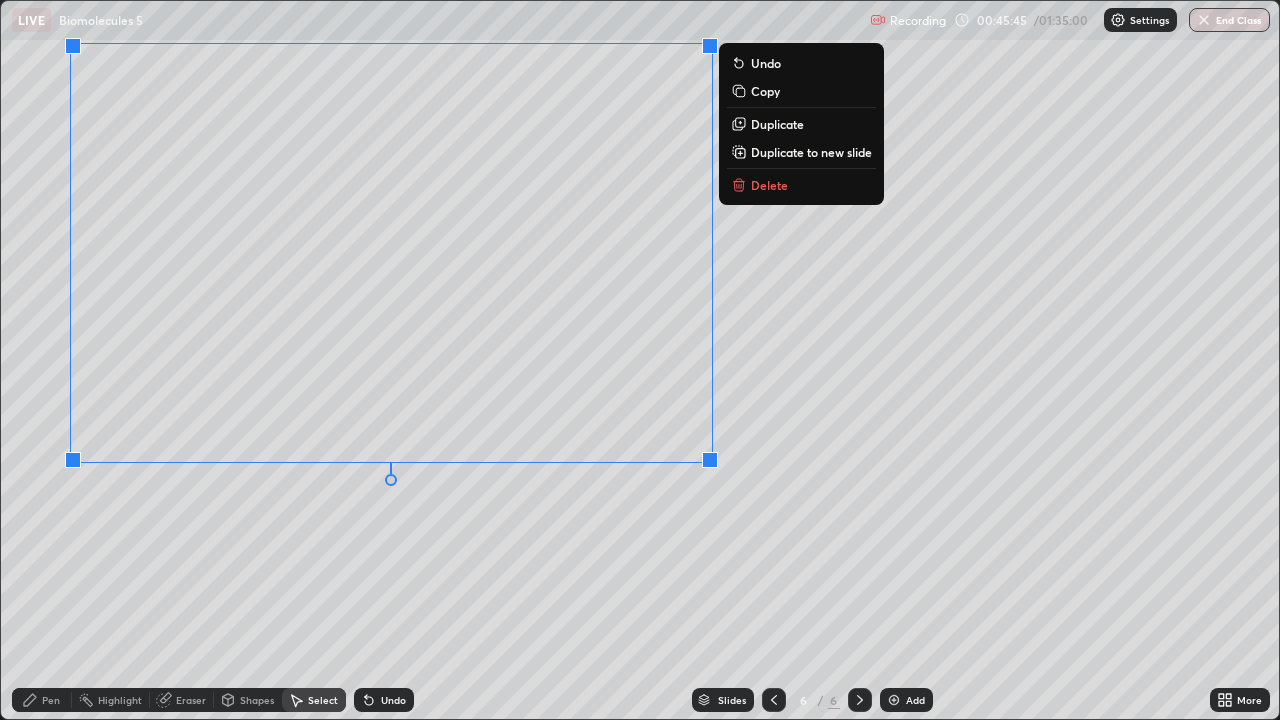 click on "Pen" at bounding box center (51, 700) 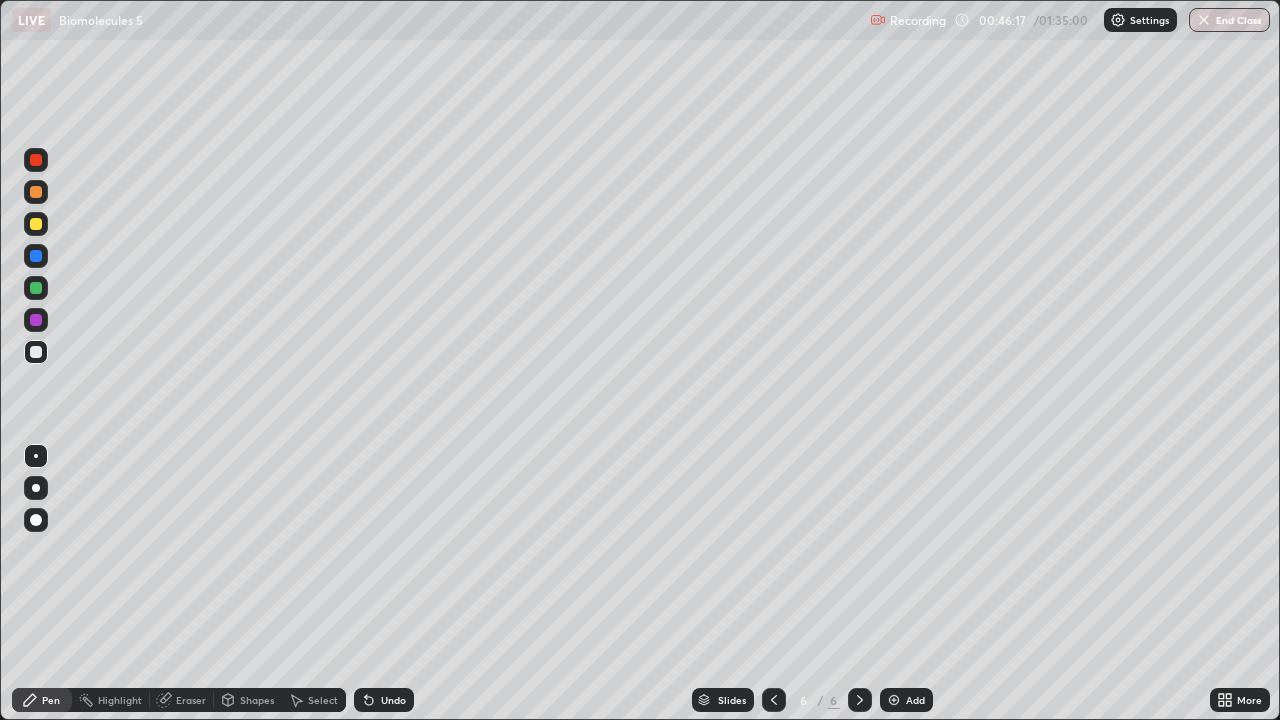 click on "Undo" at bounding box center [393, 700] 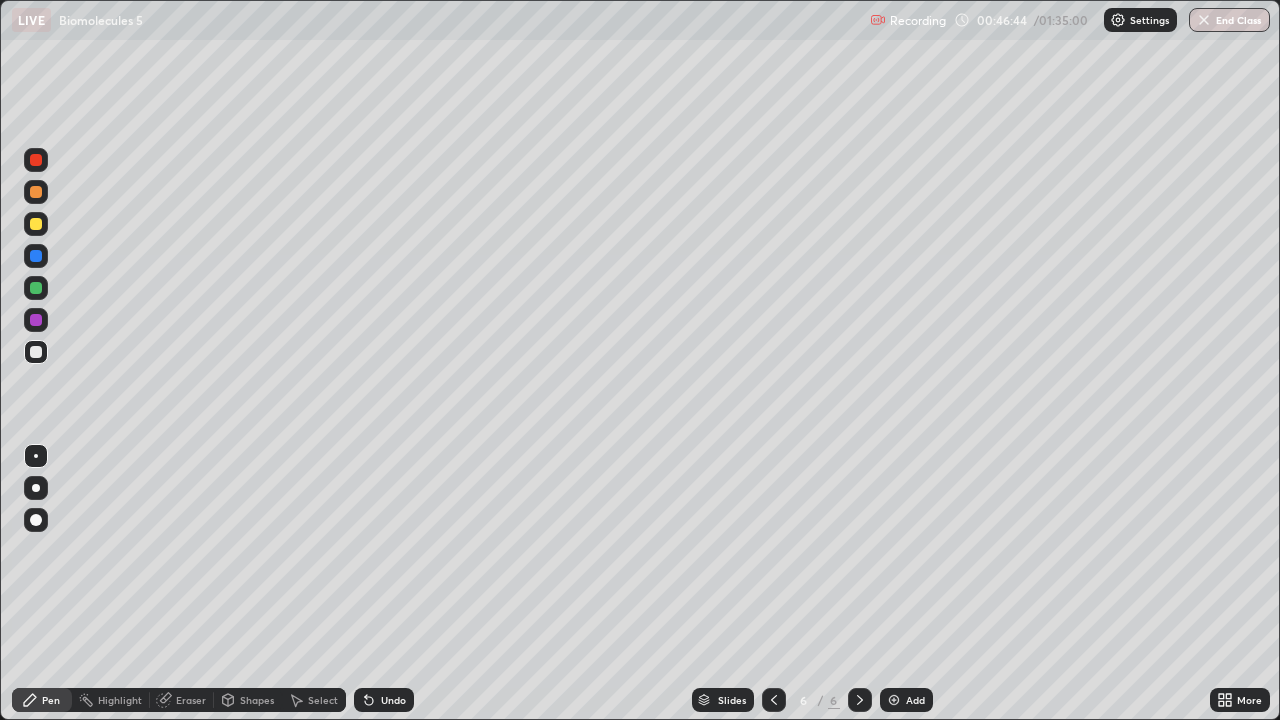 click at bounding box center [36, 160] 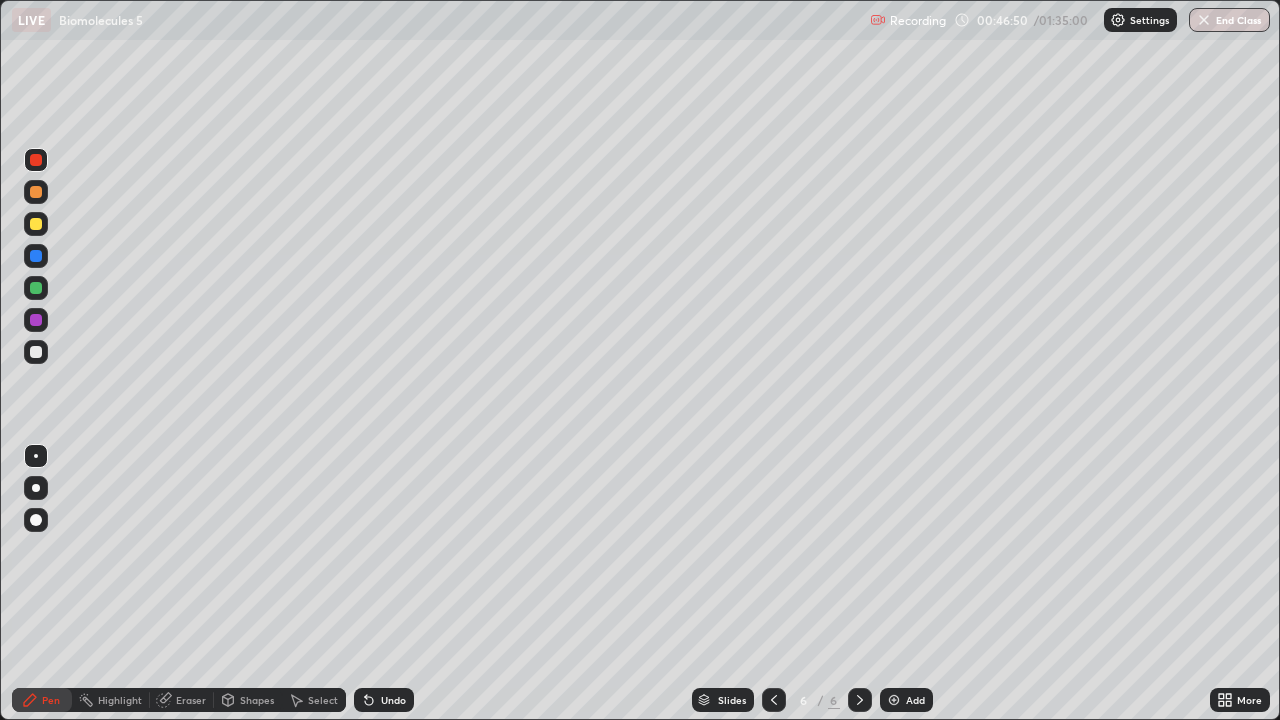 click at bounding box center (36, 352) 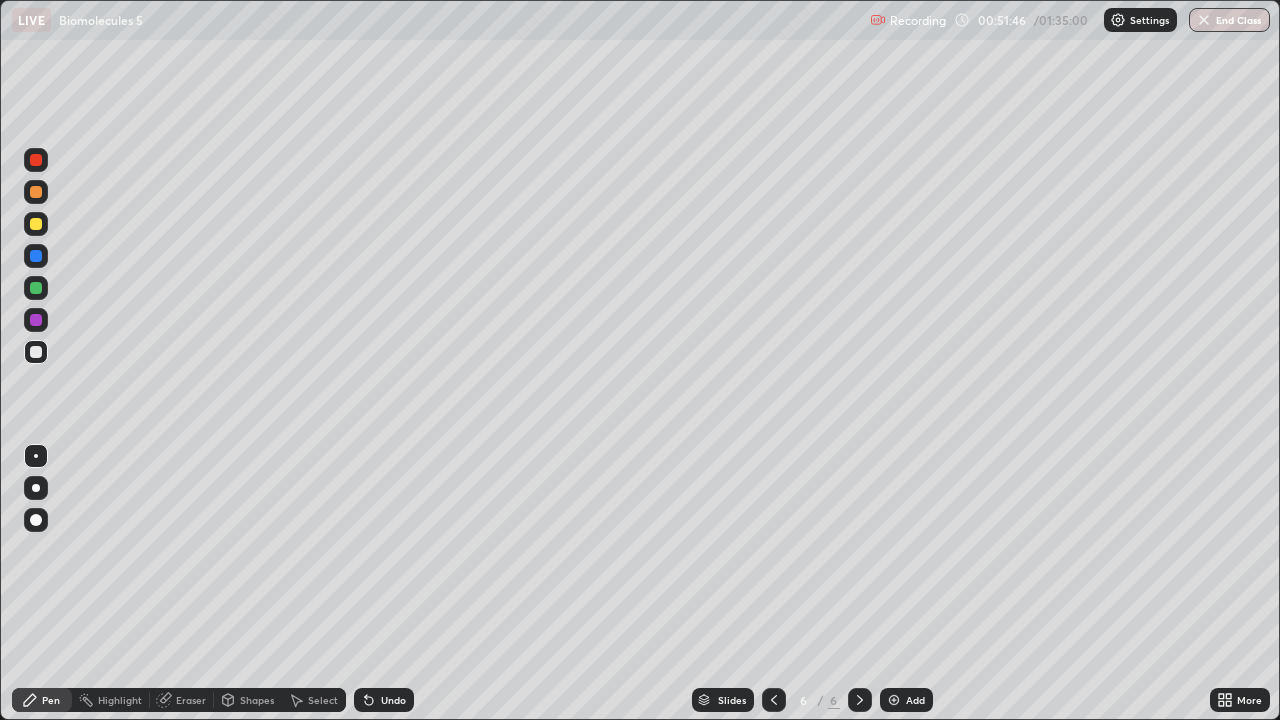 click on "Add" at bounding box center [906, 700] 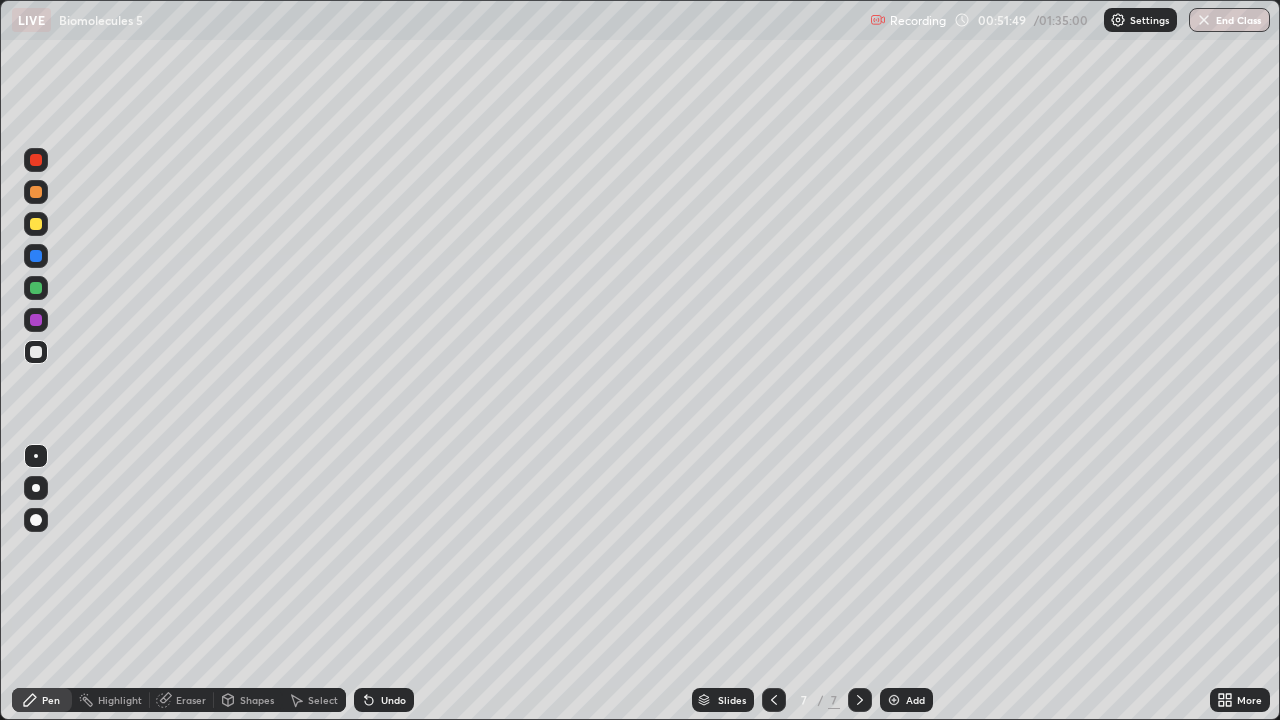 click at bounding box center (36, 224) 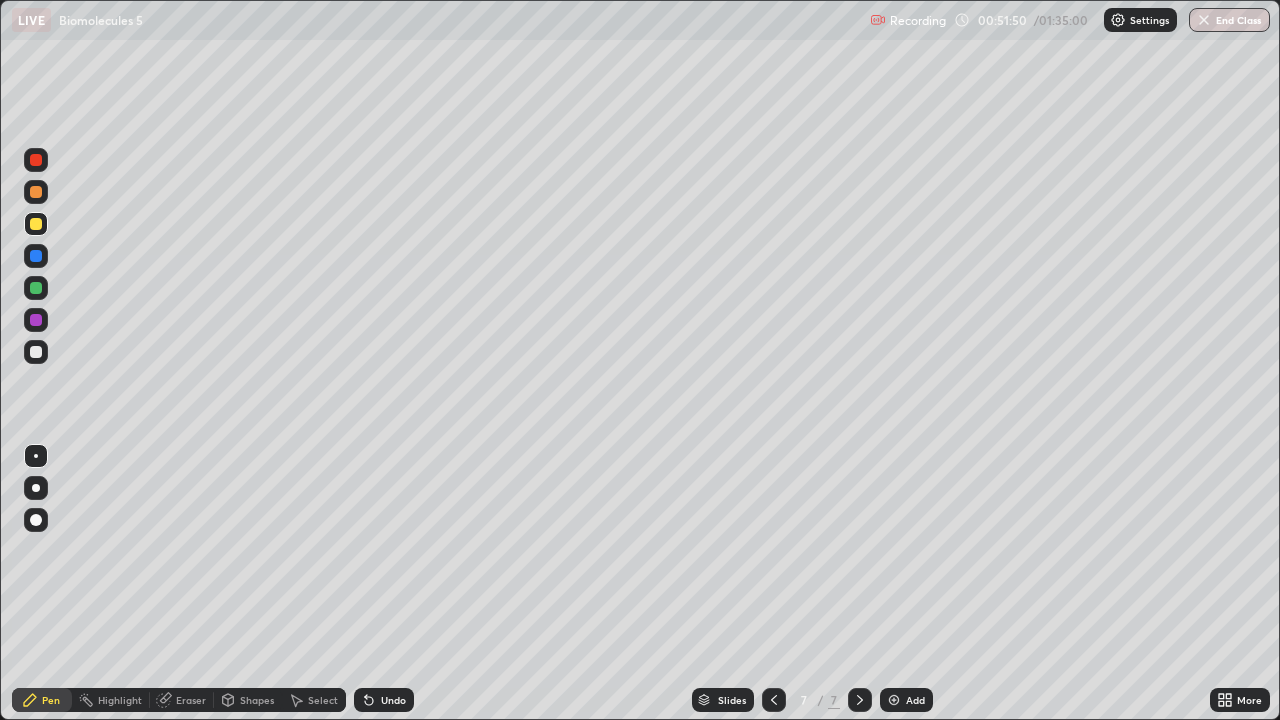 click at bounding box center [36, 224] 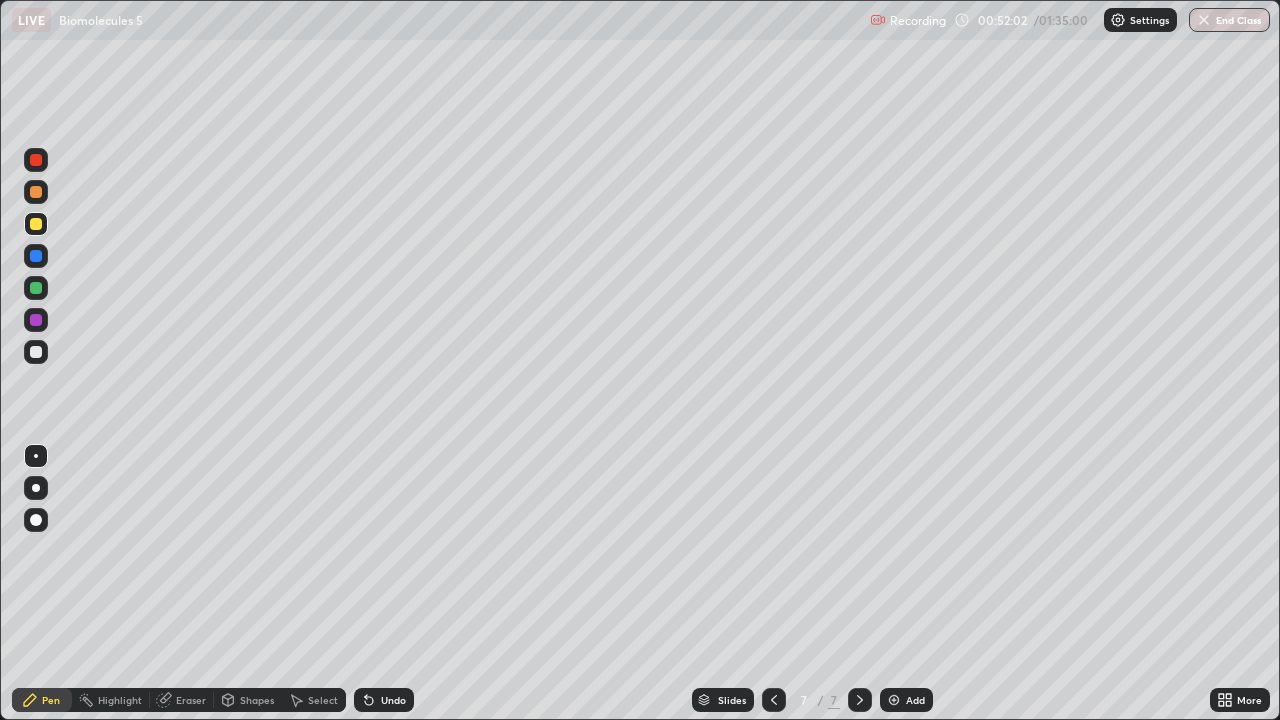 click 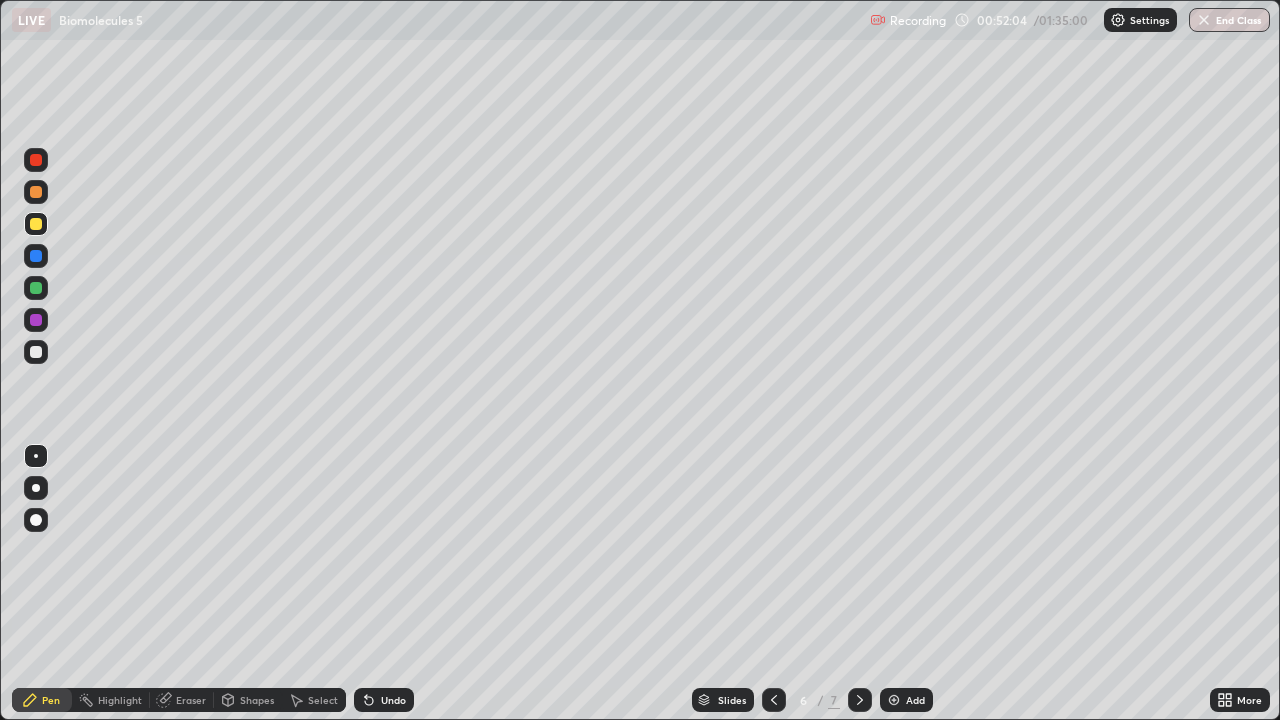 click 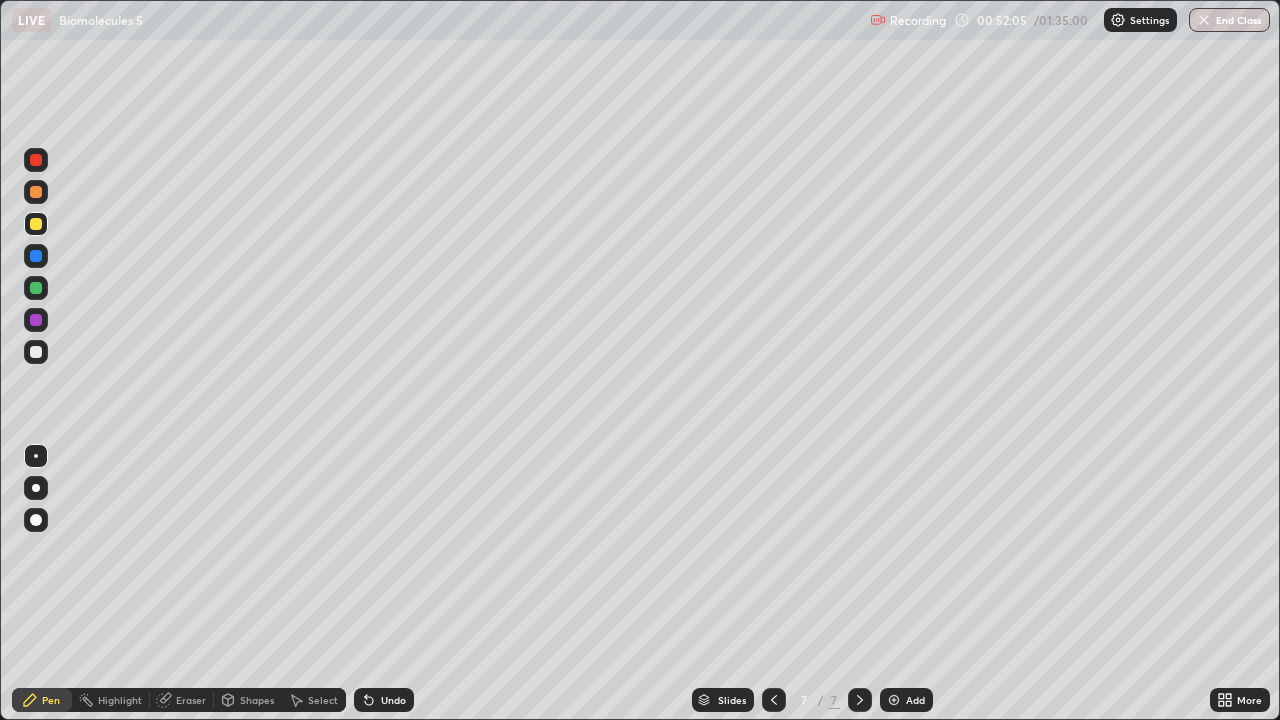click at bounding box center [36, 352] 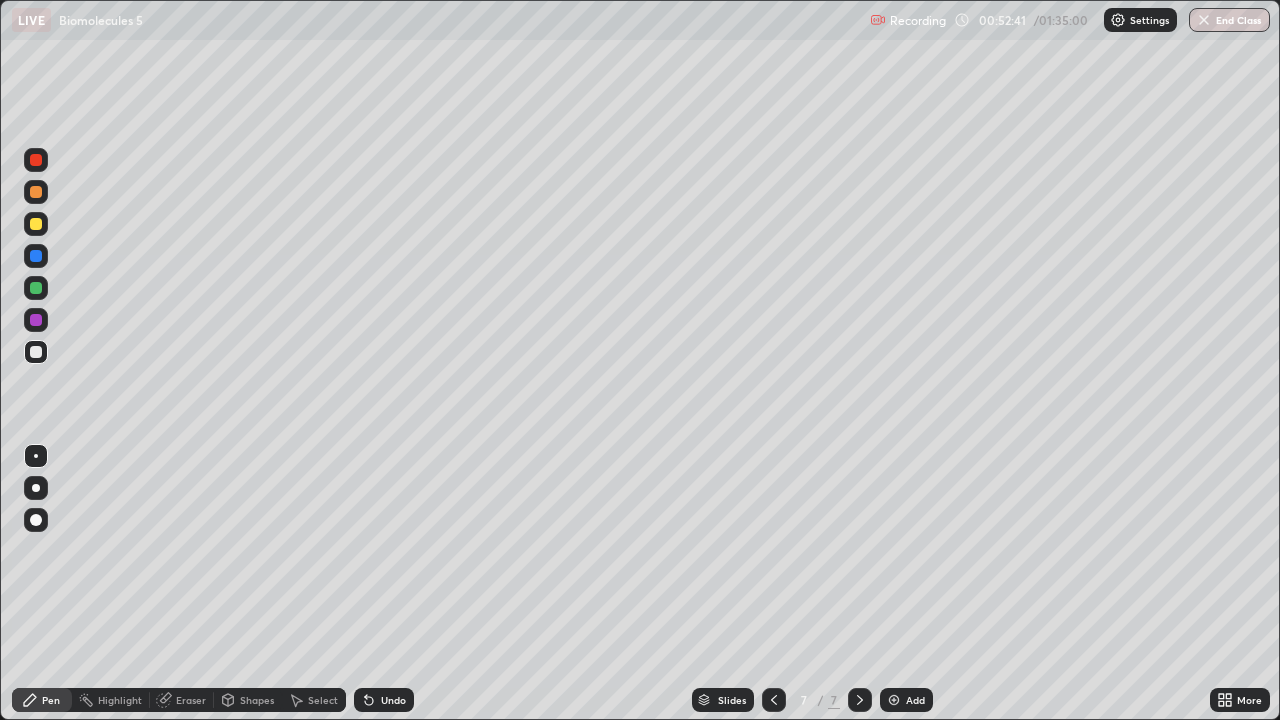 click 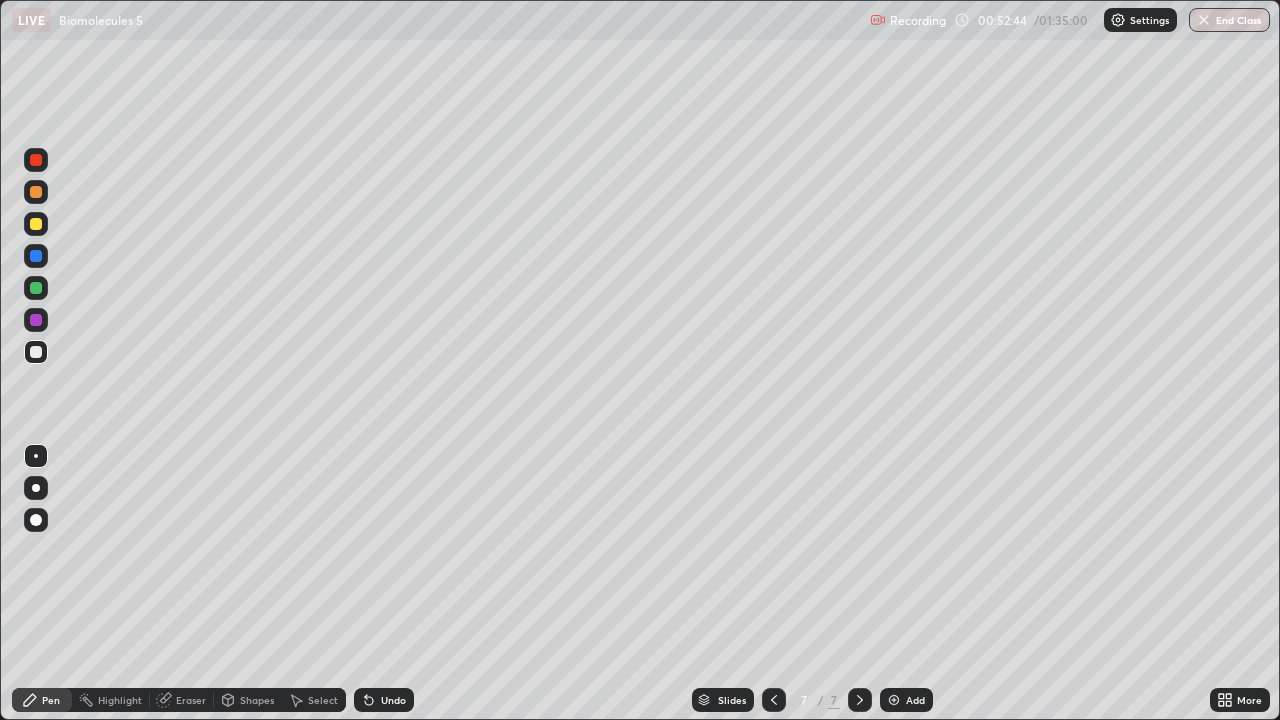 click 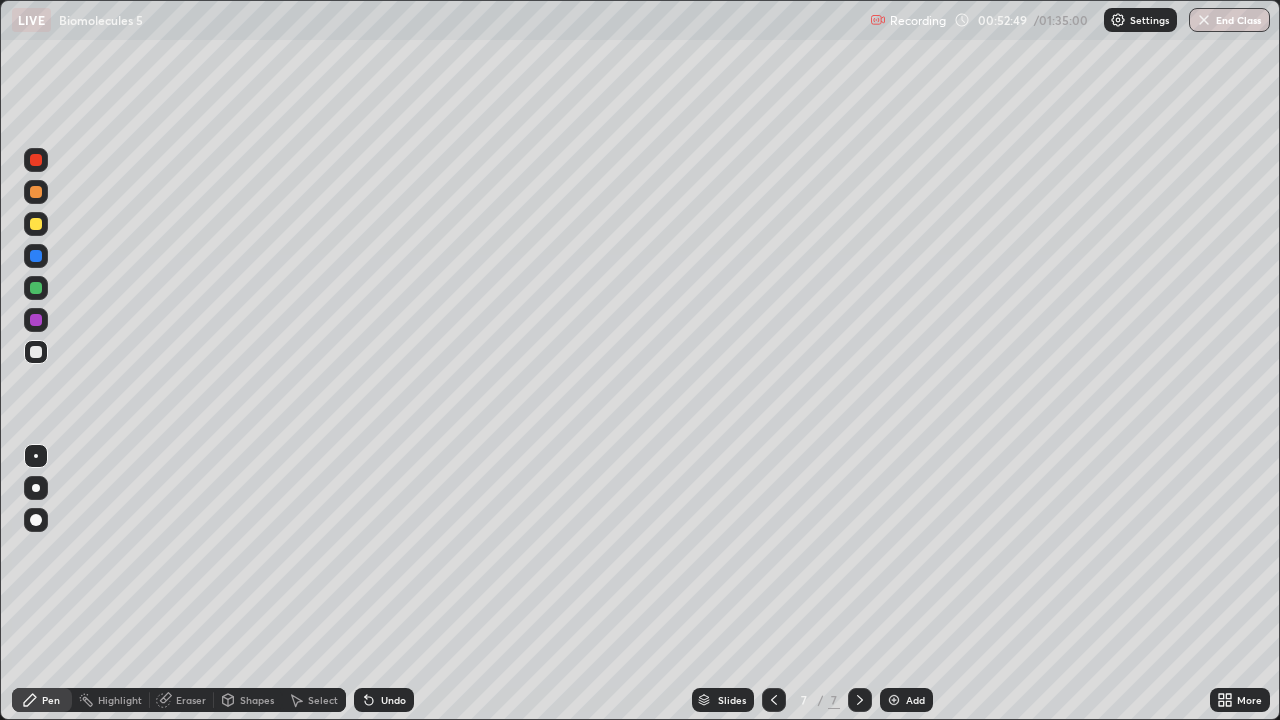 click on "Eraser" at bounding box center [191, 700] 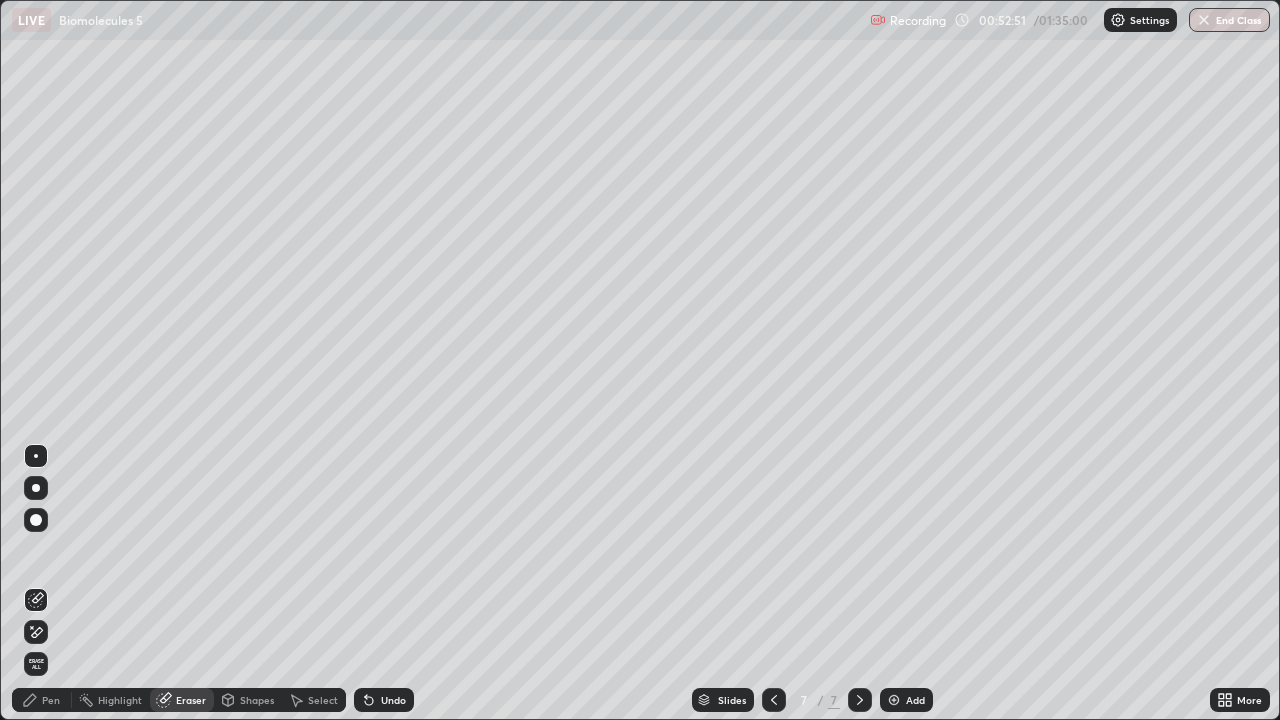 click on "Pen" at bounding box center (51, 700) 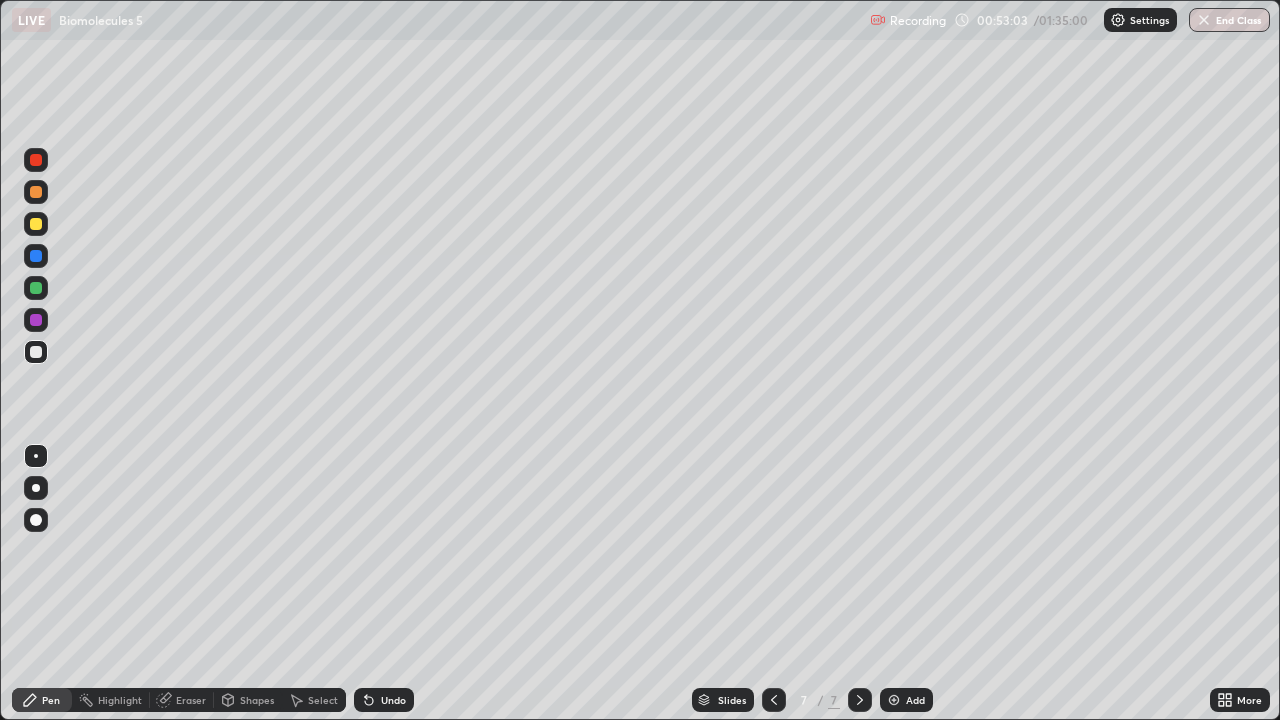 click on "Eraser" at bounding box center [191, 700] 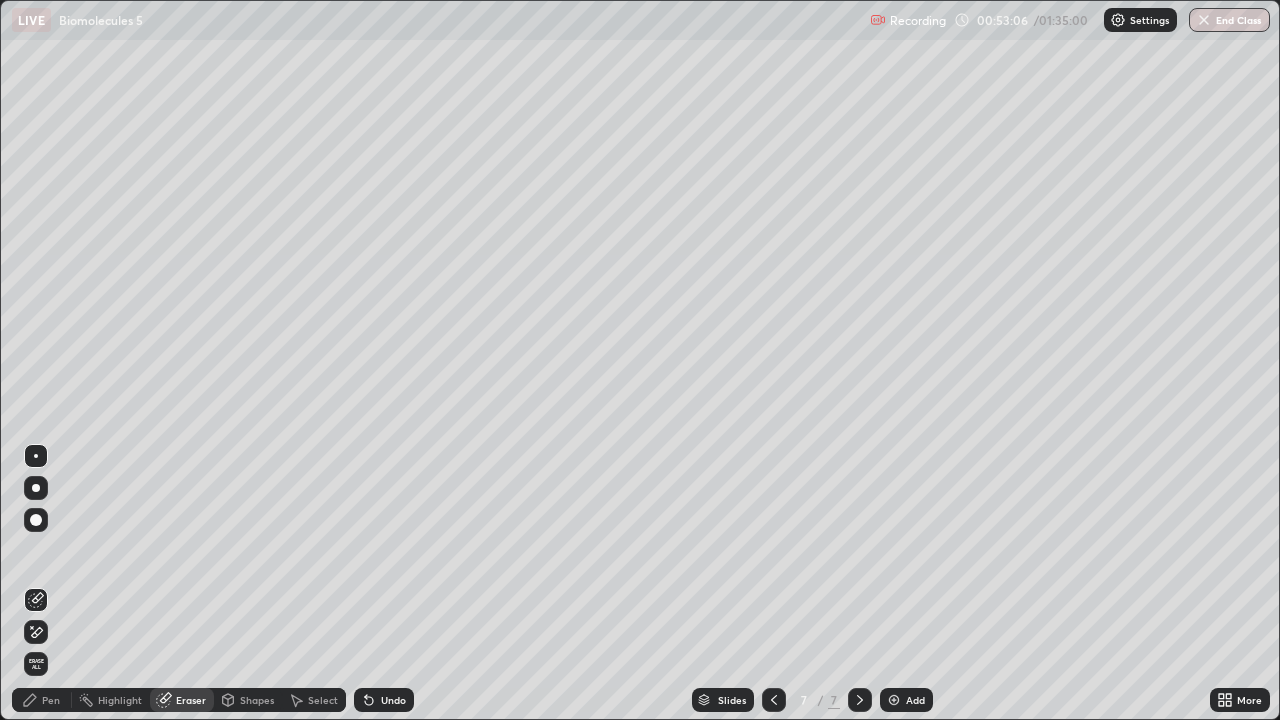 click on "Pen" at bounding box center (51, 700) 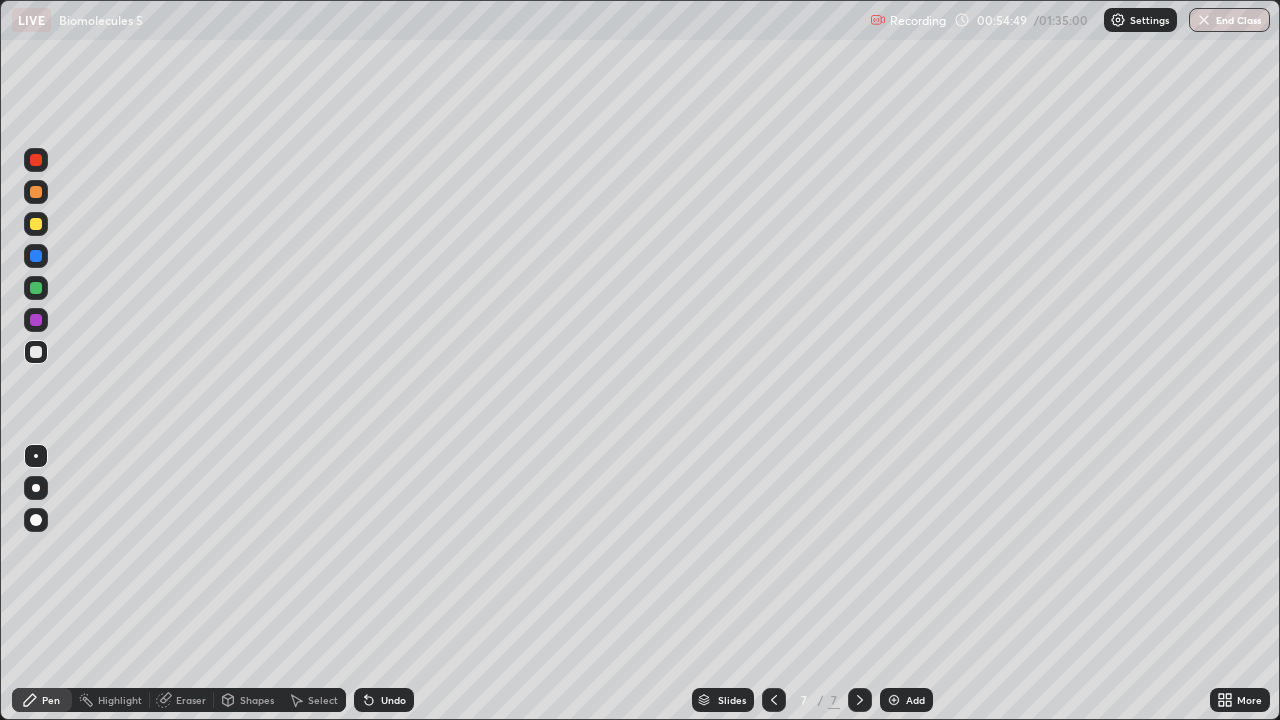 click at bounding box center (36, 224) 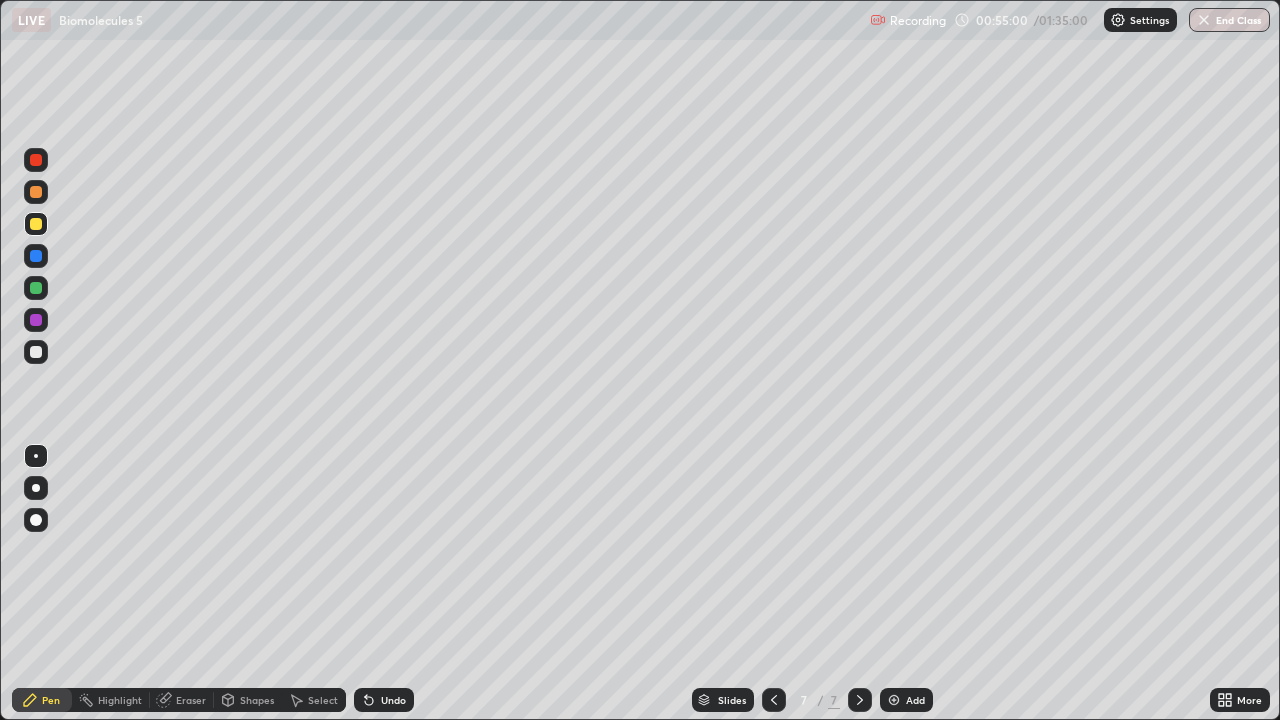 click at bounding box center (36, 352) 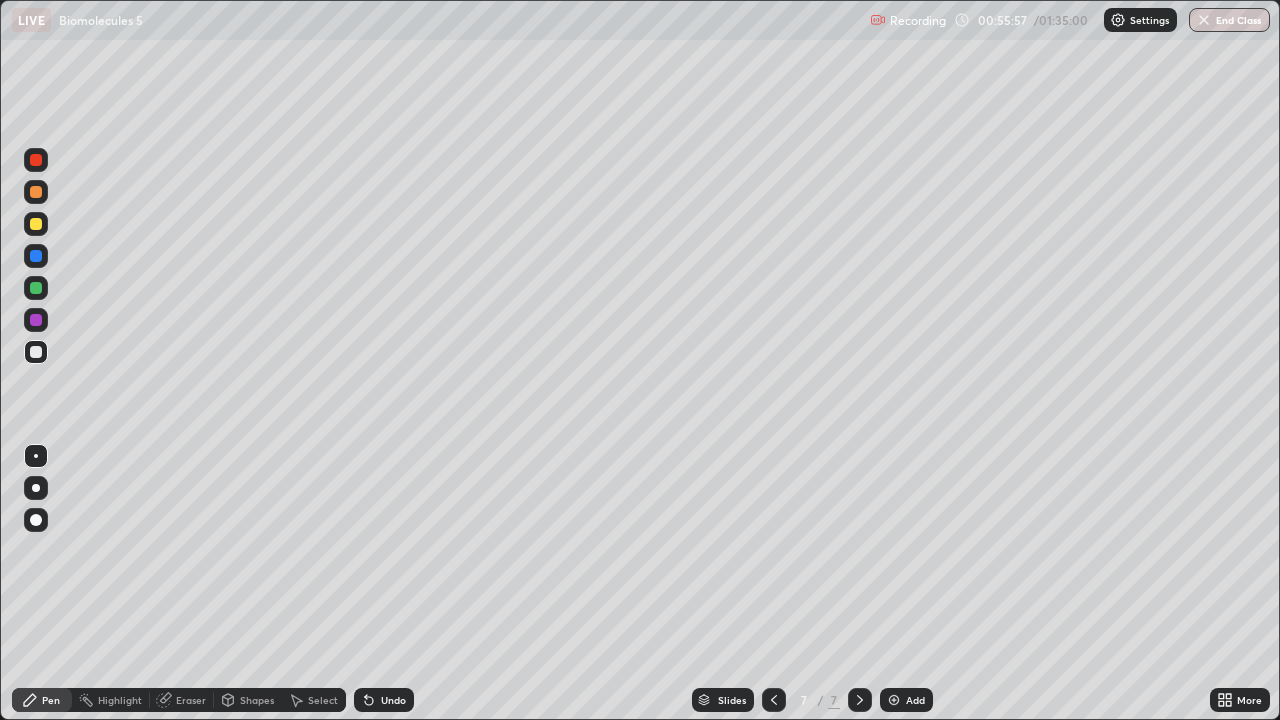 click on "Eraser" at bounding box center (182, 700) 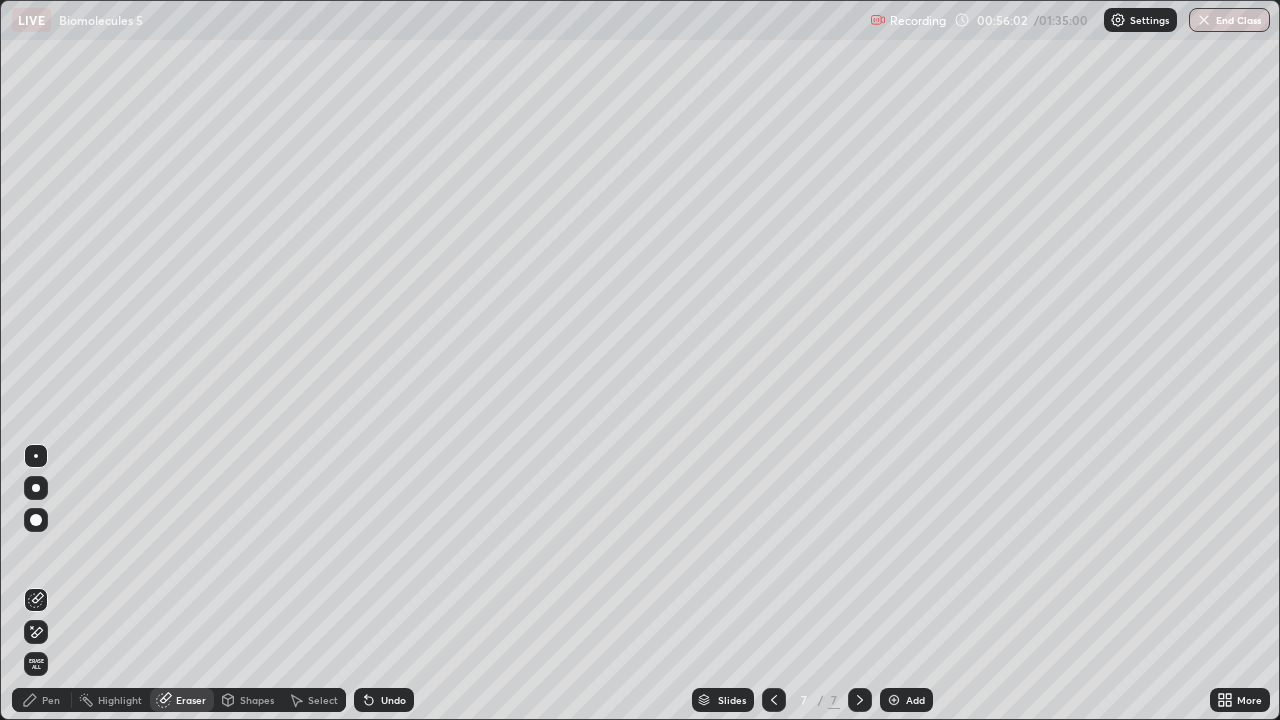 click on "Pen" at bounding box center [51, 700] 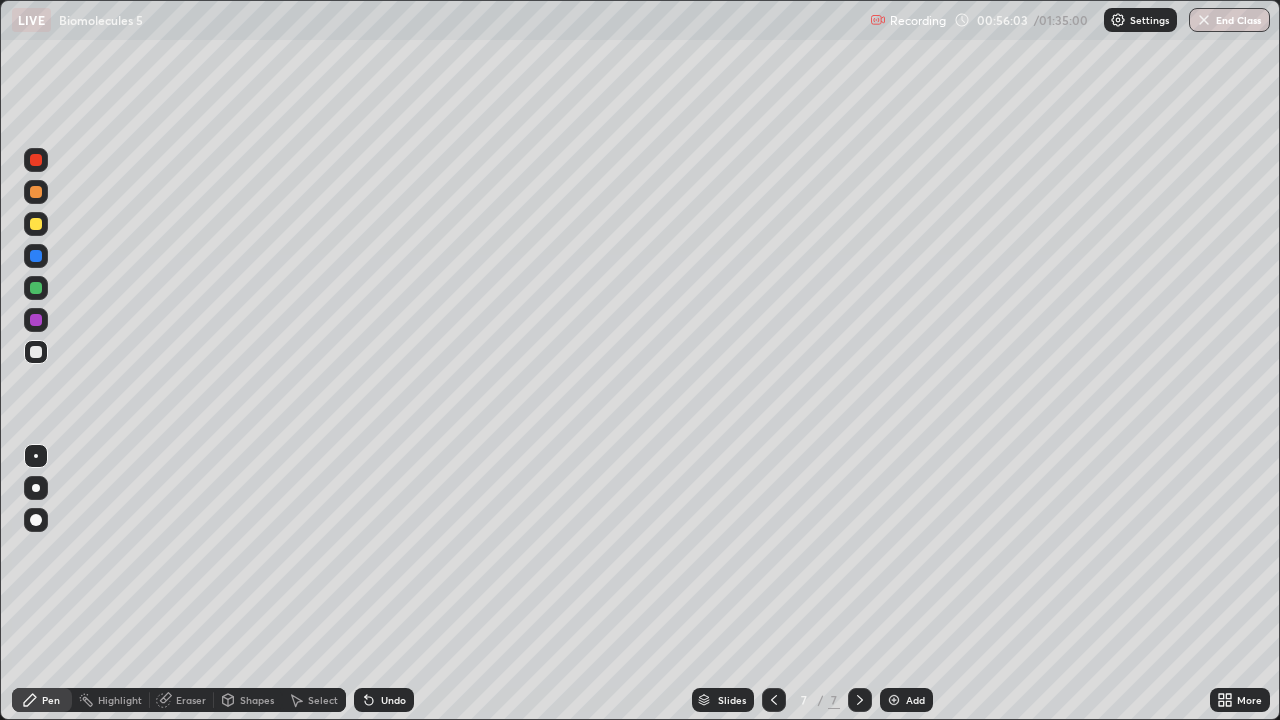 click at bounding box center (36, 224) 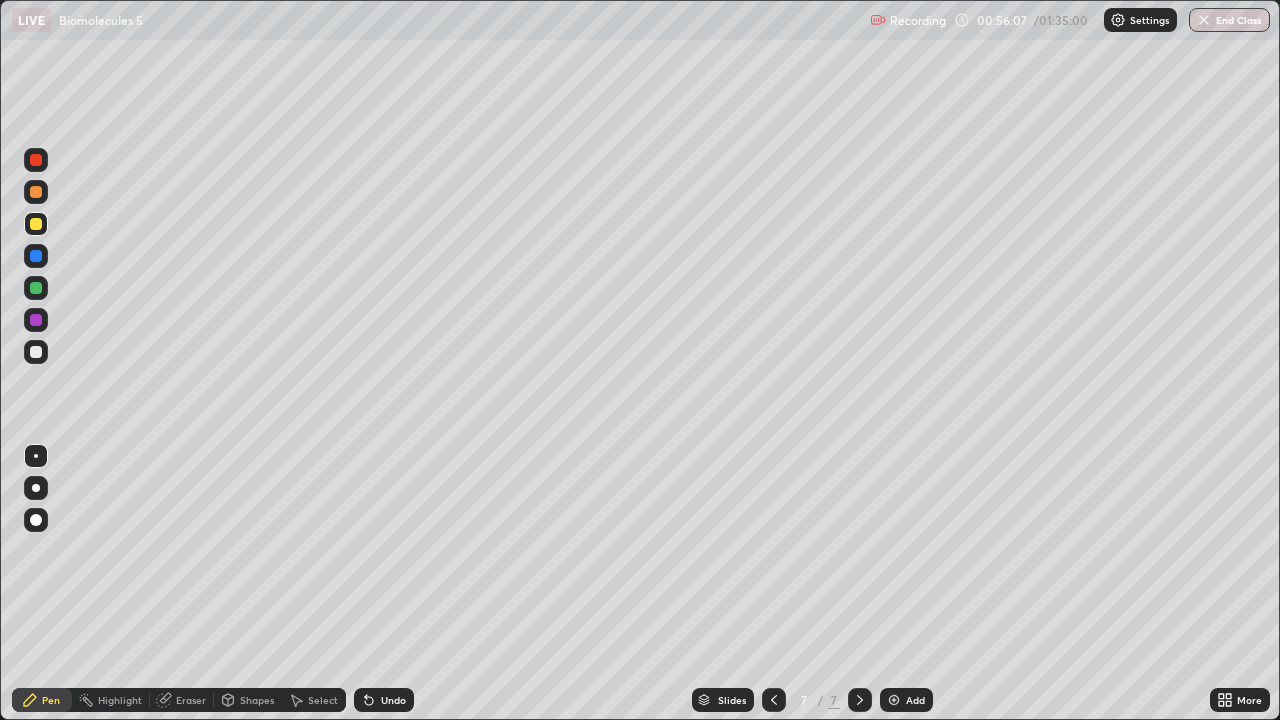 click at bounding box center (36, 352) 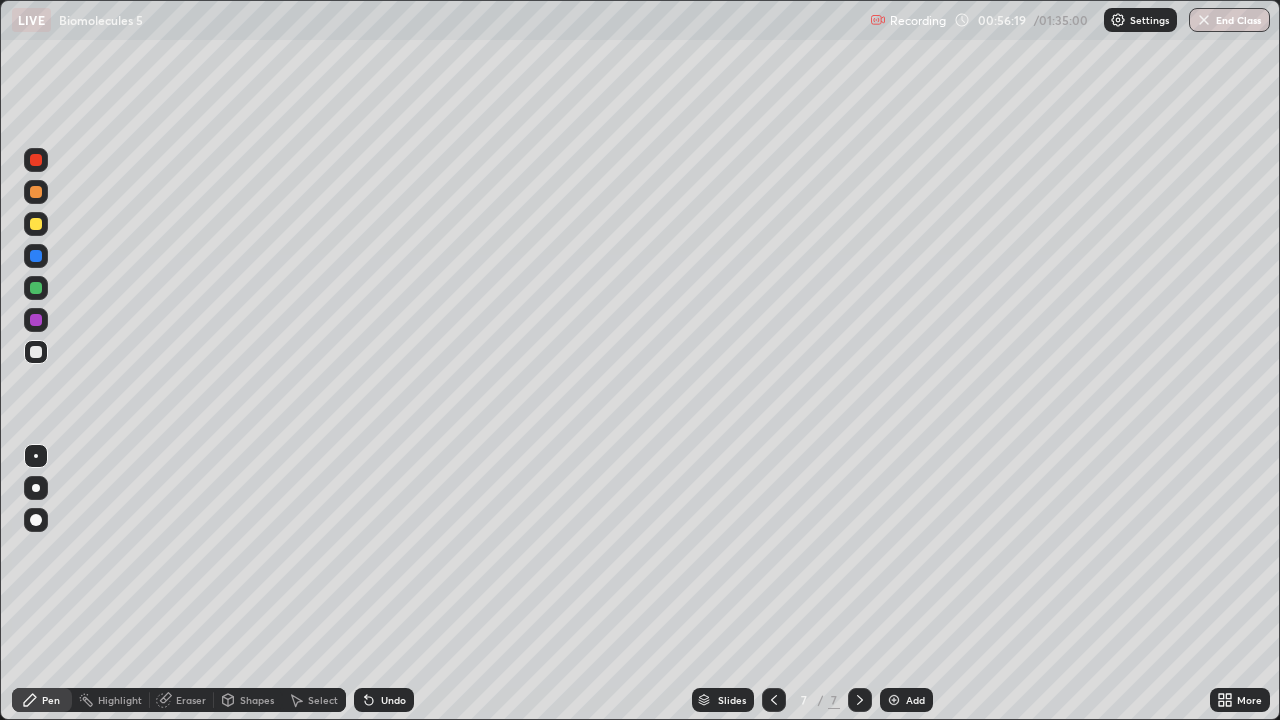 click 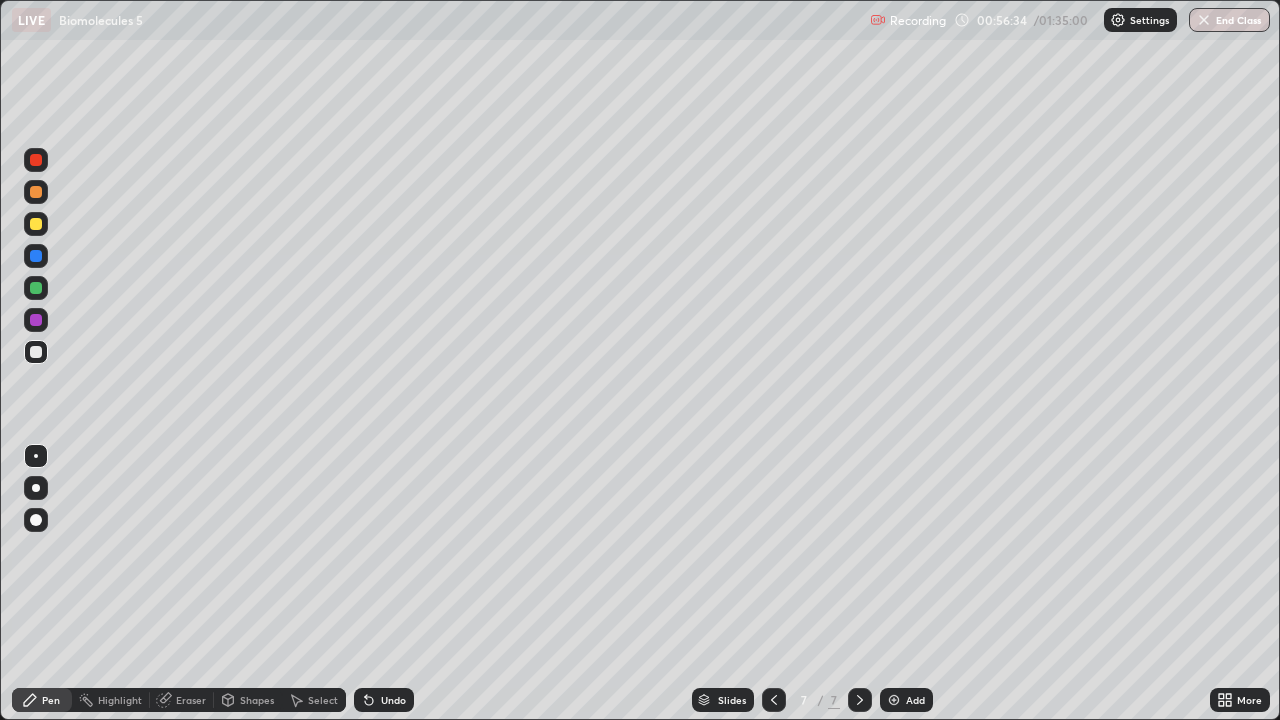click on "Undo" at bounding box center [384, 700] 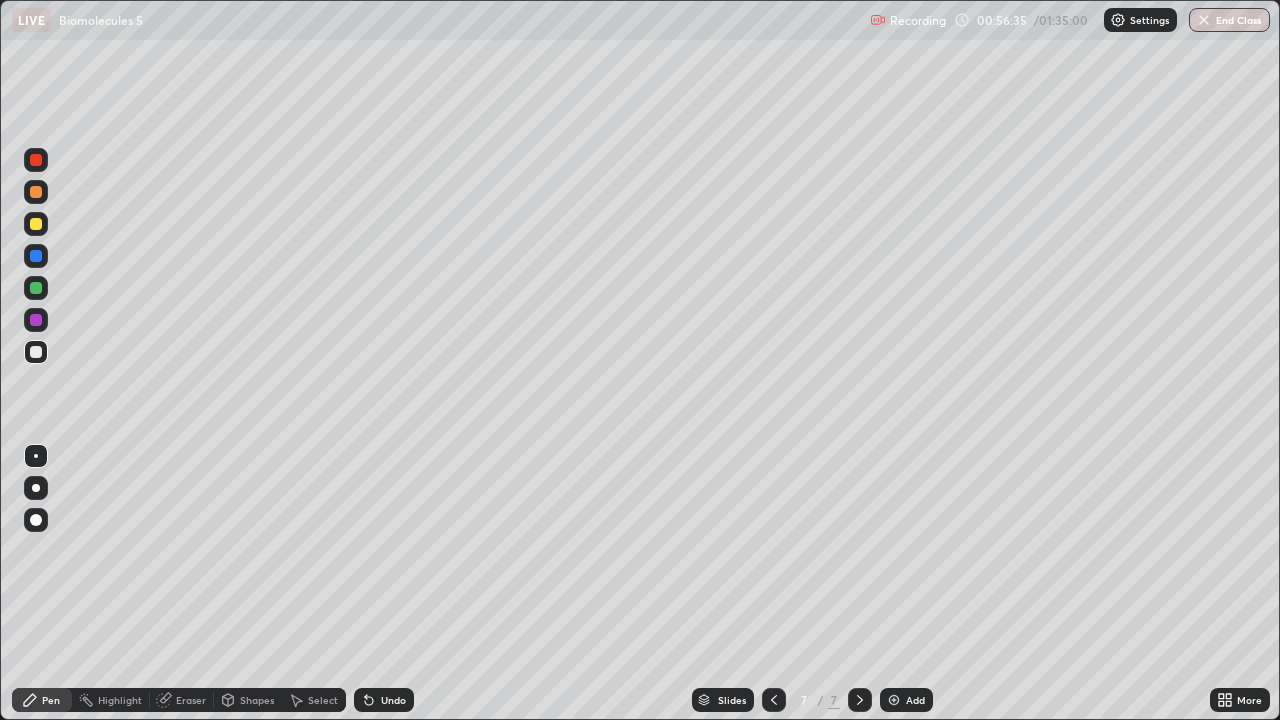 click on "Undo" at bounding box center [384, 700] 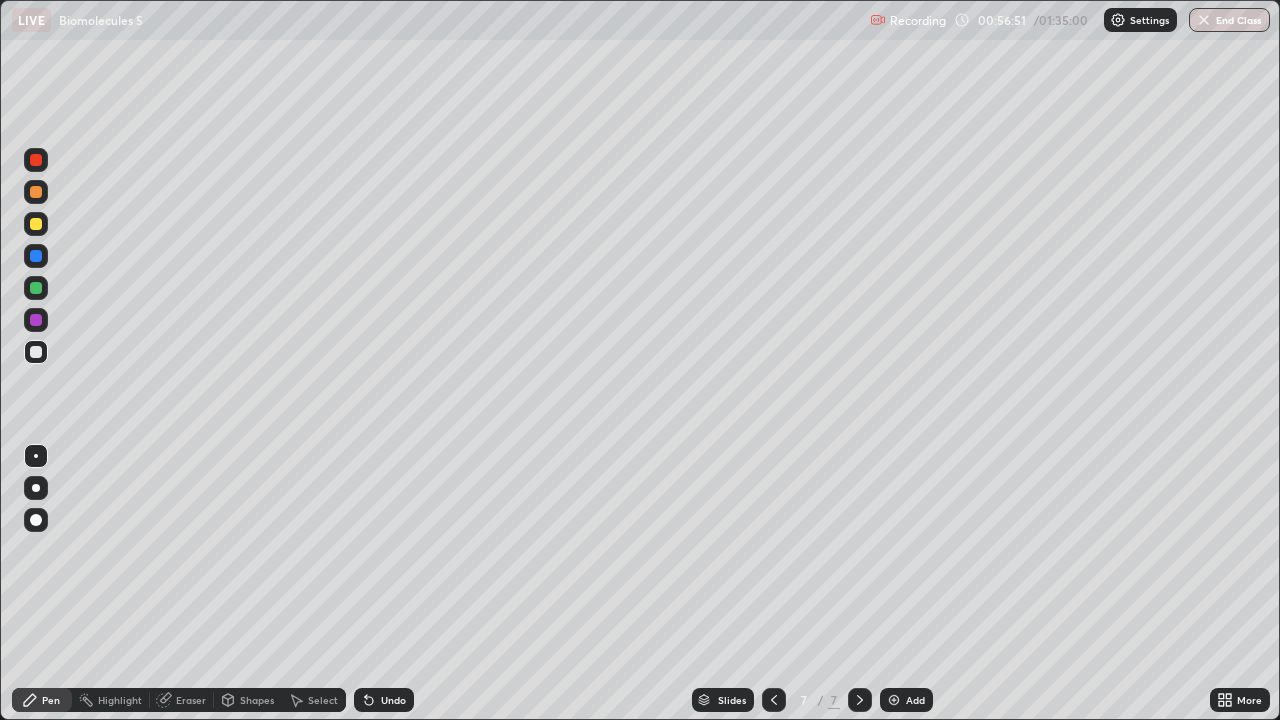 click on "Select" at bounding box center (314, 700) 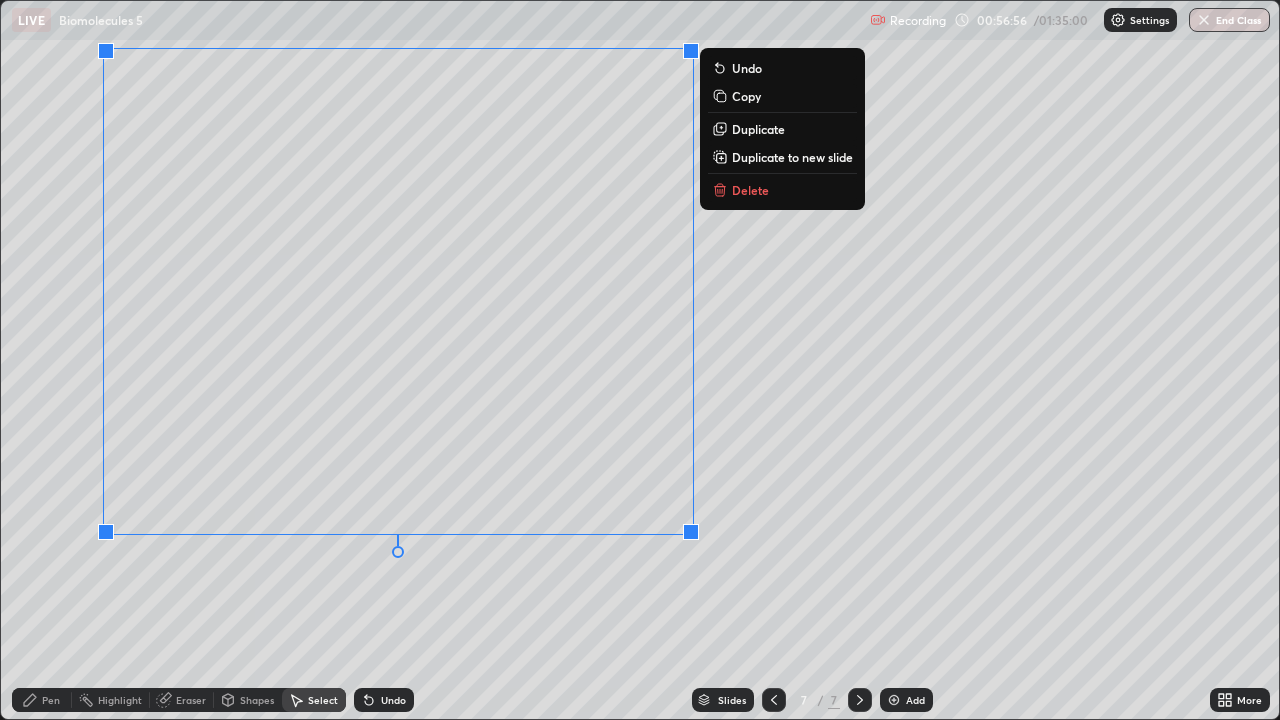 click on "Pen" at bounding box center (51, 700) 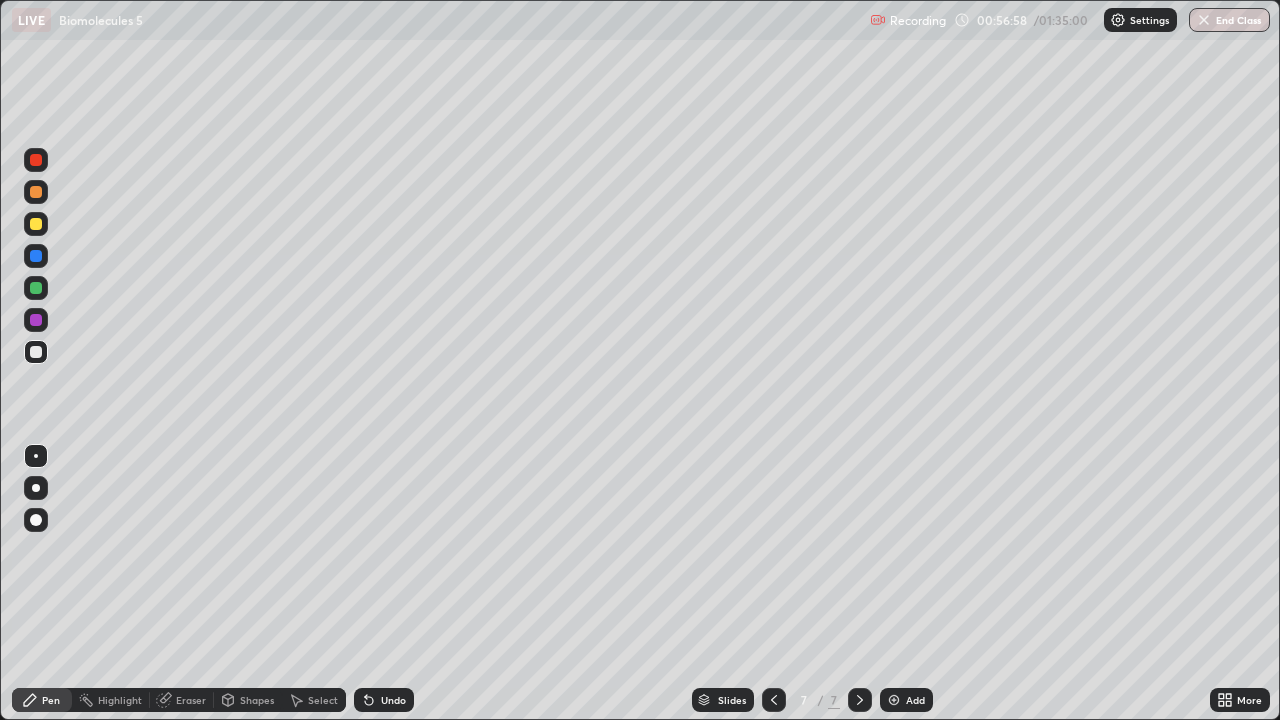 click at bounding box center (36, 320) 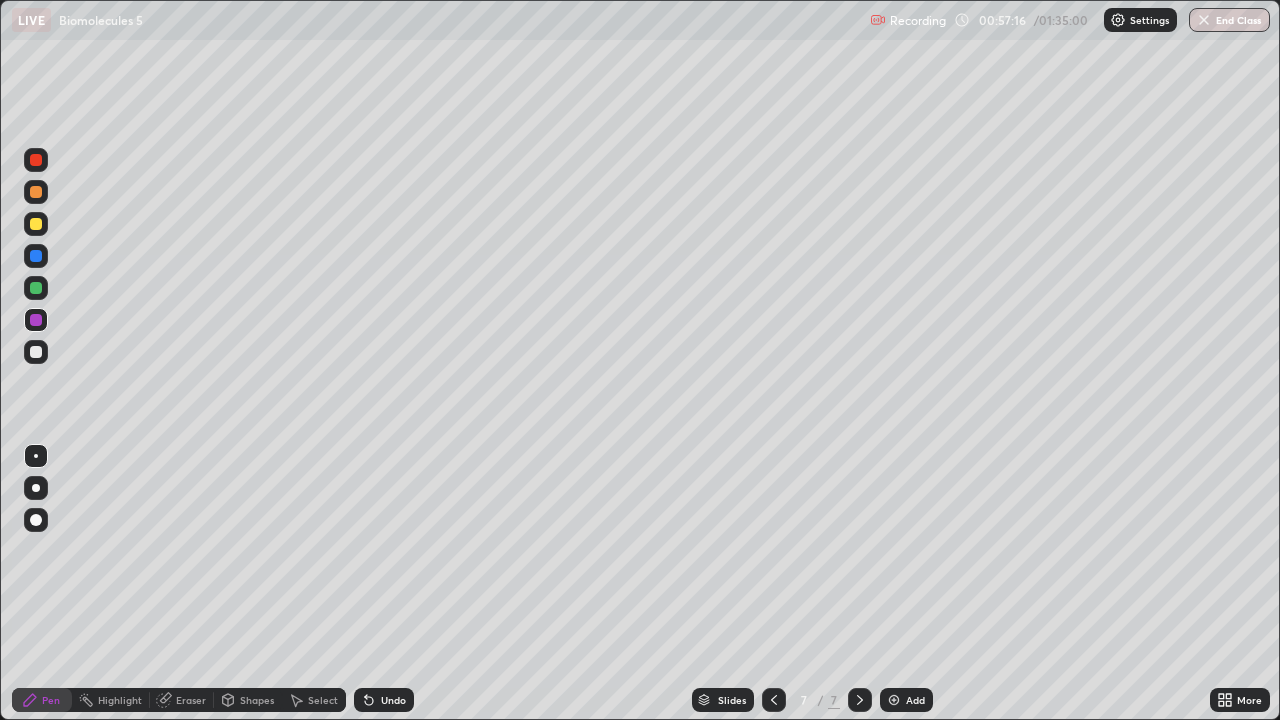 click 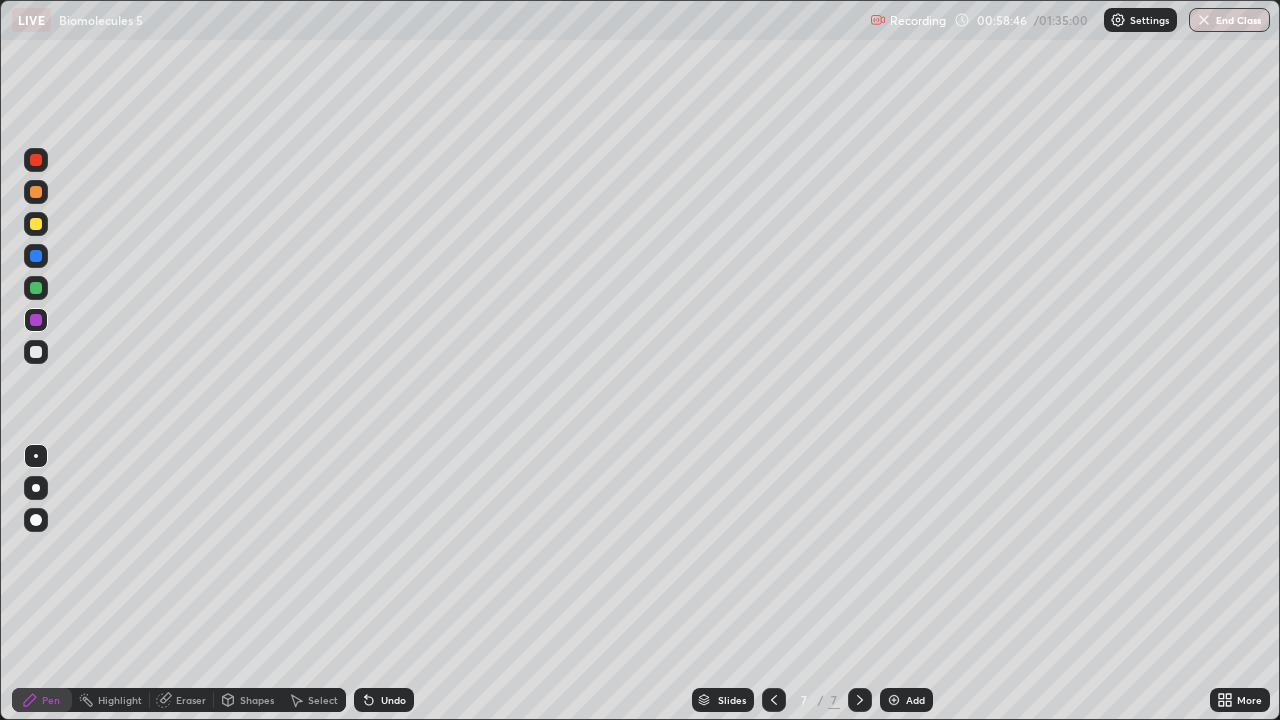click 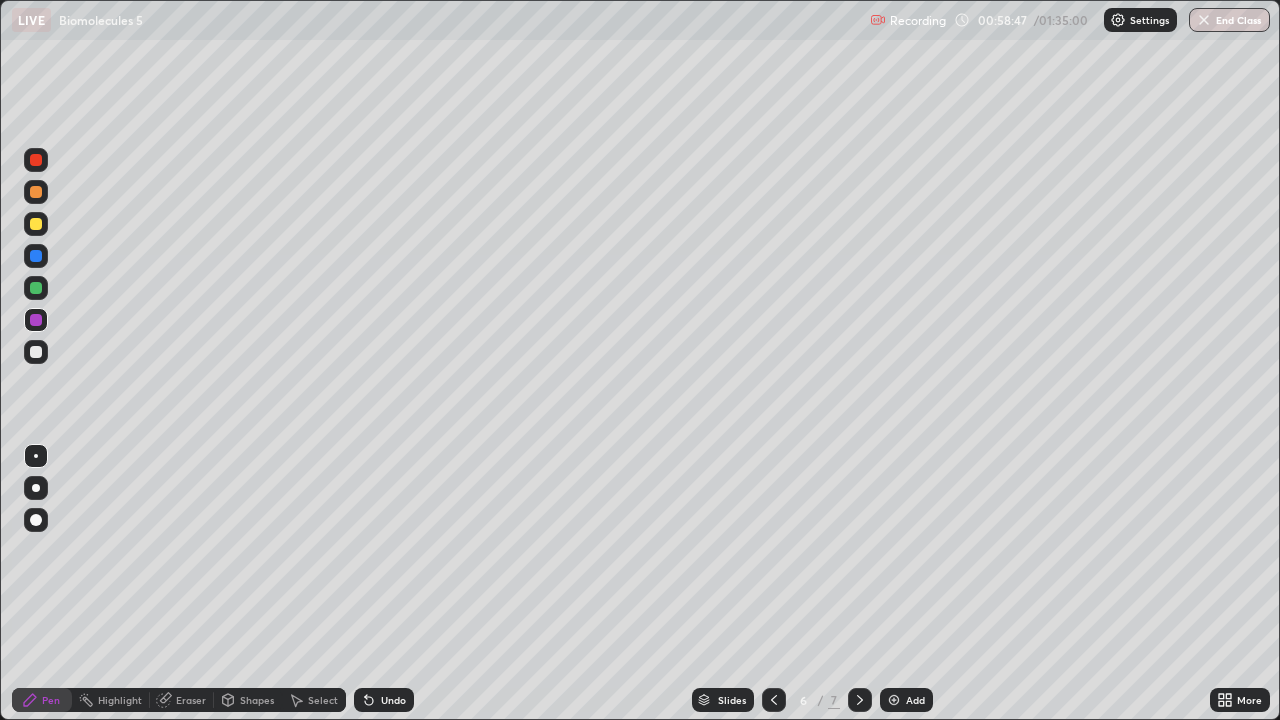 click 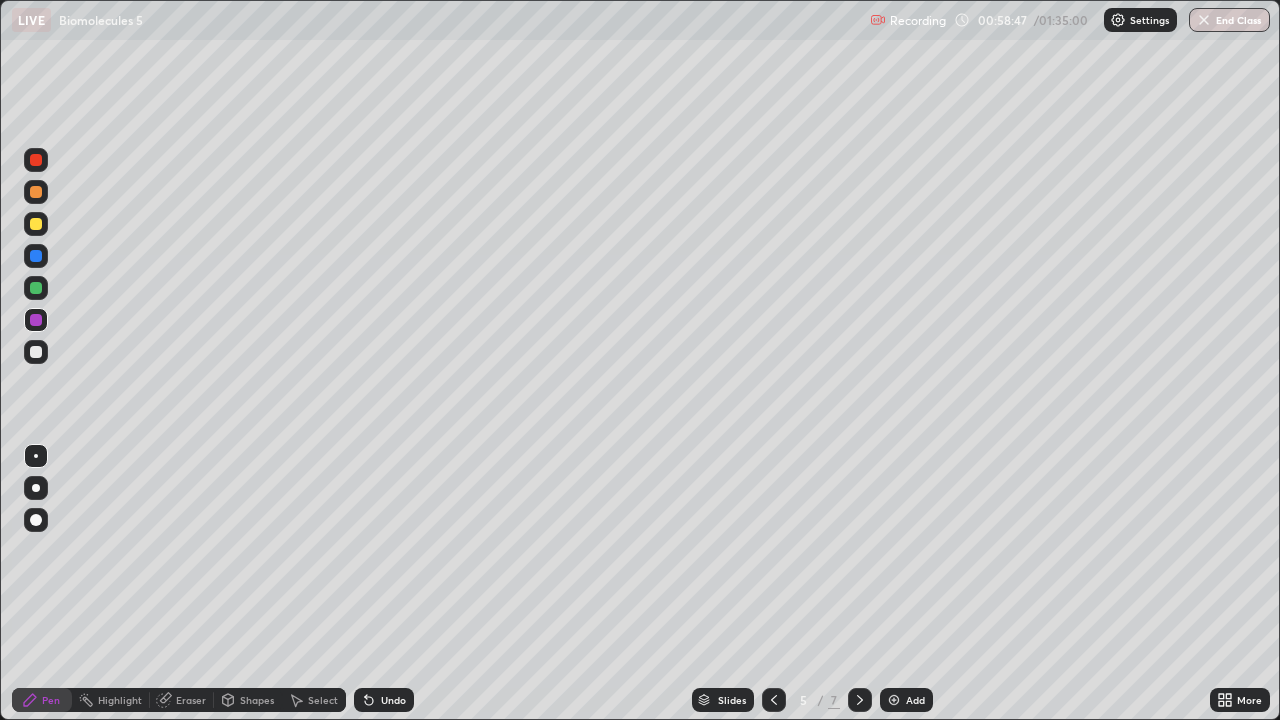 click 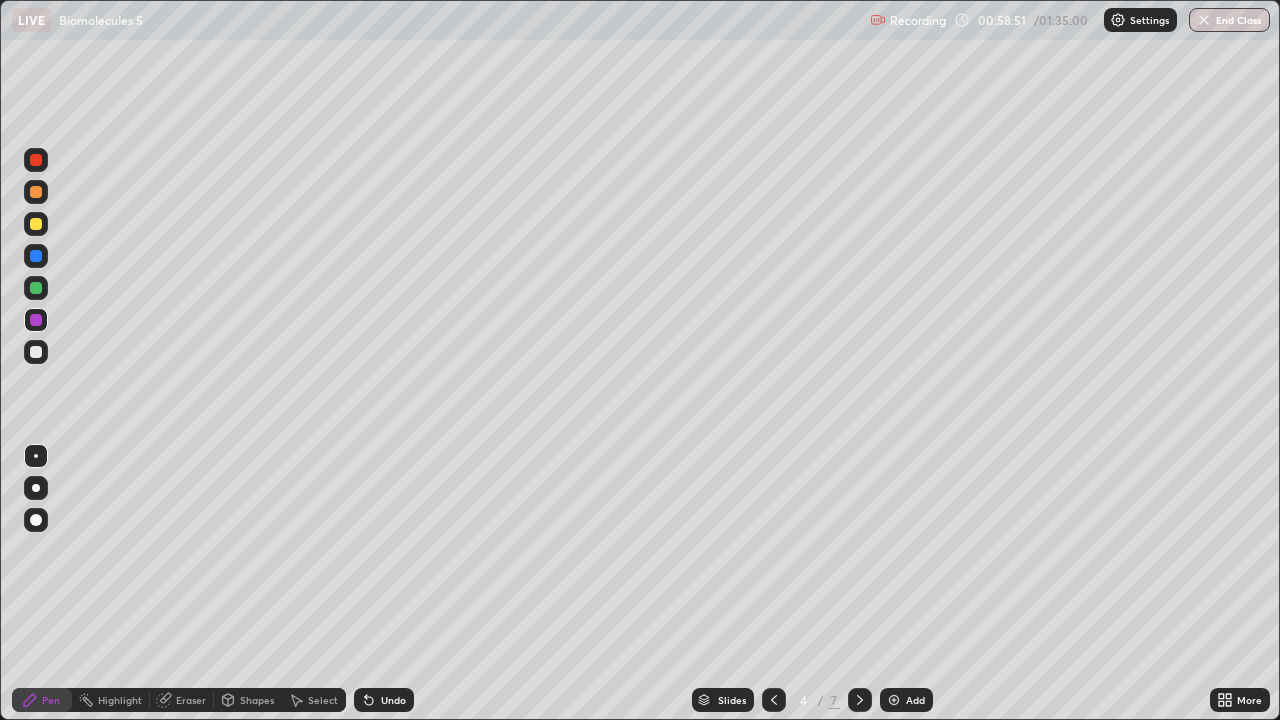 click 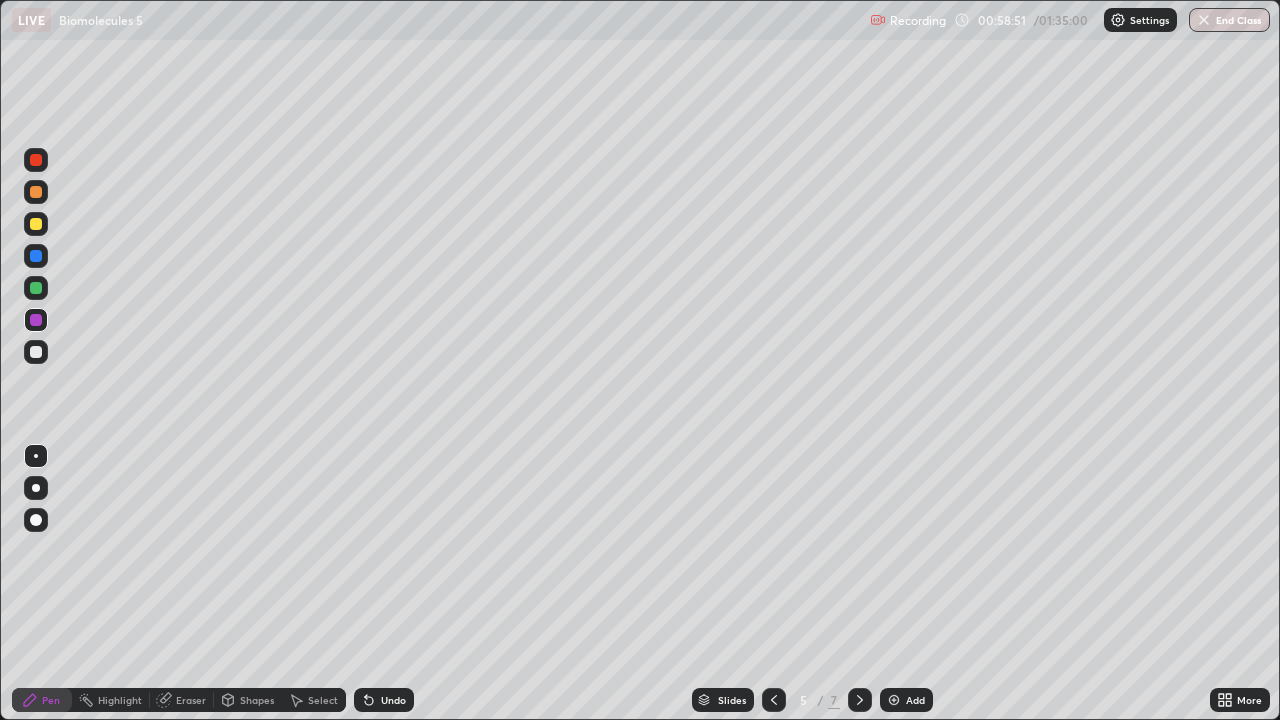 click at bounding box center (860, 700) 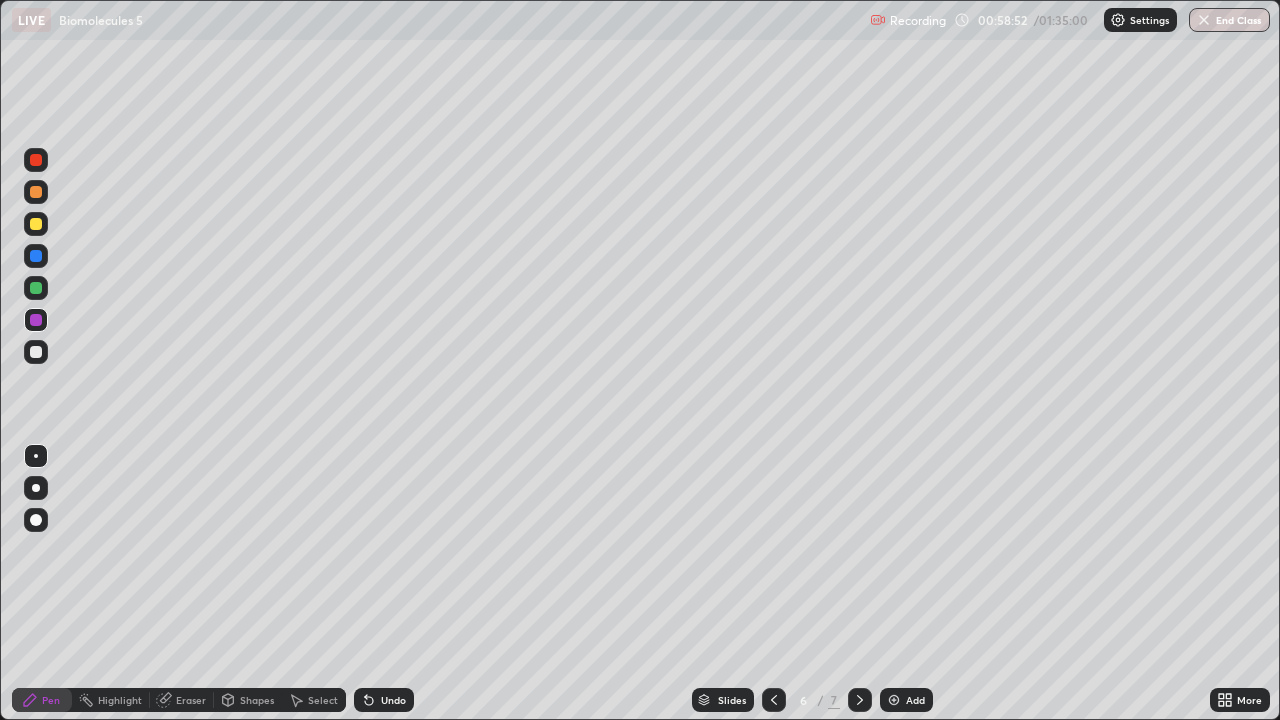 click at bounding box center (860, 700) 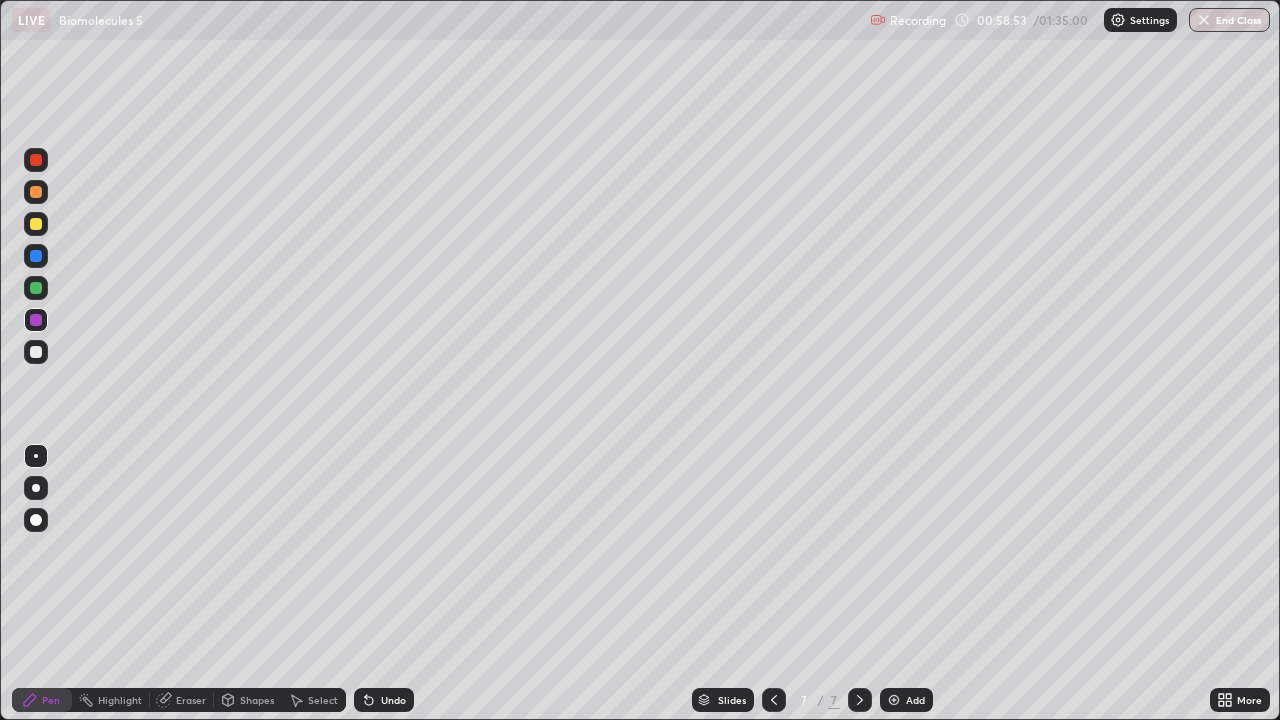 click at bounding box center [860, 700] 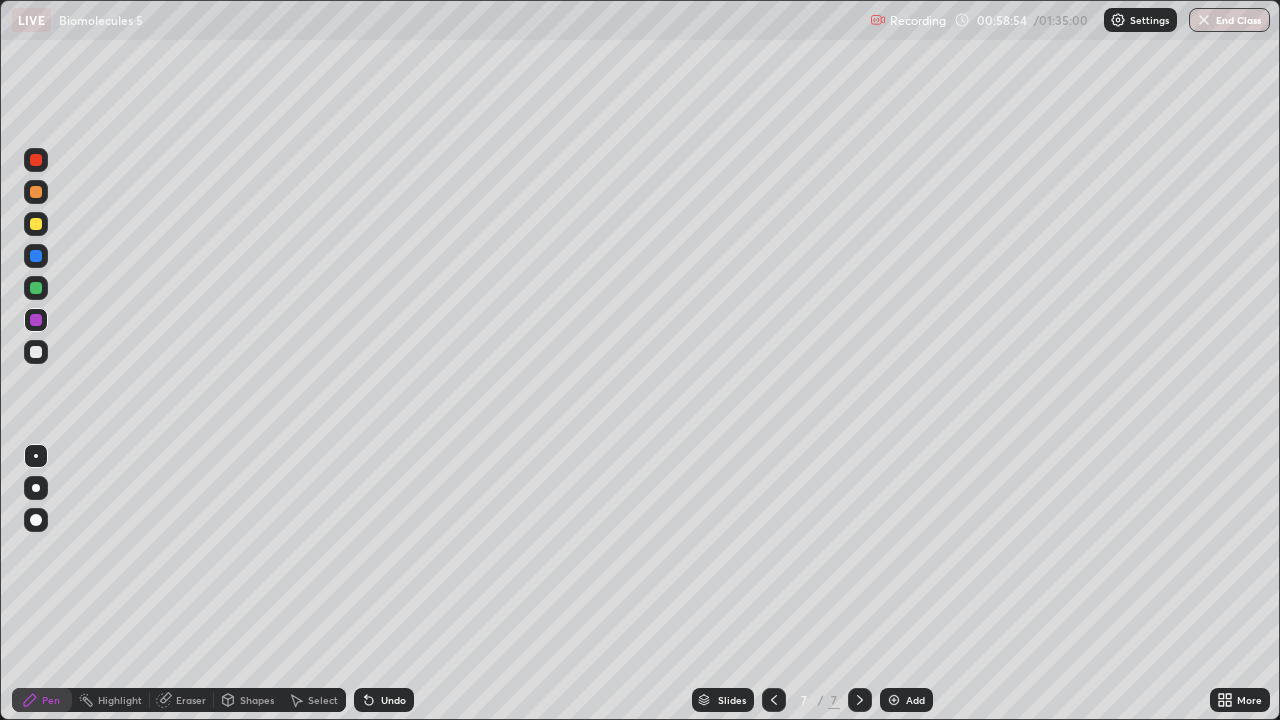 click at bounding box center (894, 700) 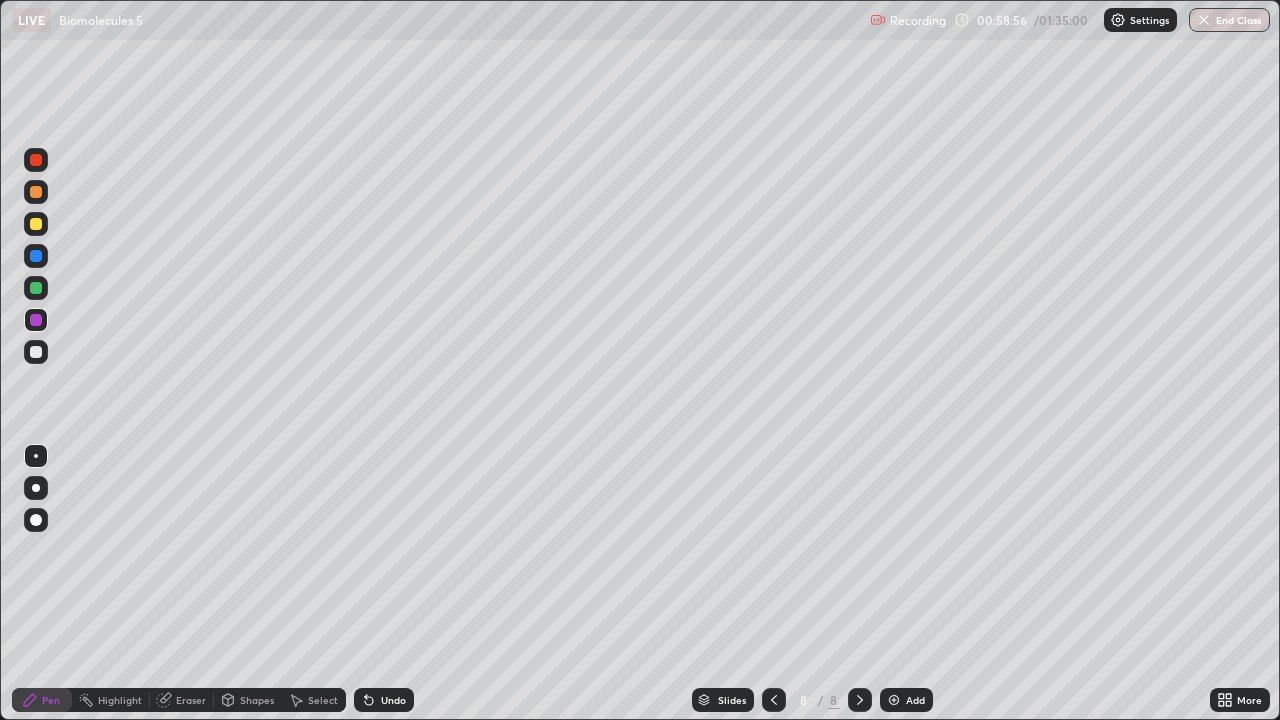 click at bounding box center [36, 224] 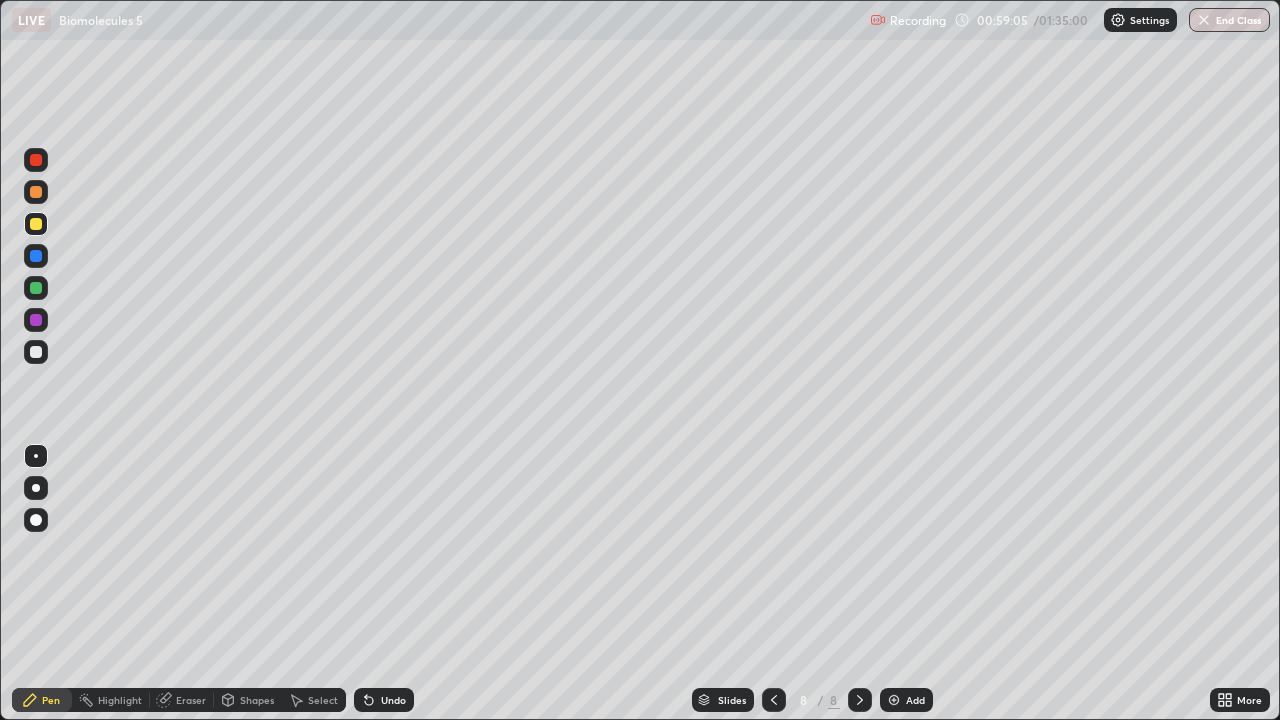 click 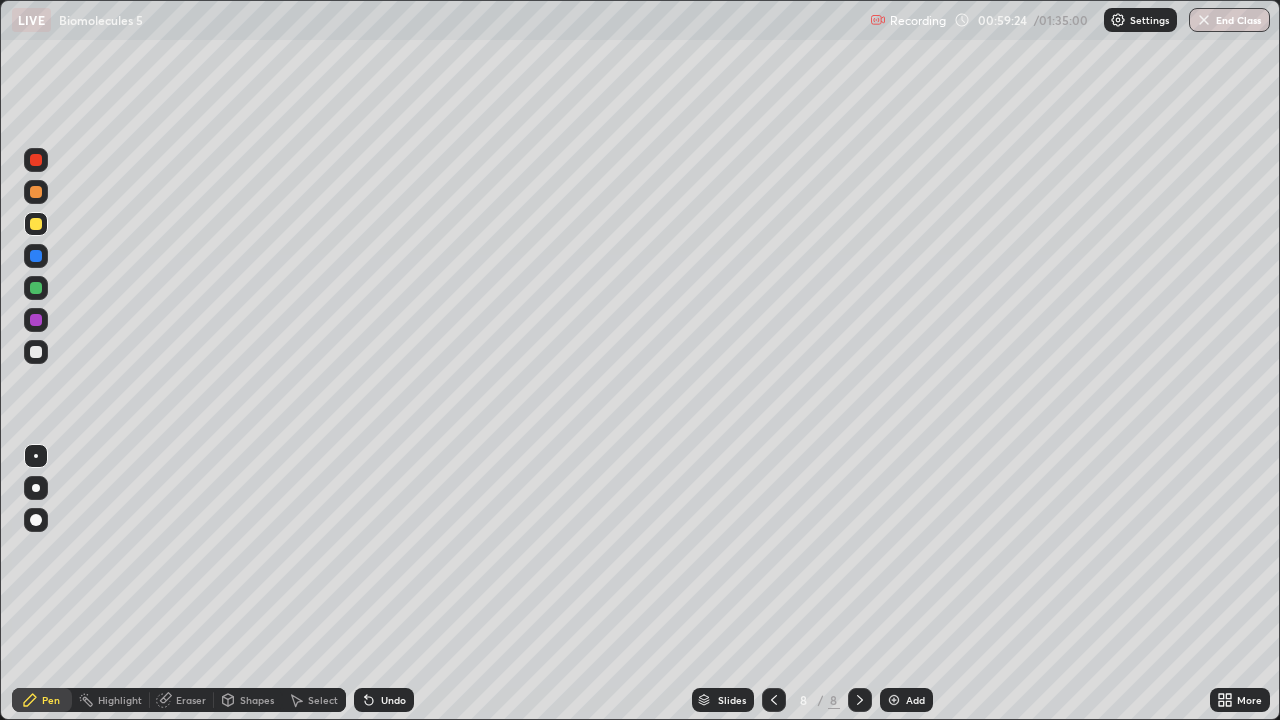 click 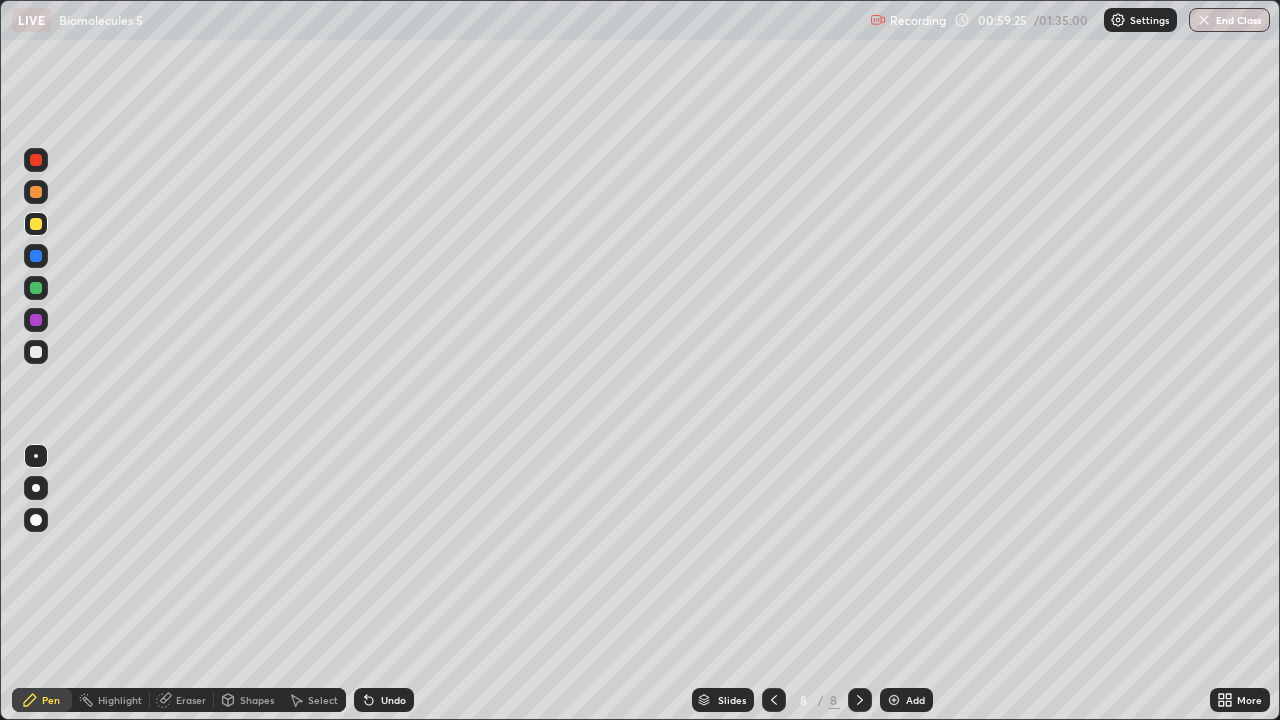 click on "Undo" at bounding box center [393, 700] 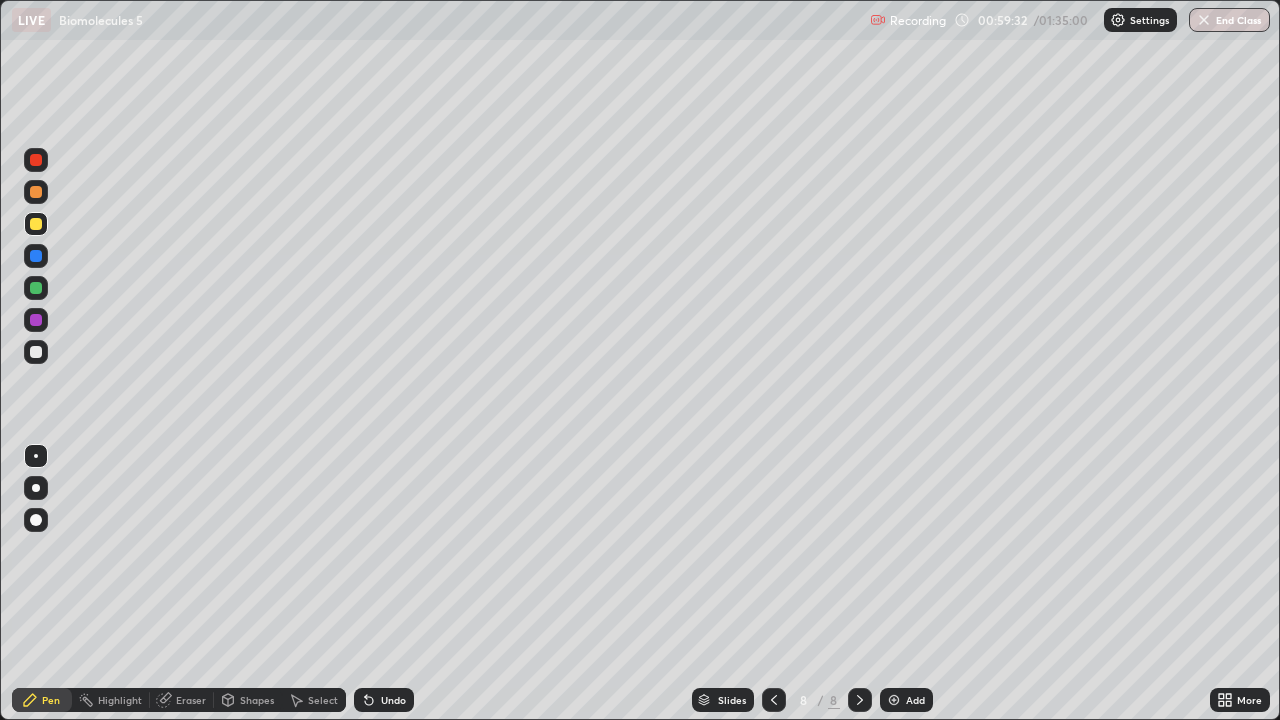 click at bounding box center [36, 352] 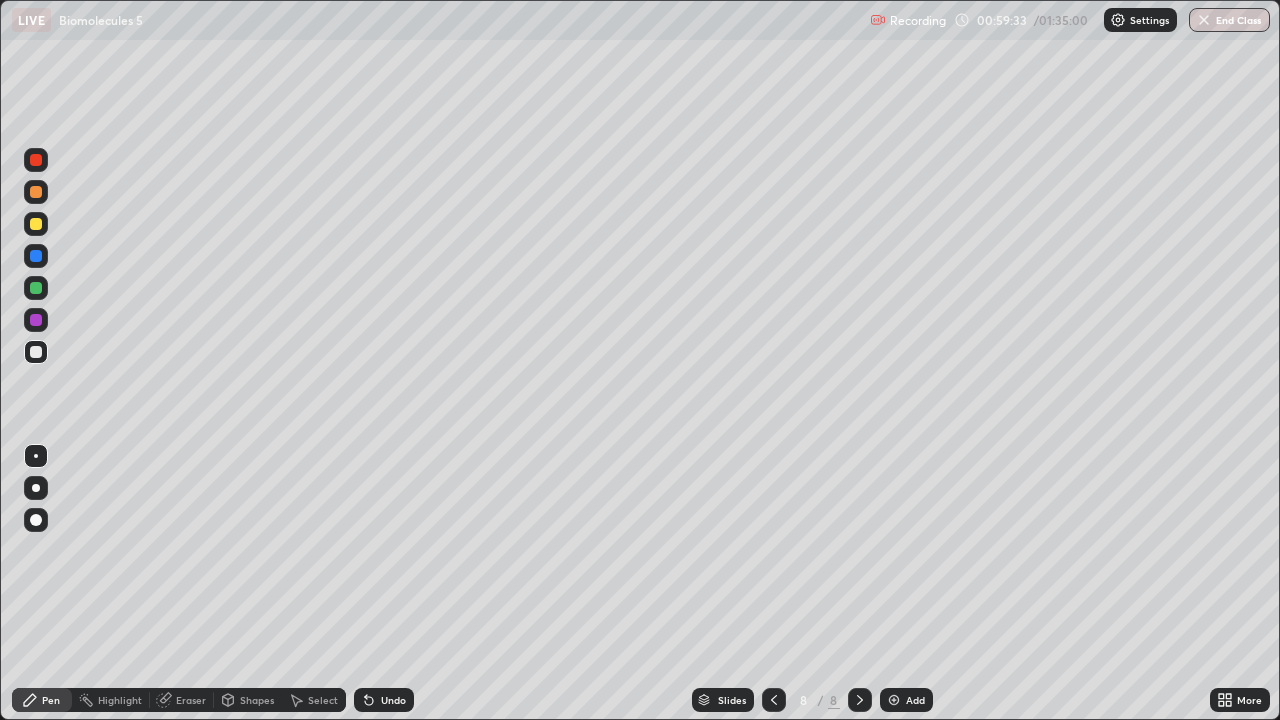 click at bounding box center (36, 256) 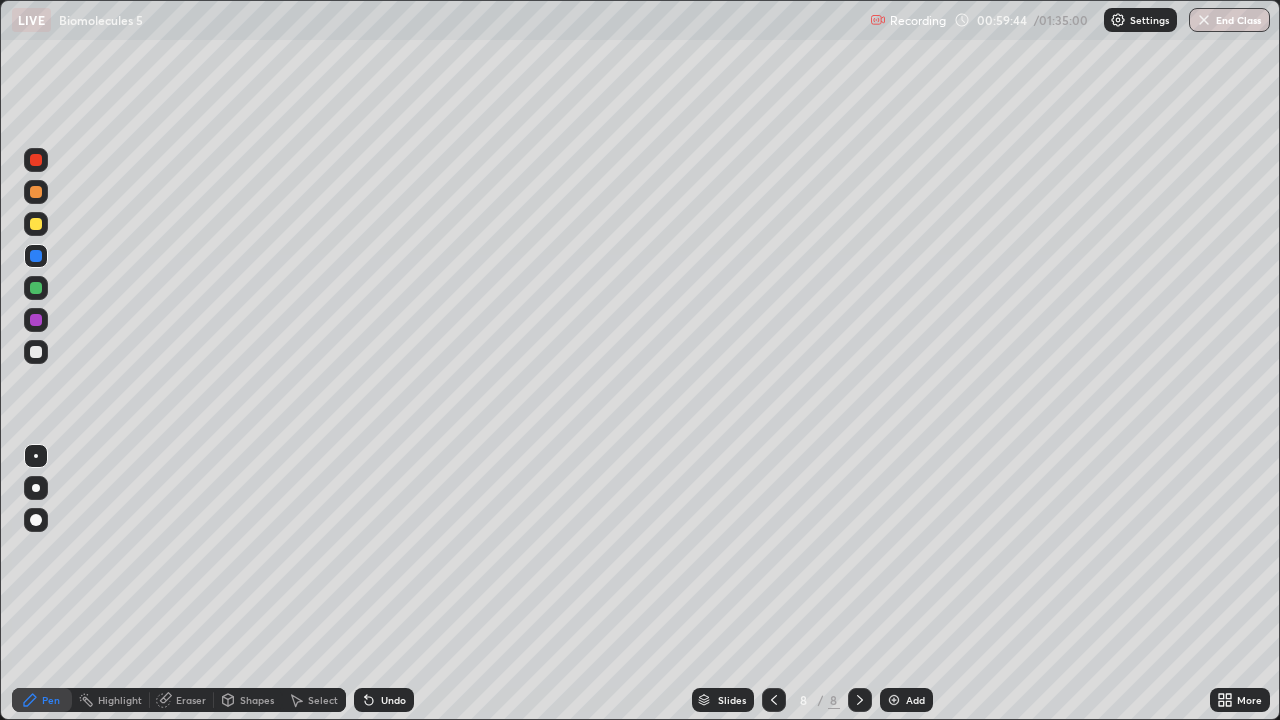 click at bounding box center [36, 352] 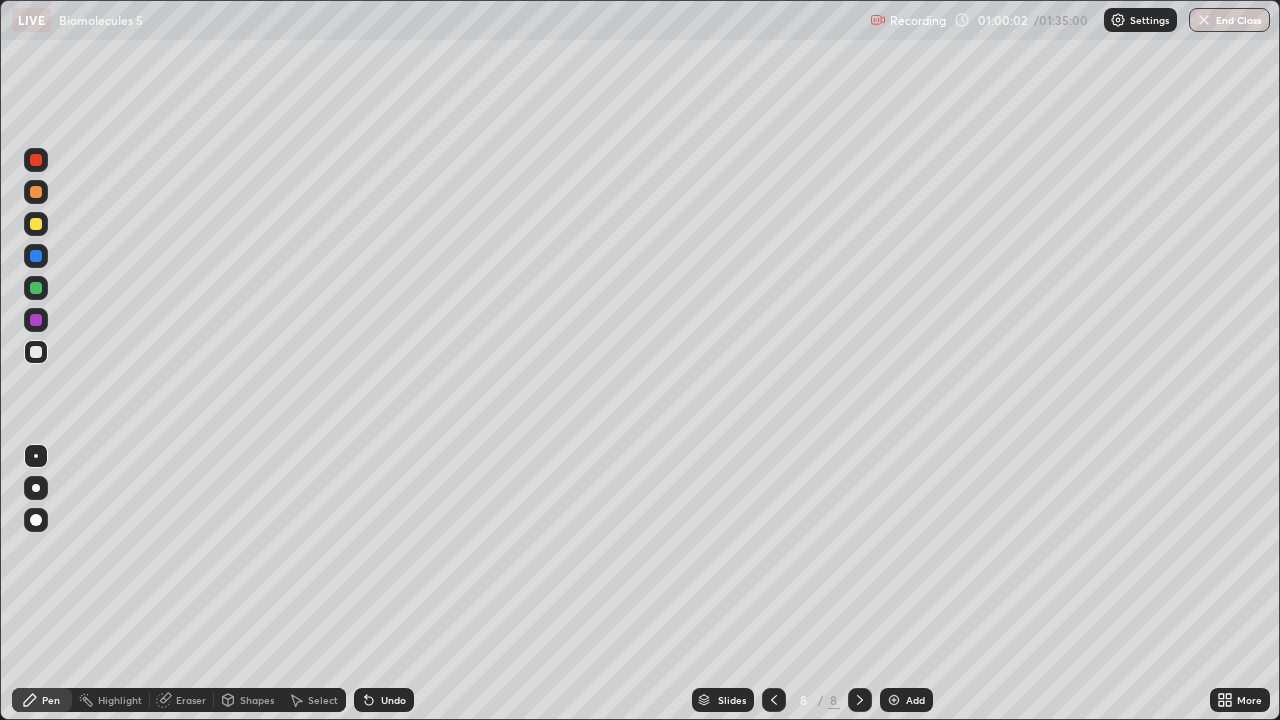 click on "Select" at bounding box center [314, 700] 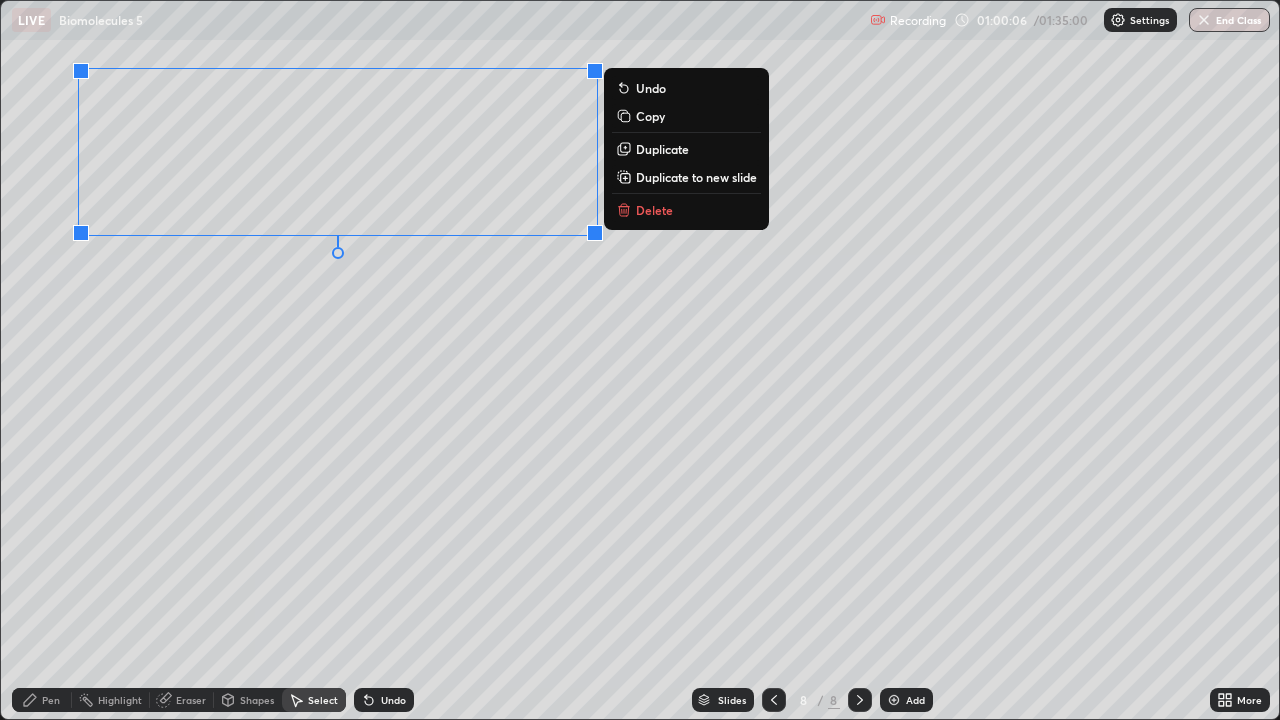 click on "Pen" at bounding box center [51, 700] 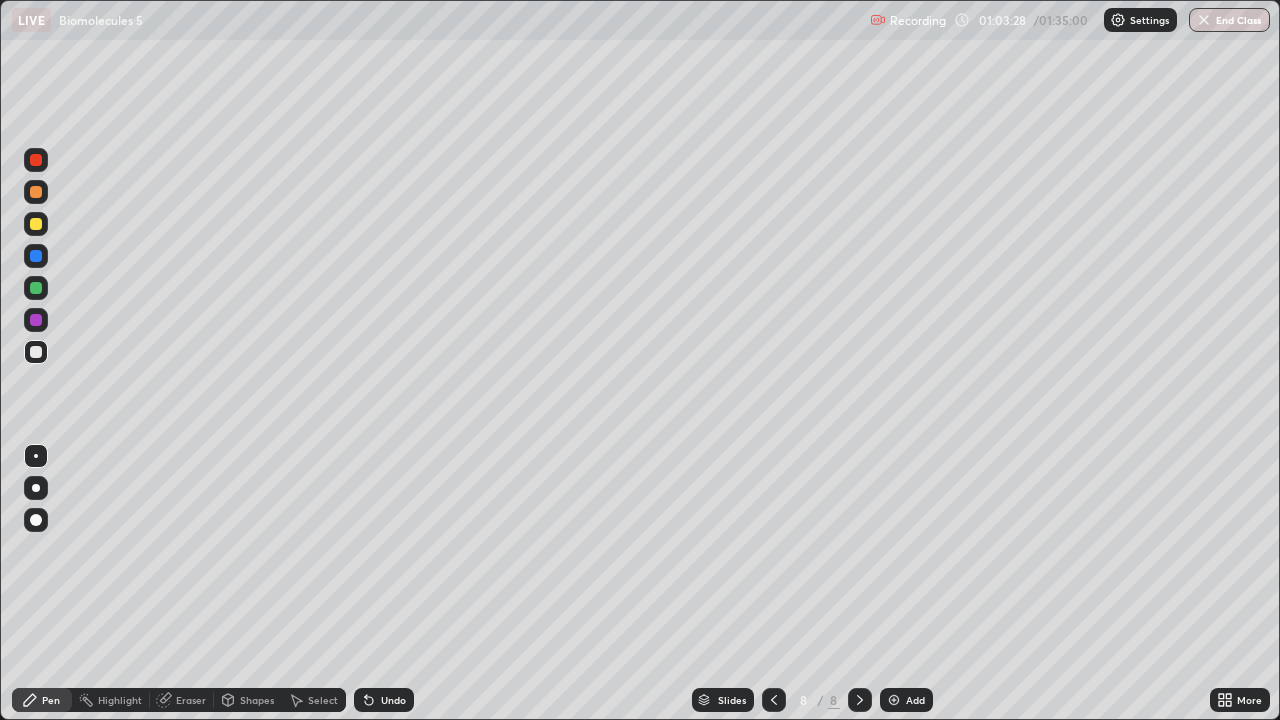 click on "Undo" at bounding box center (393, 700) 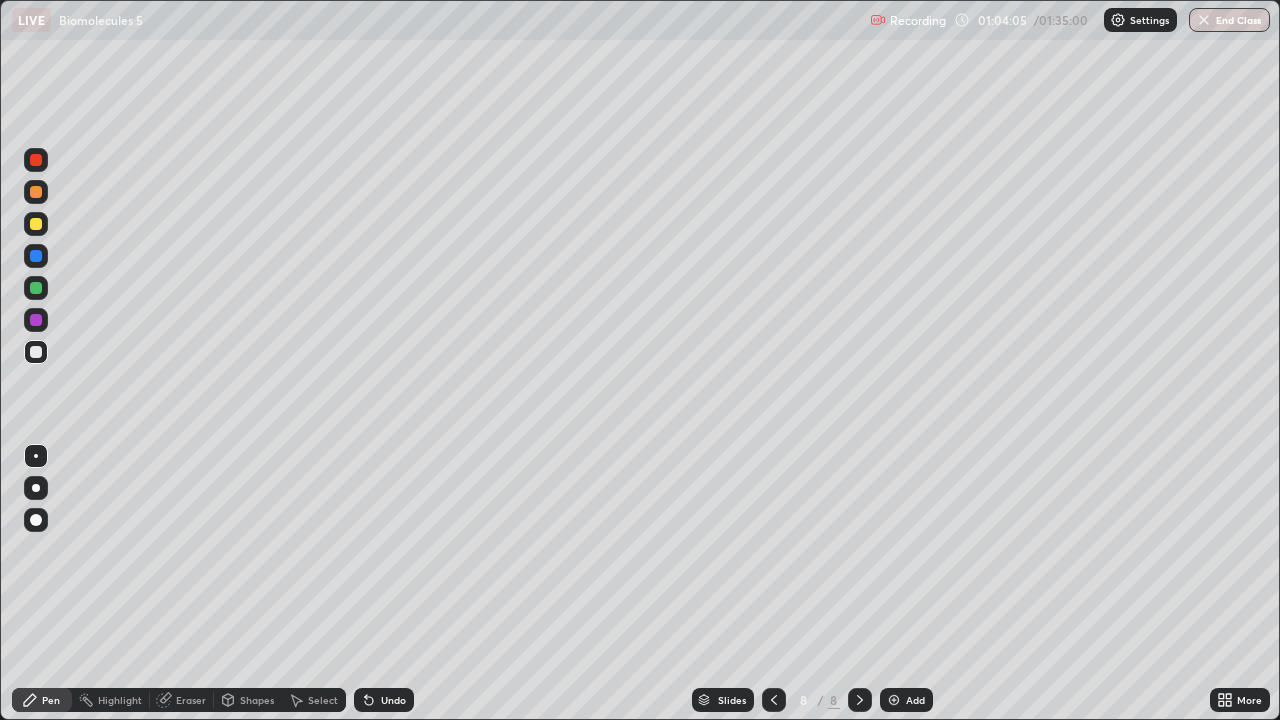 click on "Undo" at bounding box center (384, 700) 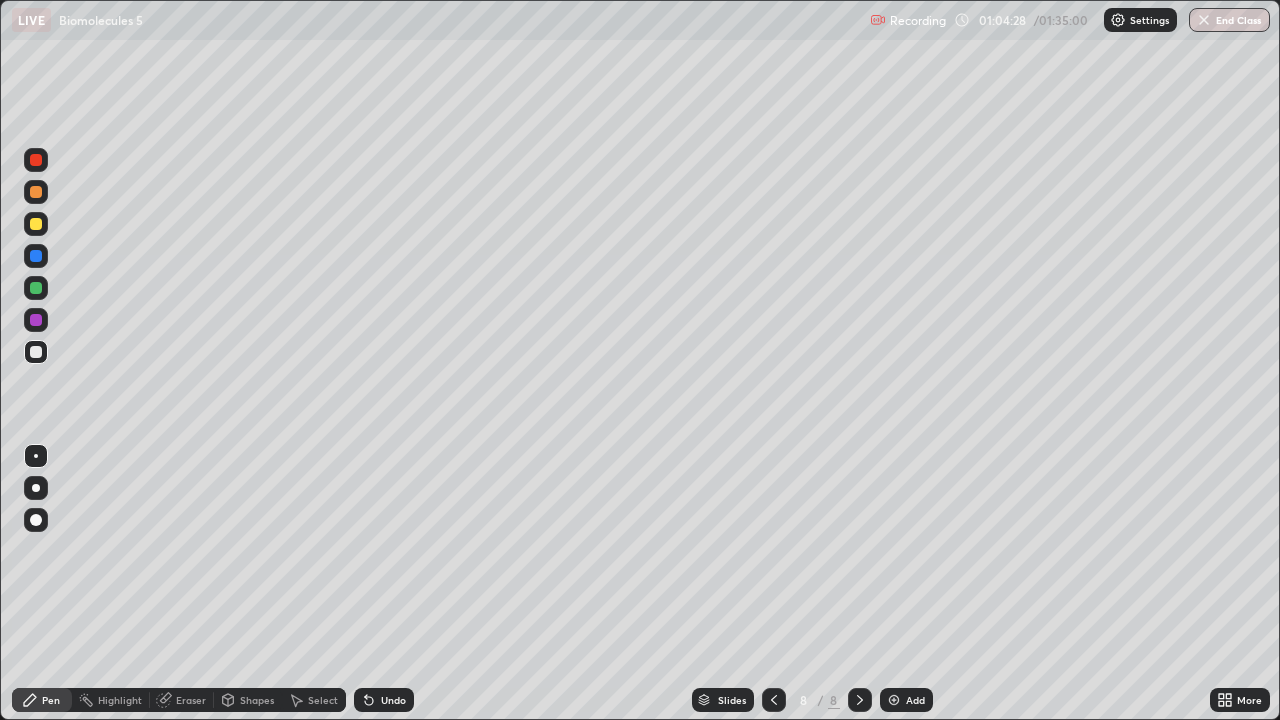 click at bounding box center [36, 224] 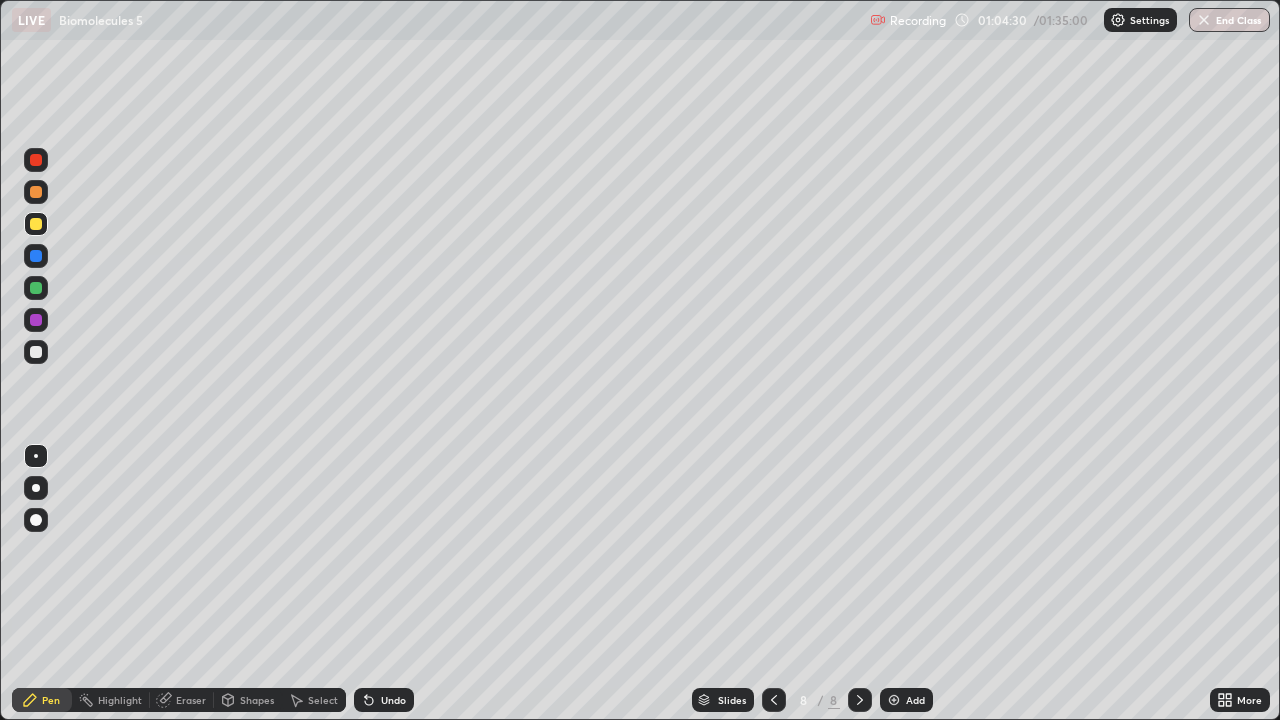 click 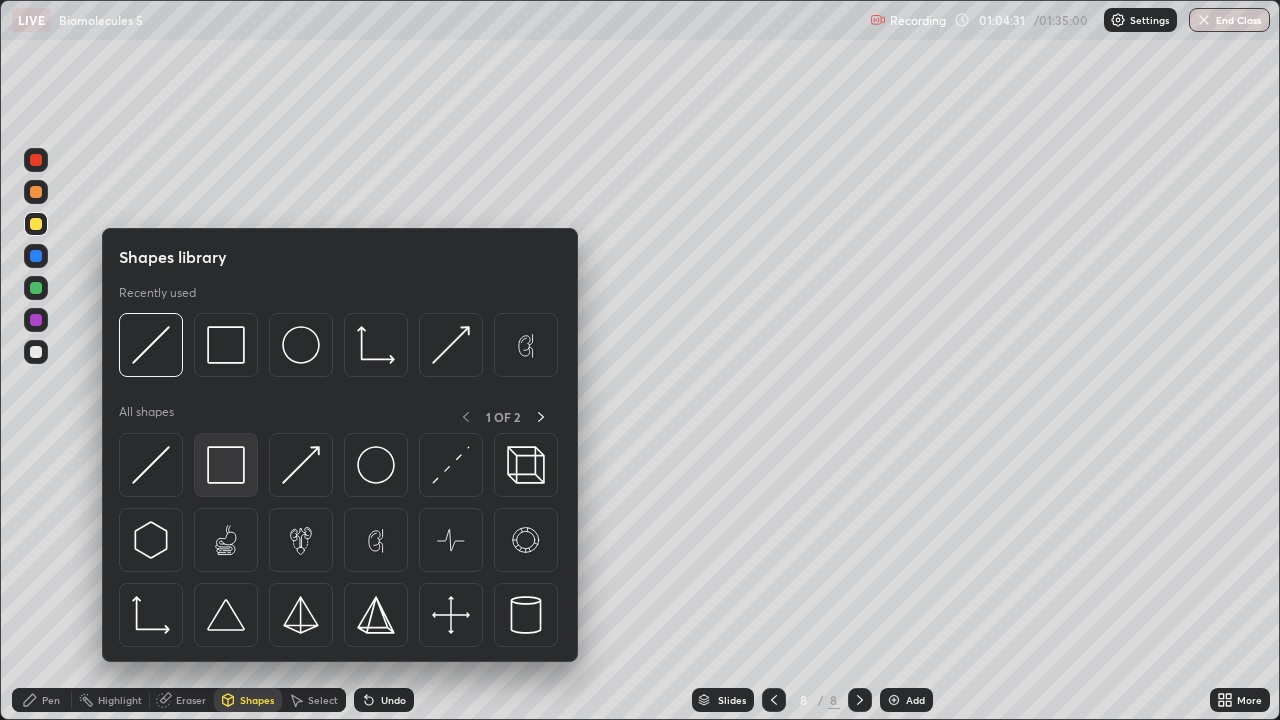 click at bounding box center (226, 465) 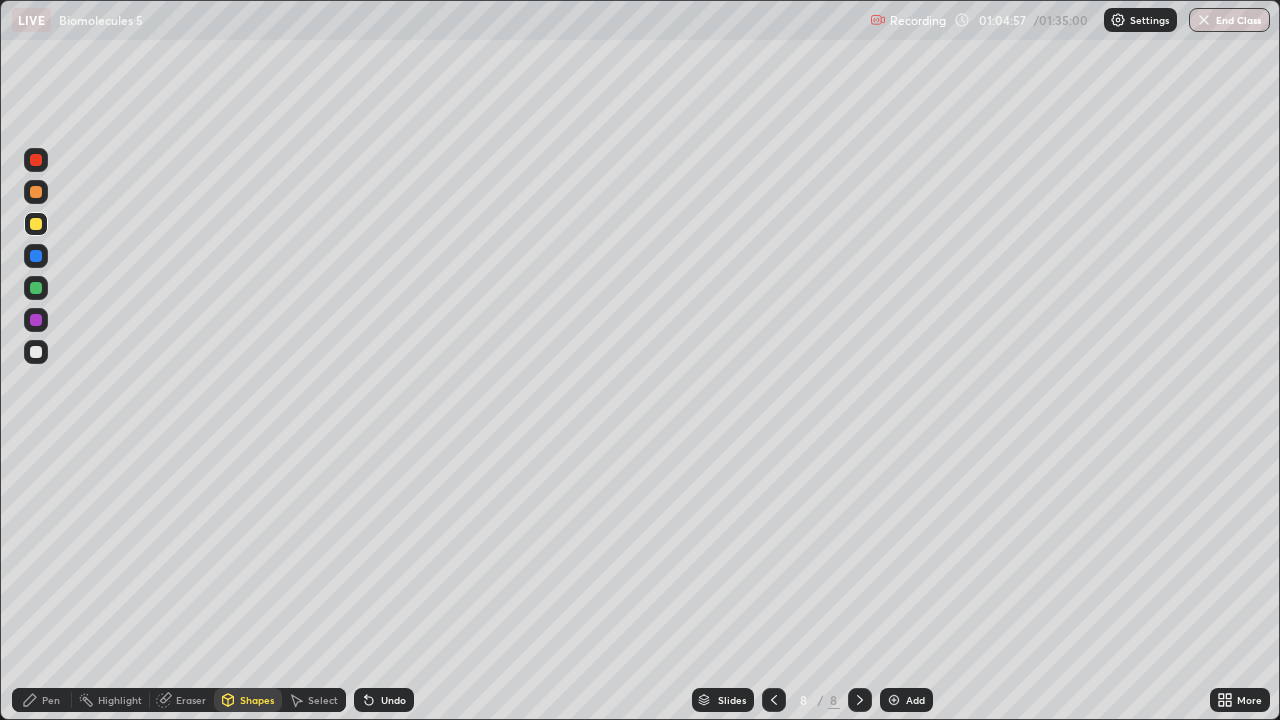 click 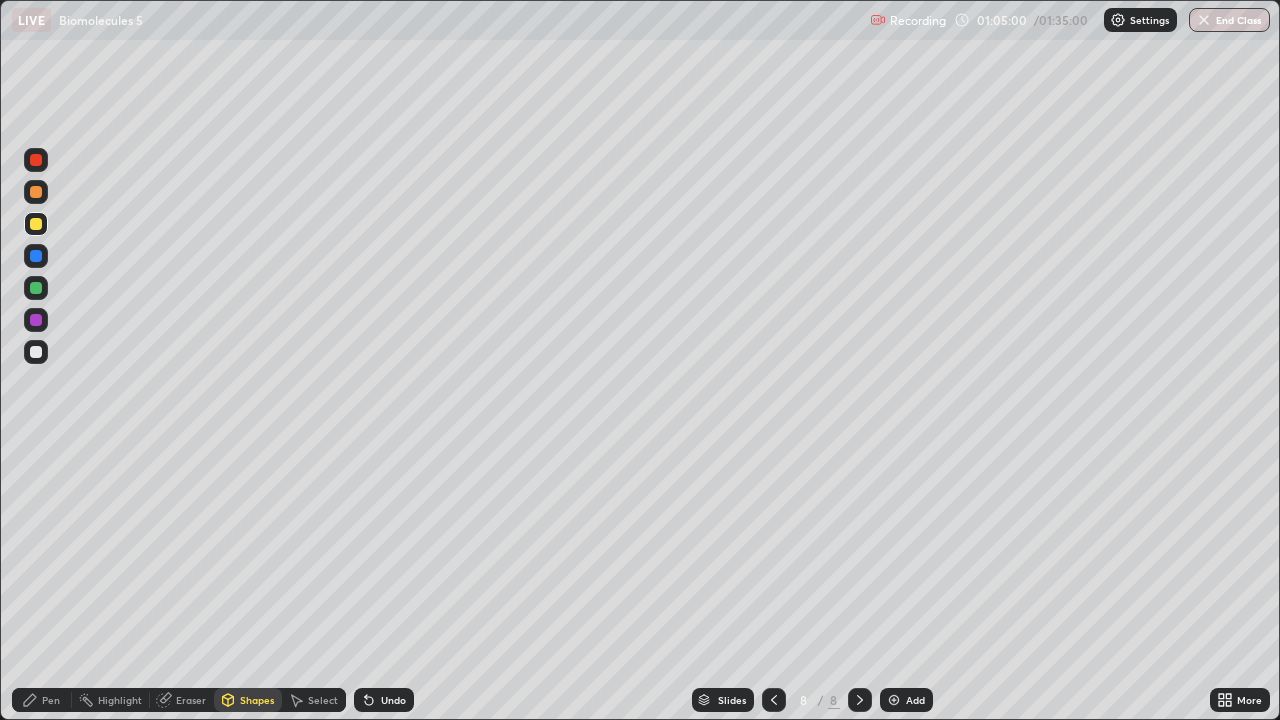 click 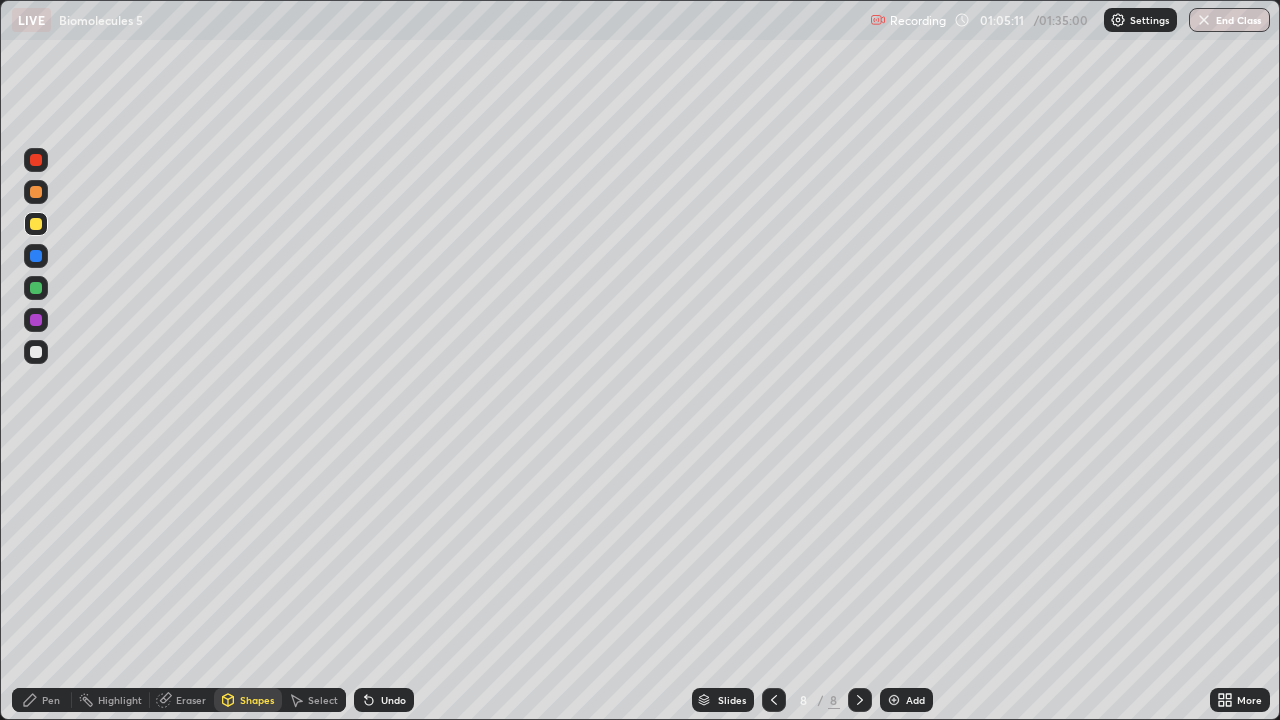 click on "Pen" at bounding box center (42, 700) 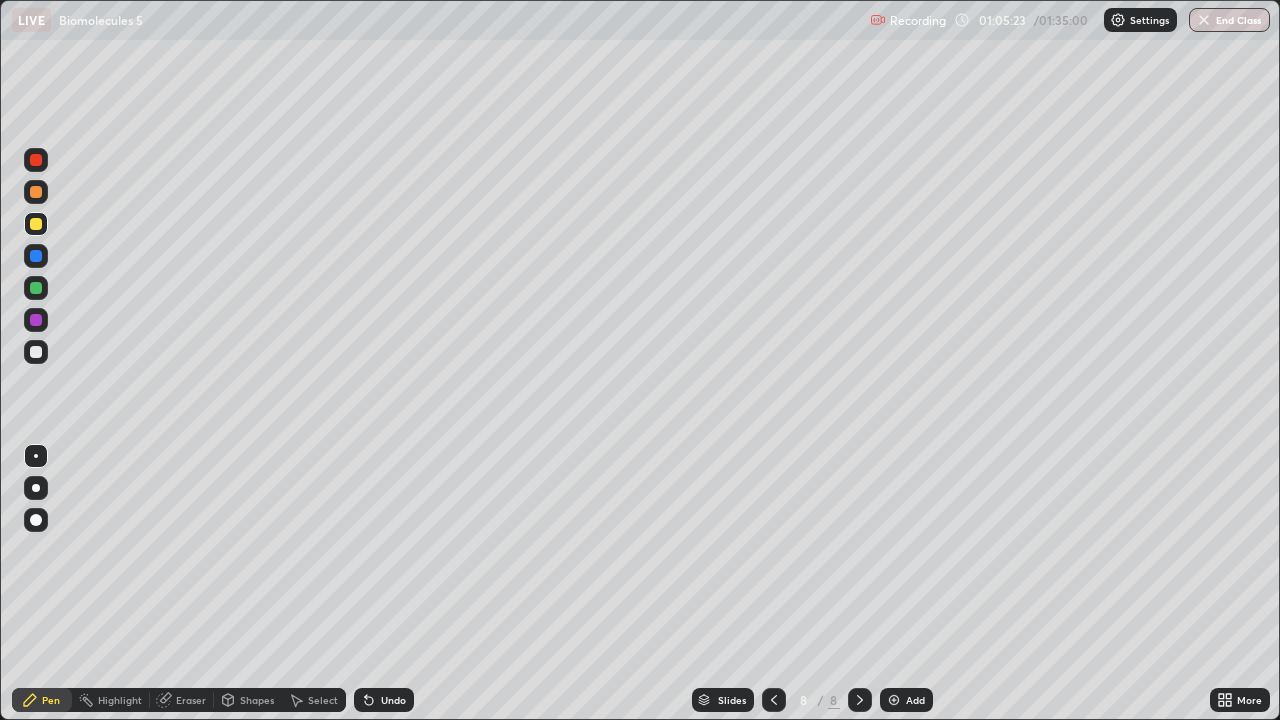 click on "Eraser" at bounding box center [191, 700] 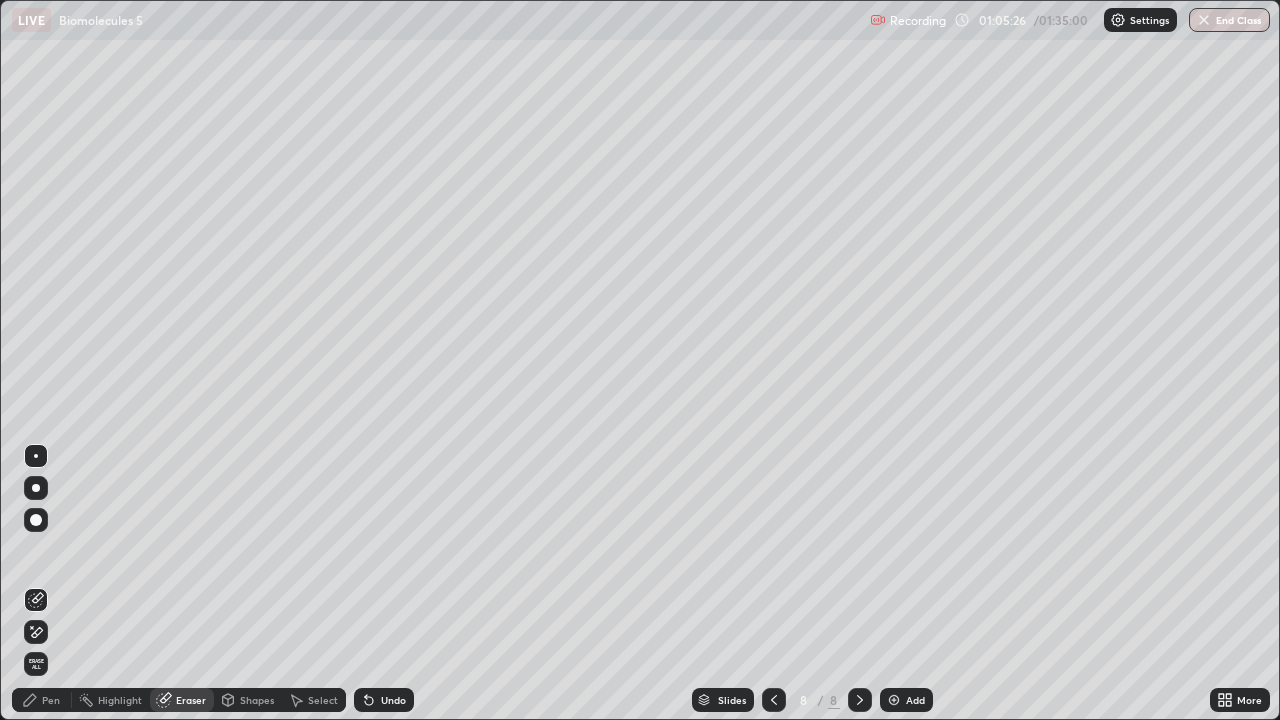 click on "Pen" at bounding box center (51, 700) 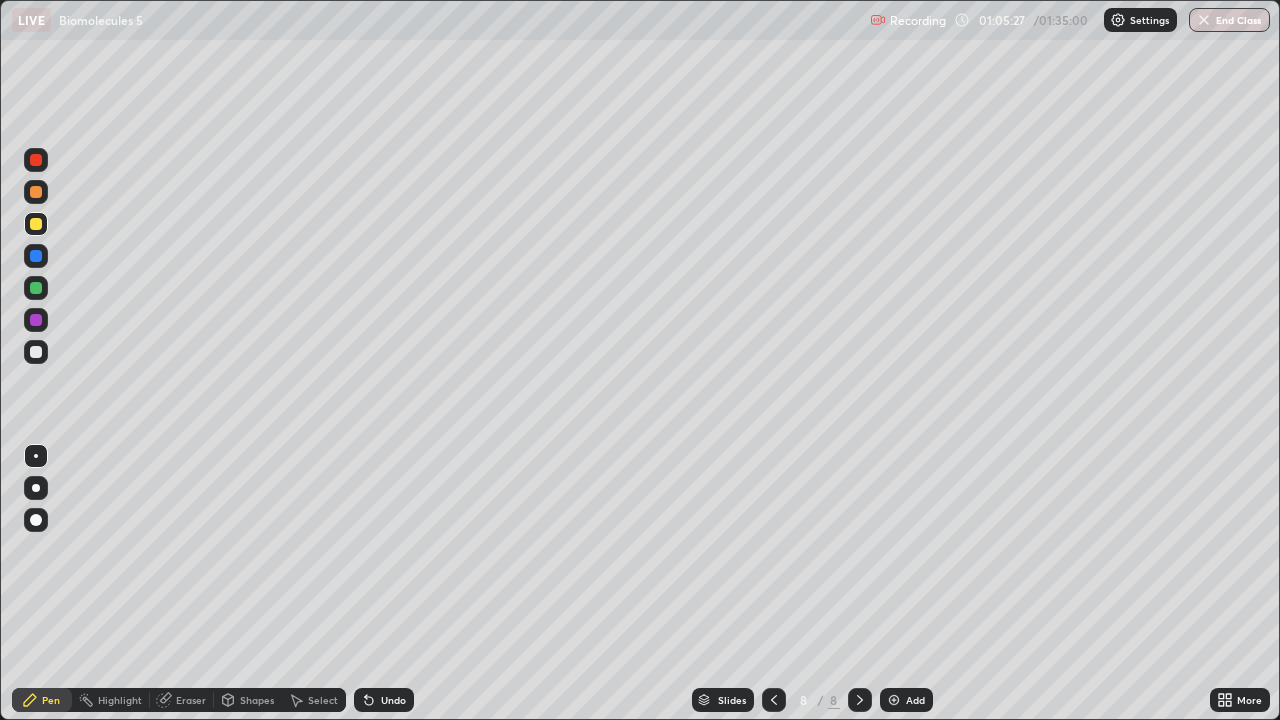 click at bounding box center (36, 352) 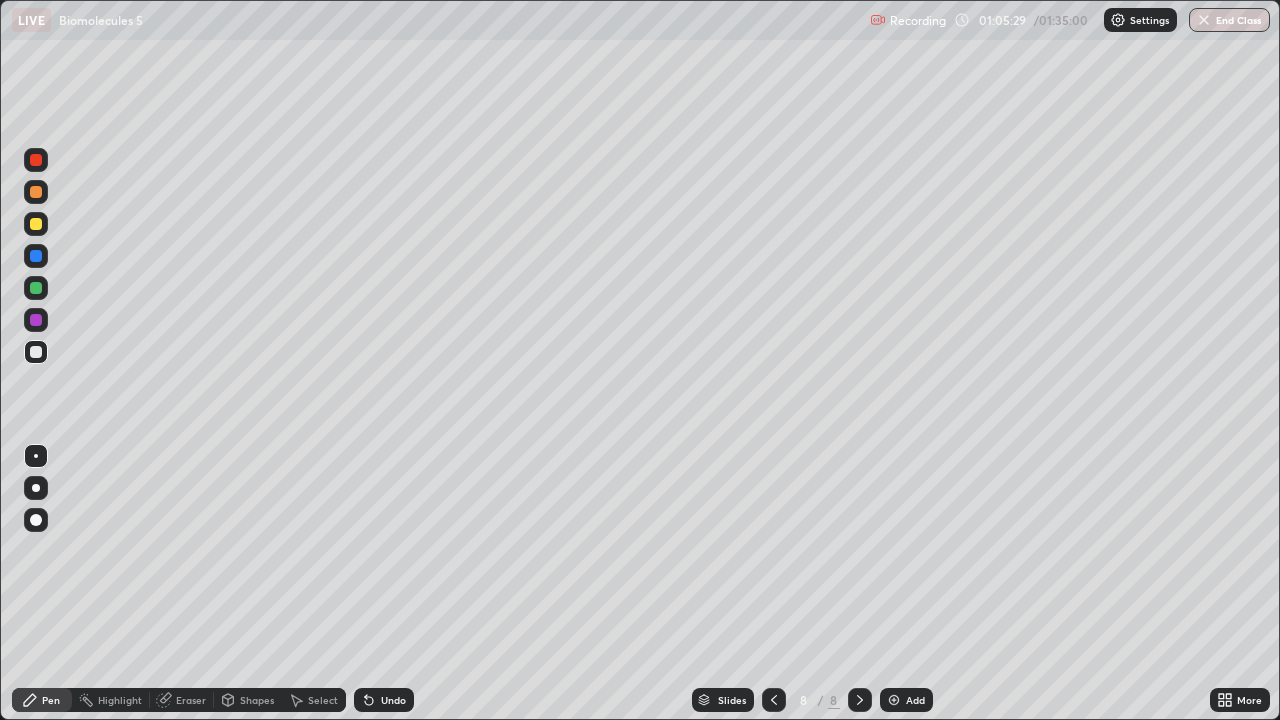 click on "Pen" at bounding box center (51, 700) 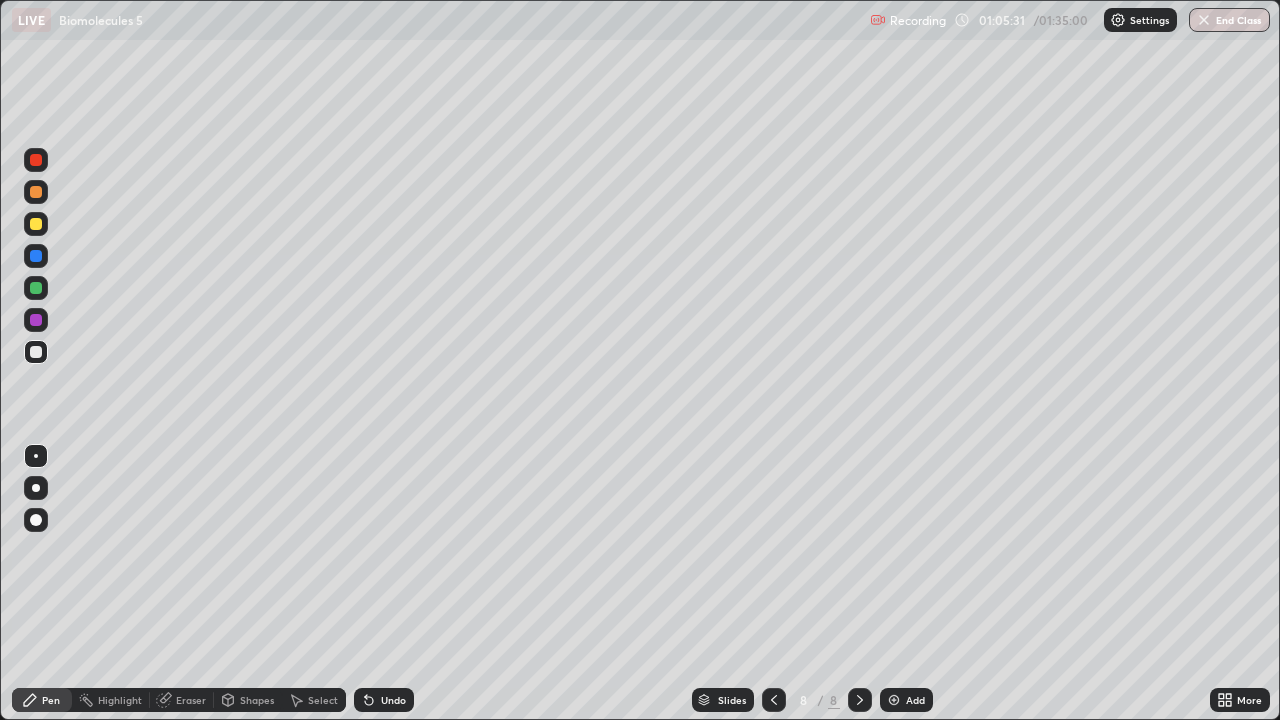 click at bounding box center [36, 224] 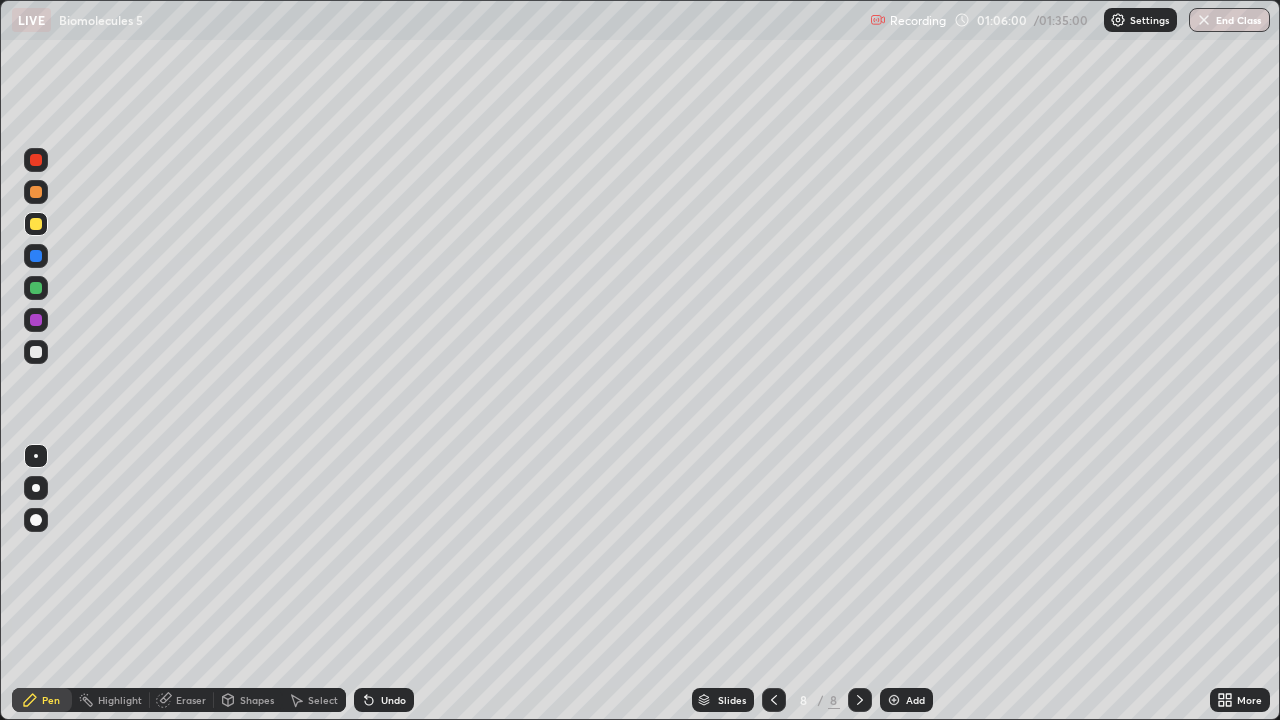 click at bounding box center [36, 352] 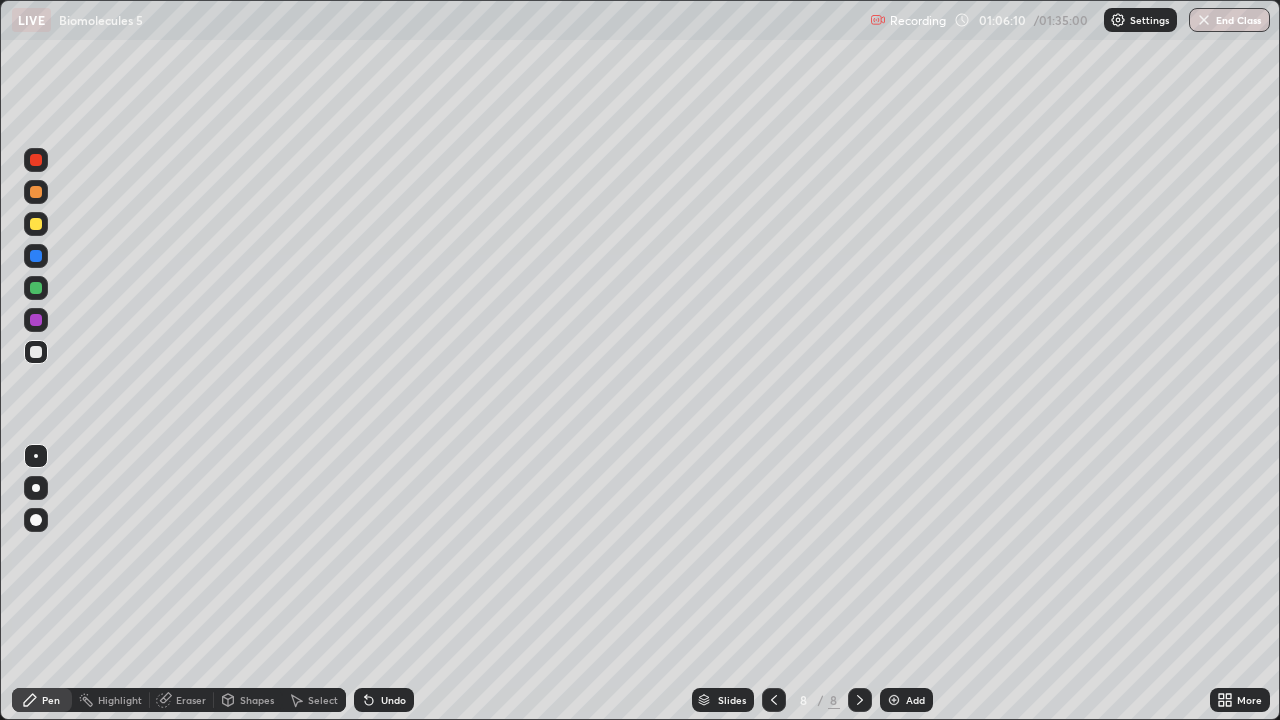 click on "Undo" at bounding box center (384, 700) 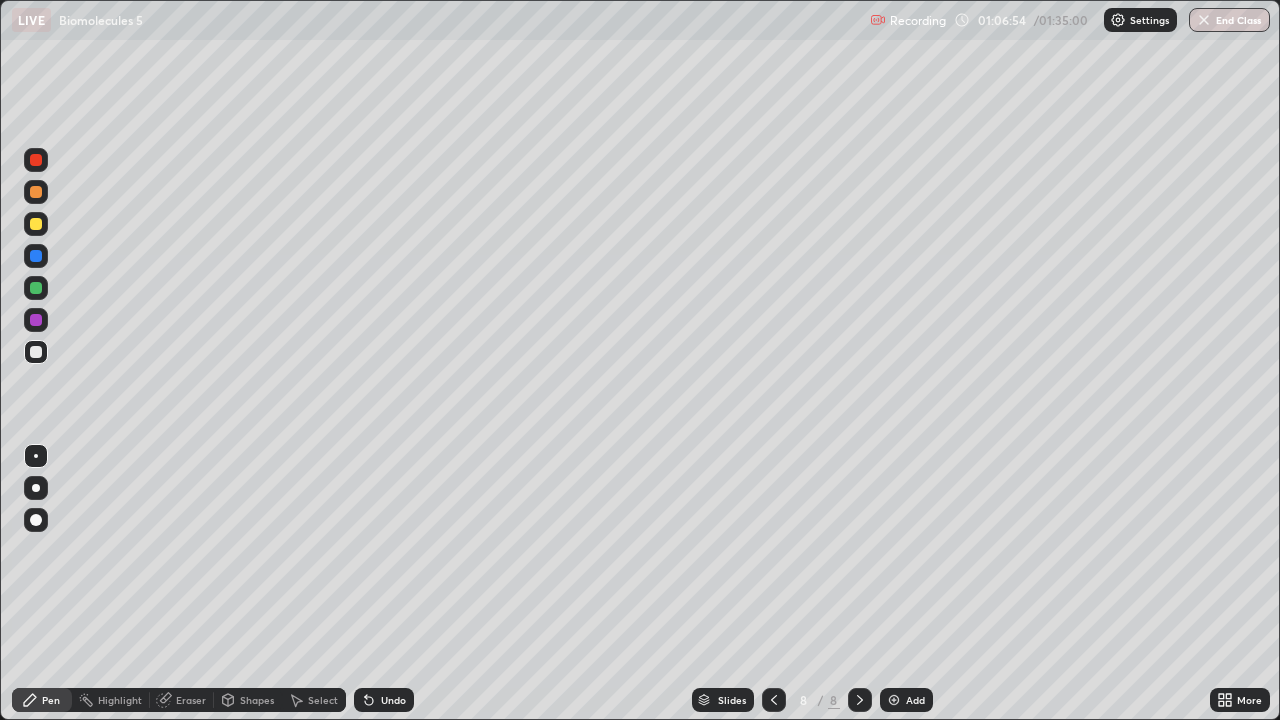 click on "Eraser" at bounding box center [191, 700] 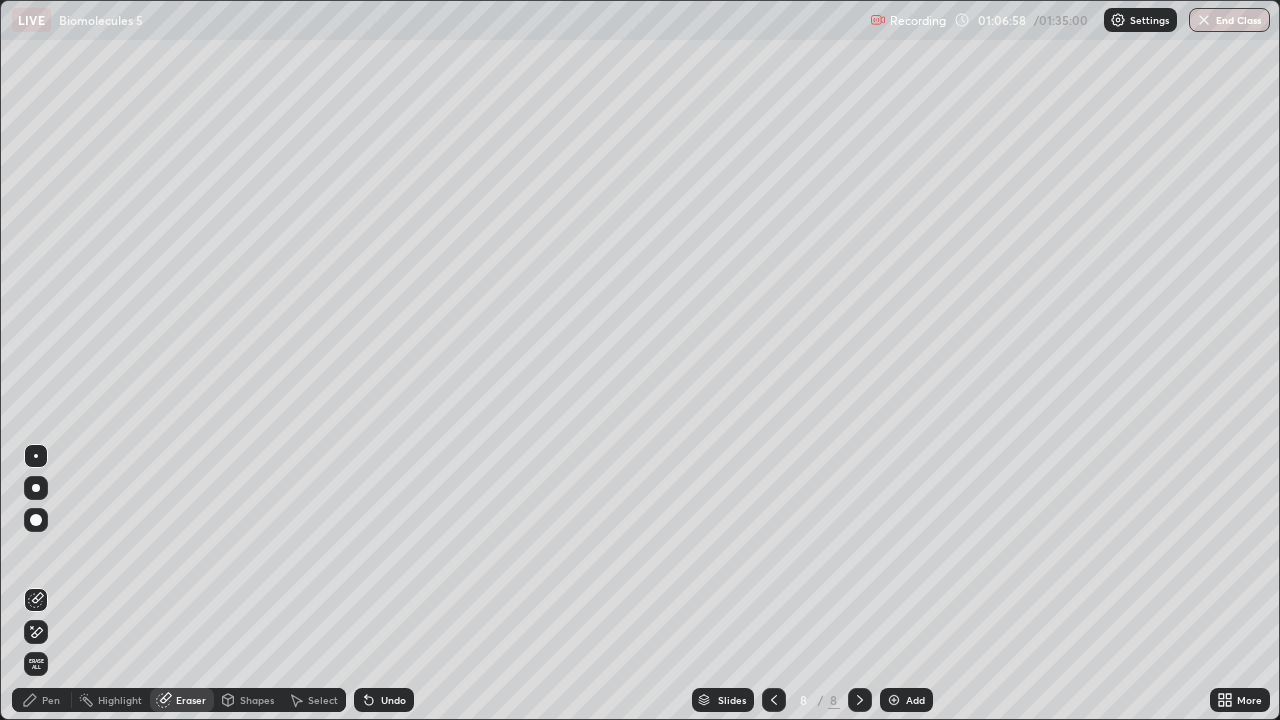 click on "Pen" at bounding box center [51, 700] 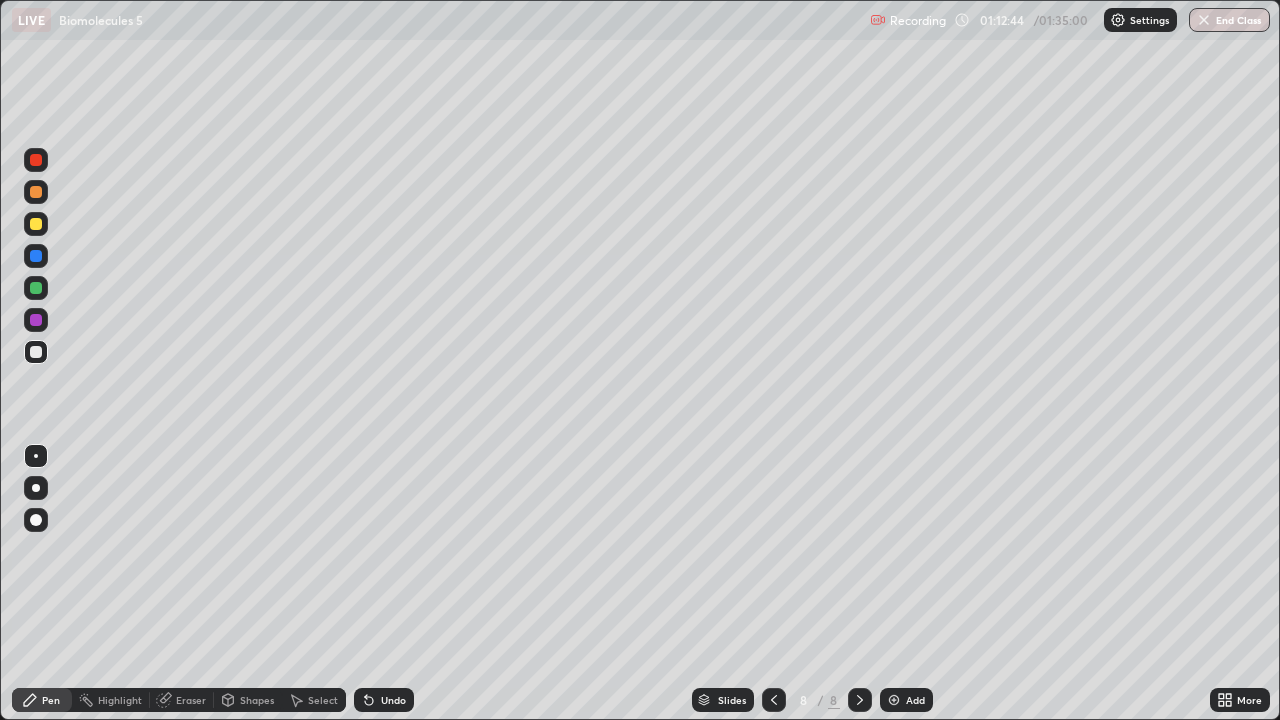 click on "Undo" at bounding box center (393, 700) 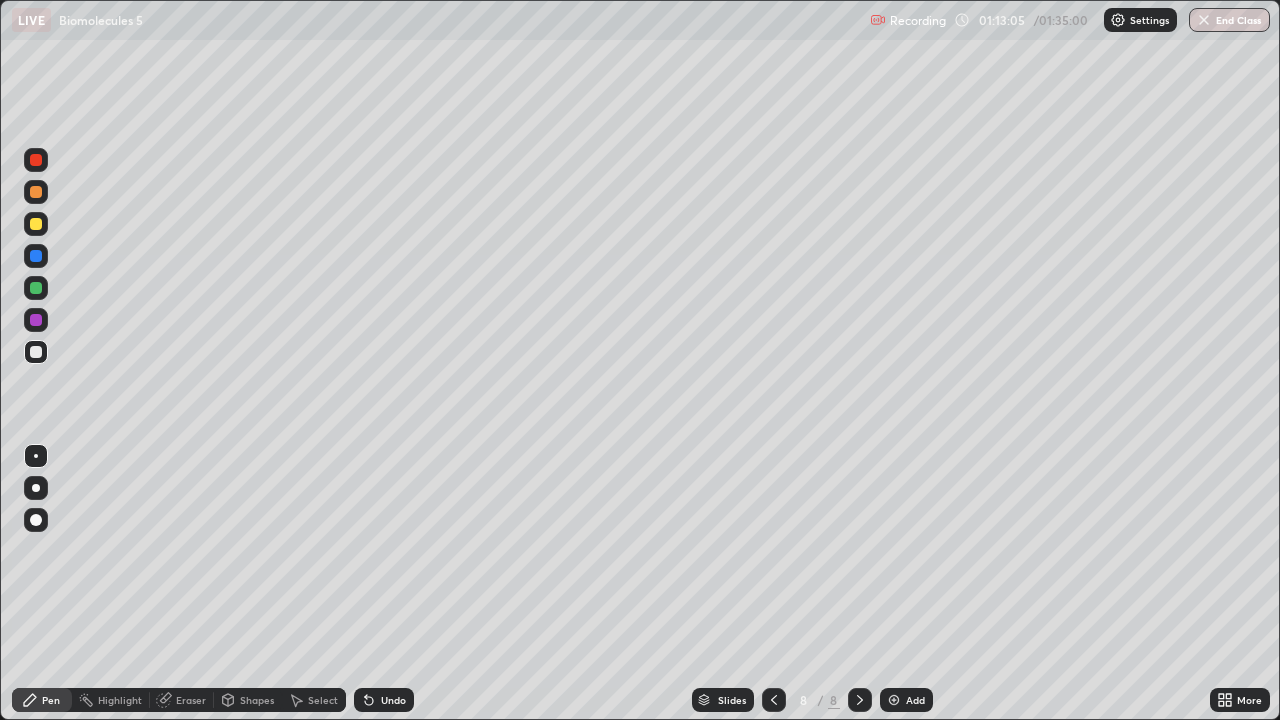 click on "Undo" at bounding box center [393, 700] 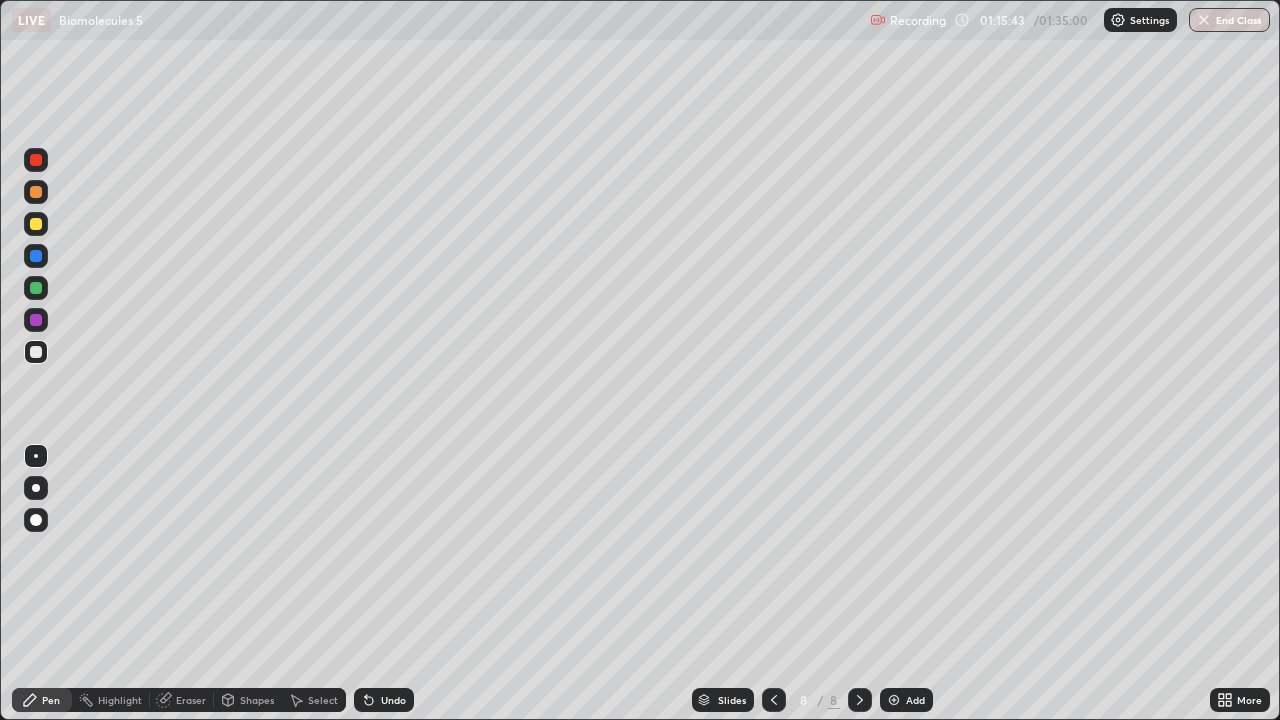 click on "Add" at bounding box center (906, 700) 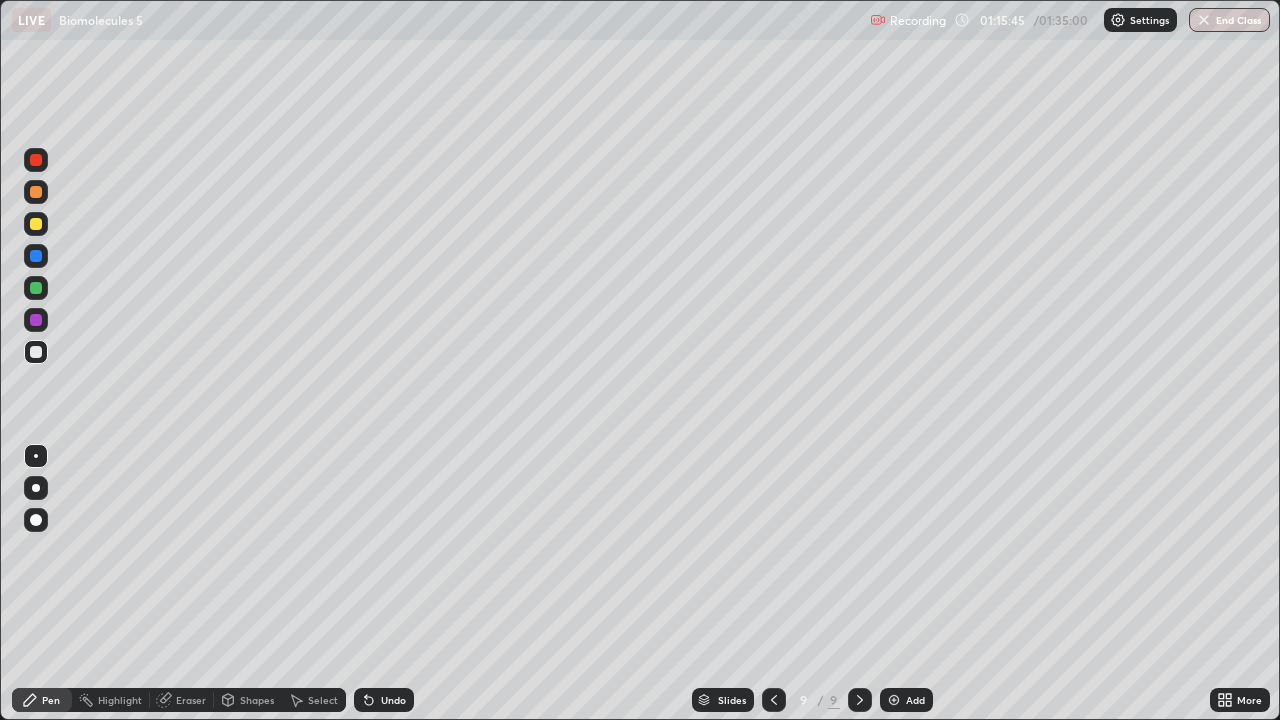 click at bounding box center [36, 256] 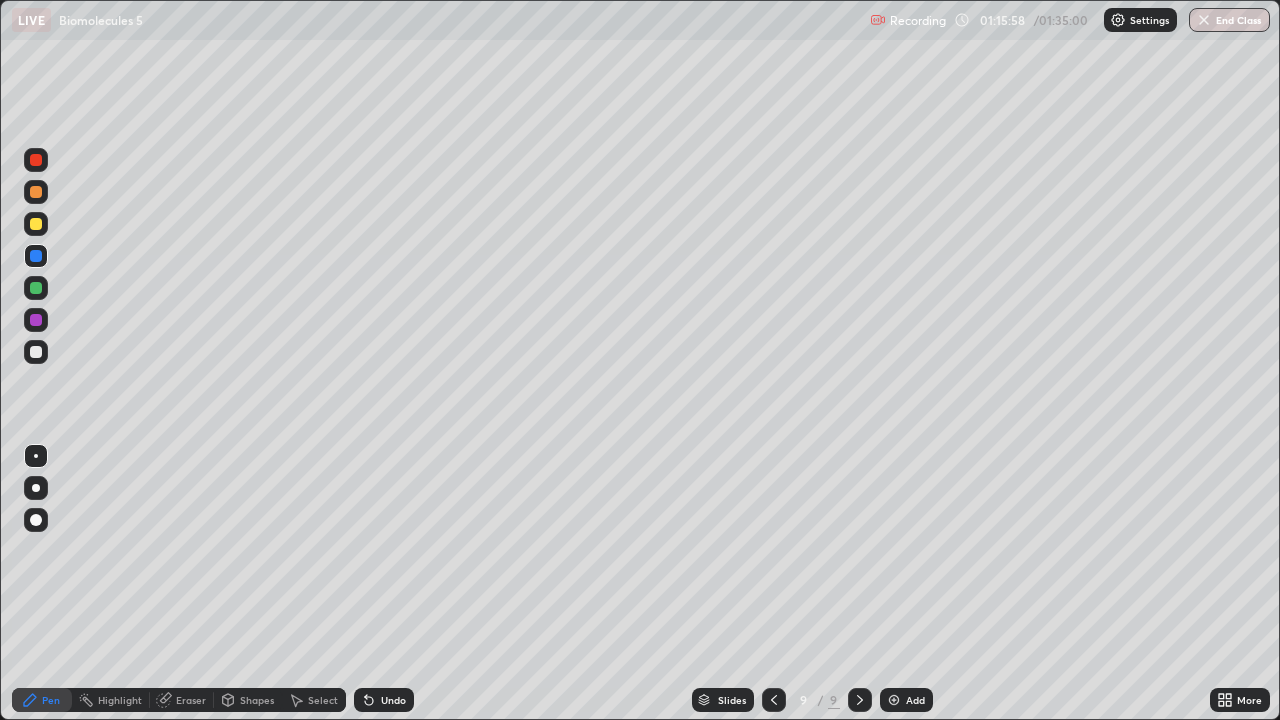click at bounding box center [36, 352] 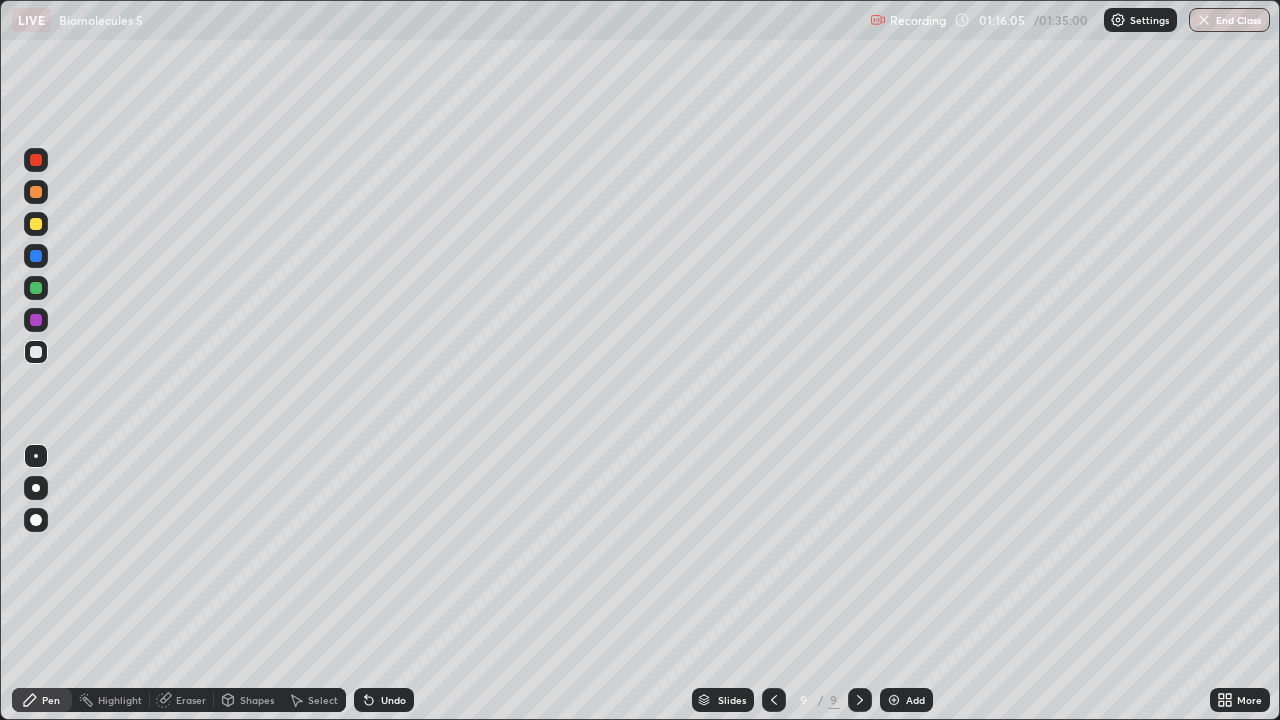 click 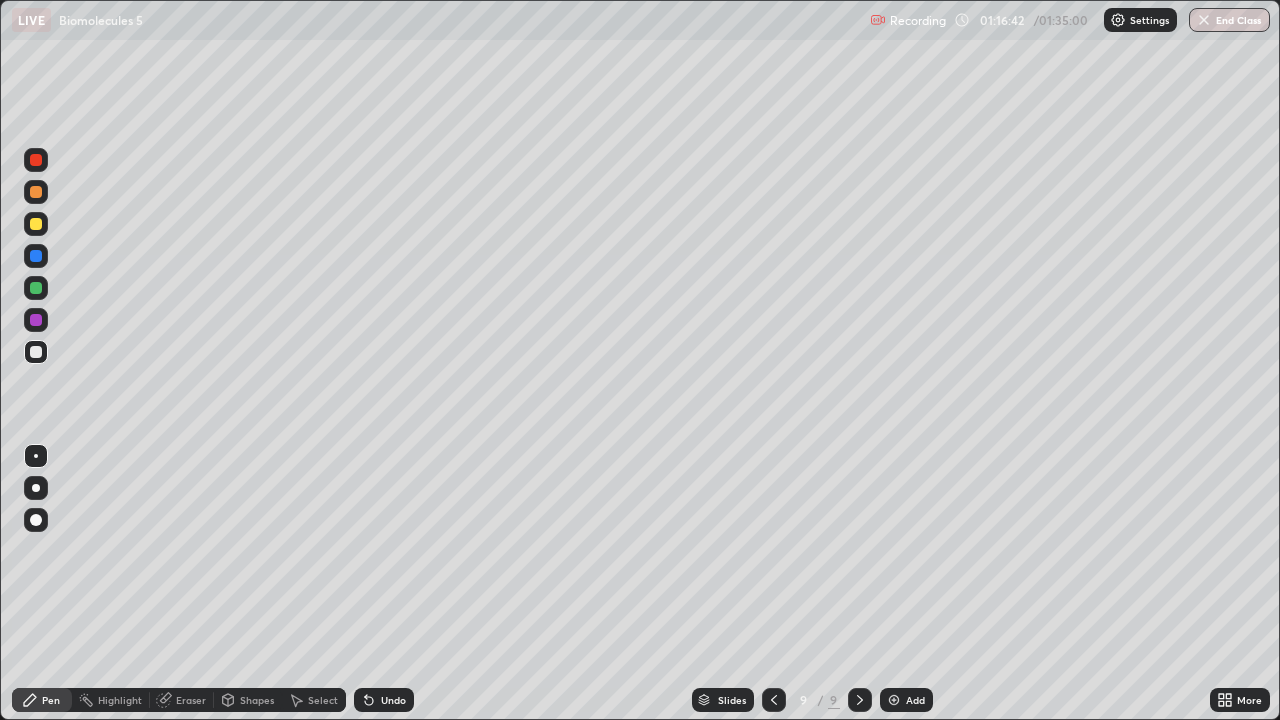 click on "Undo" at bounding box center (393, 700) 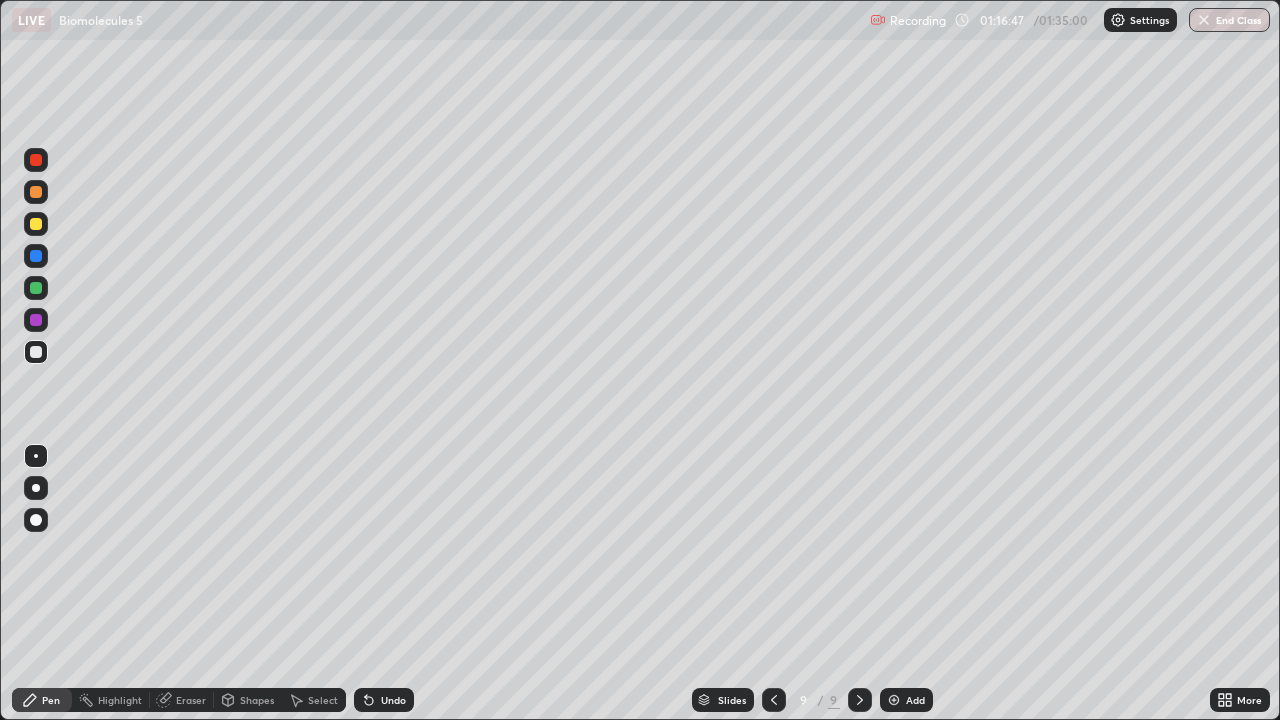 click on "Undo" at bounding box center [393, 700] 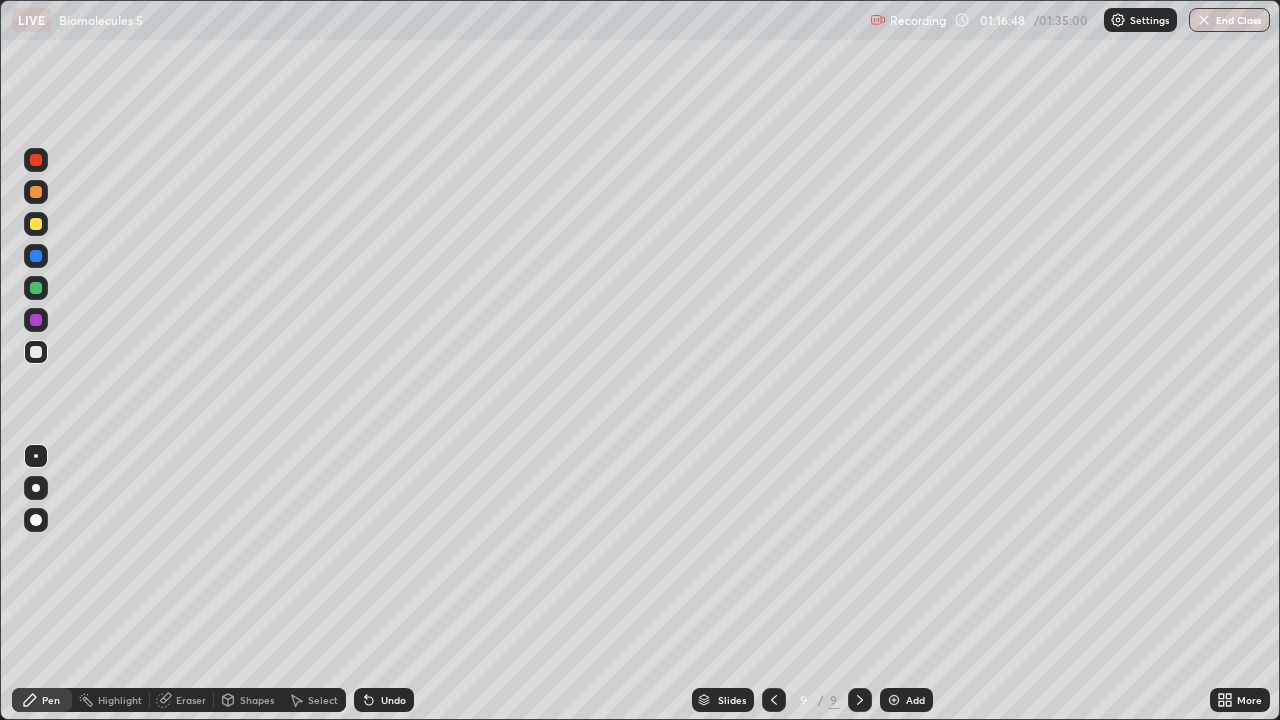 click on "Undo" at bounding box center (384, 700) 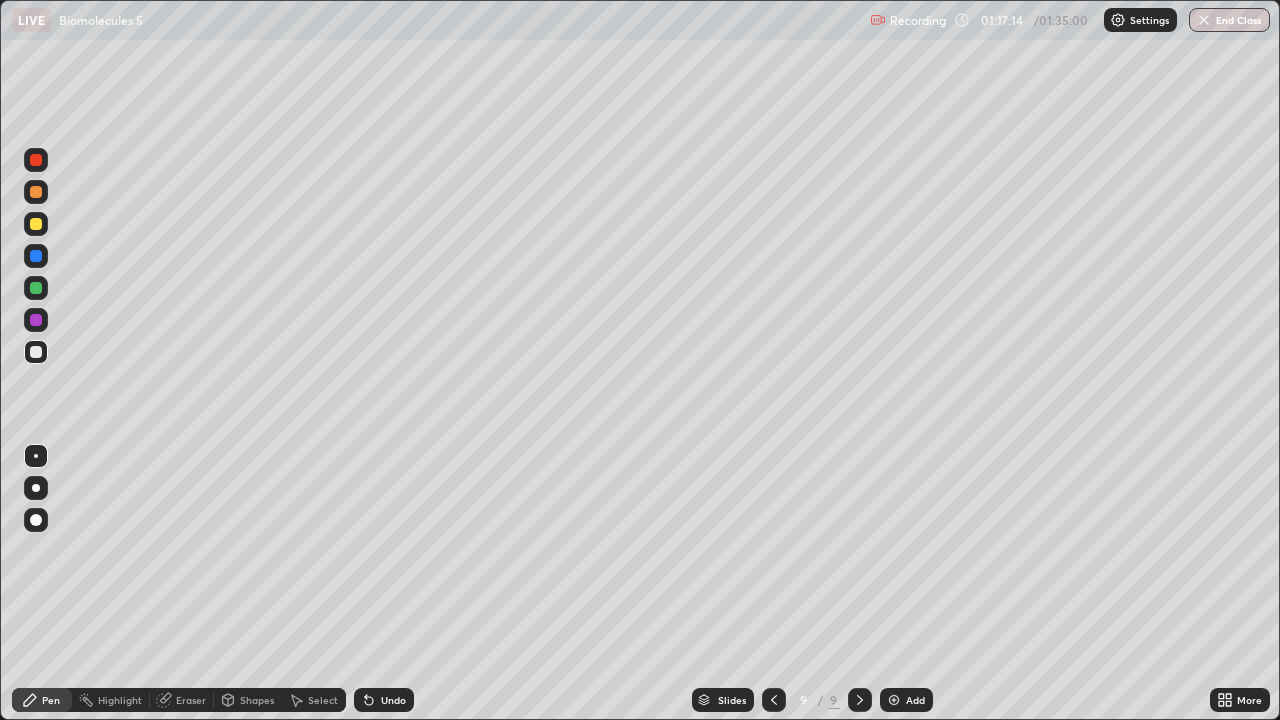 click at bounding box center [36, 320] 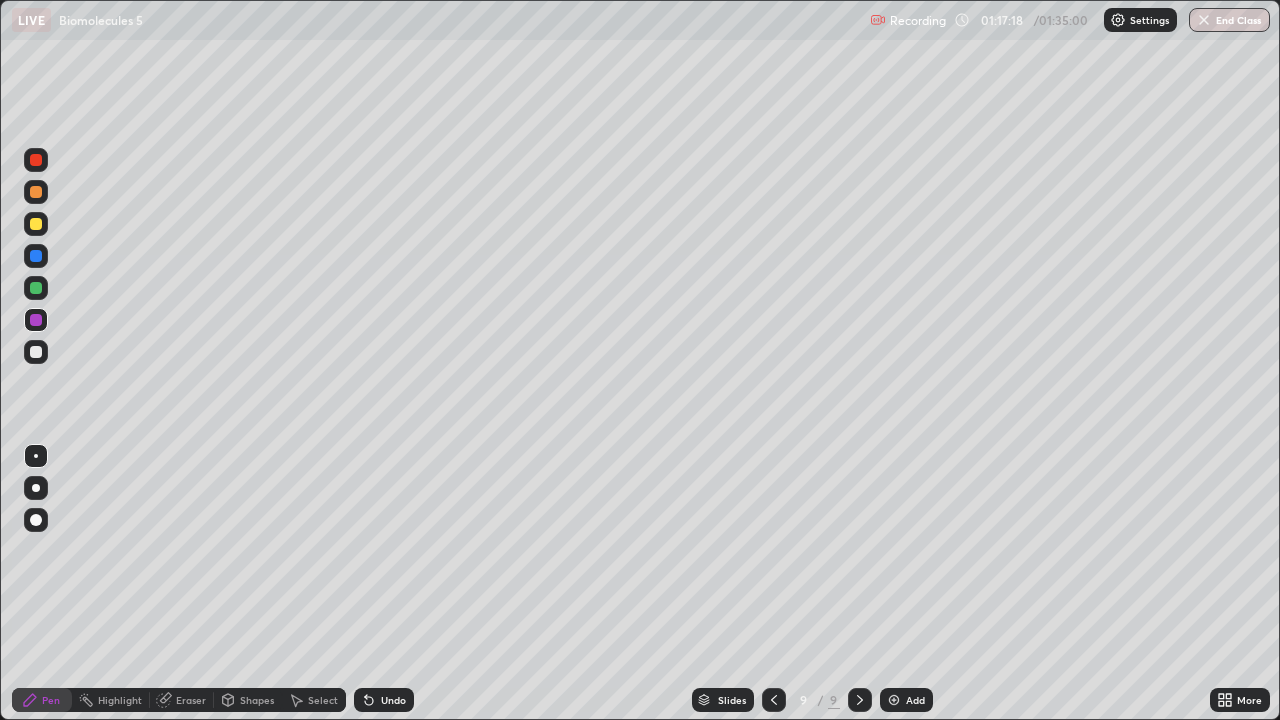 click 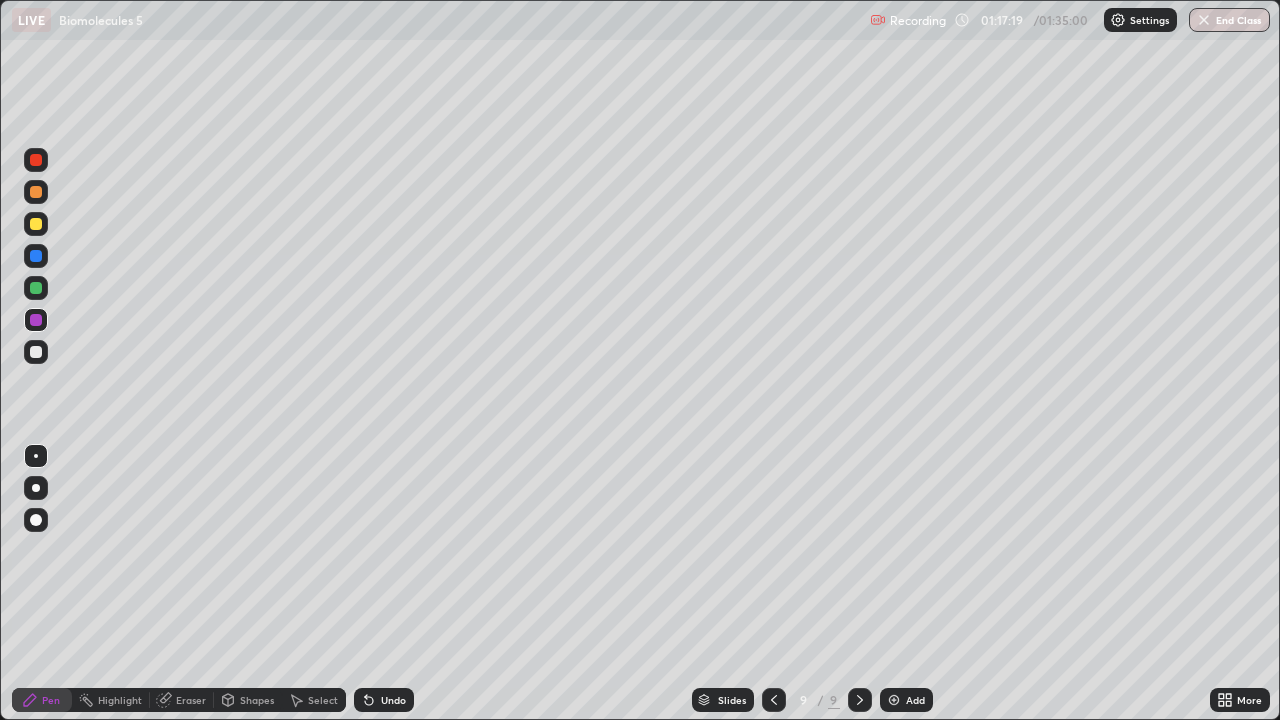 click 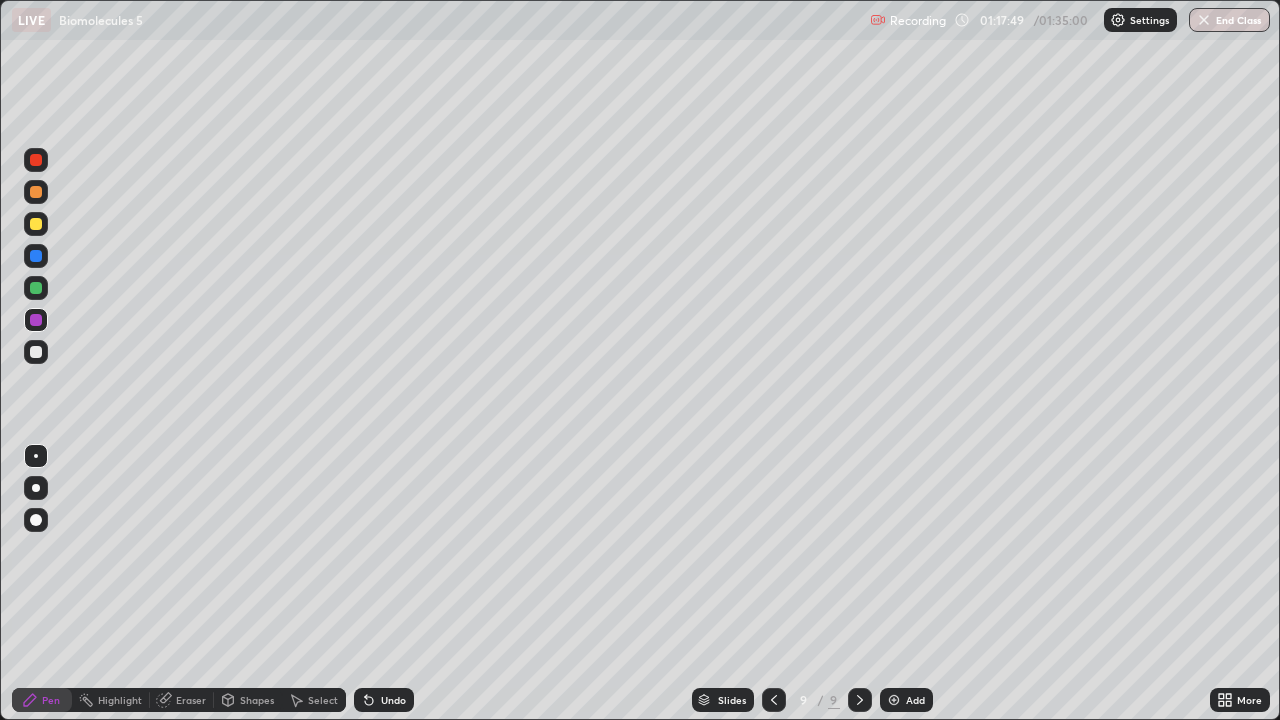 click at bounding box center (36, 256) 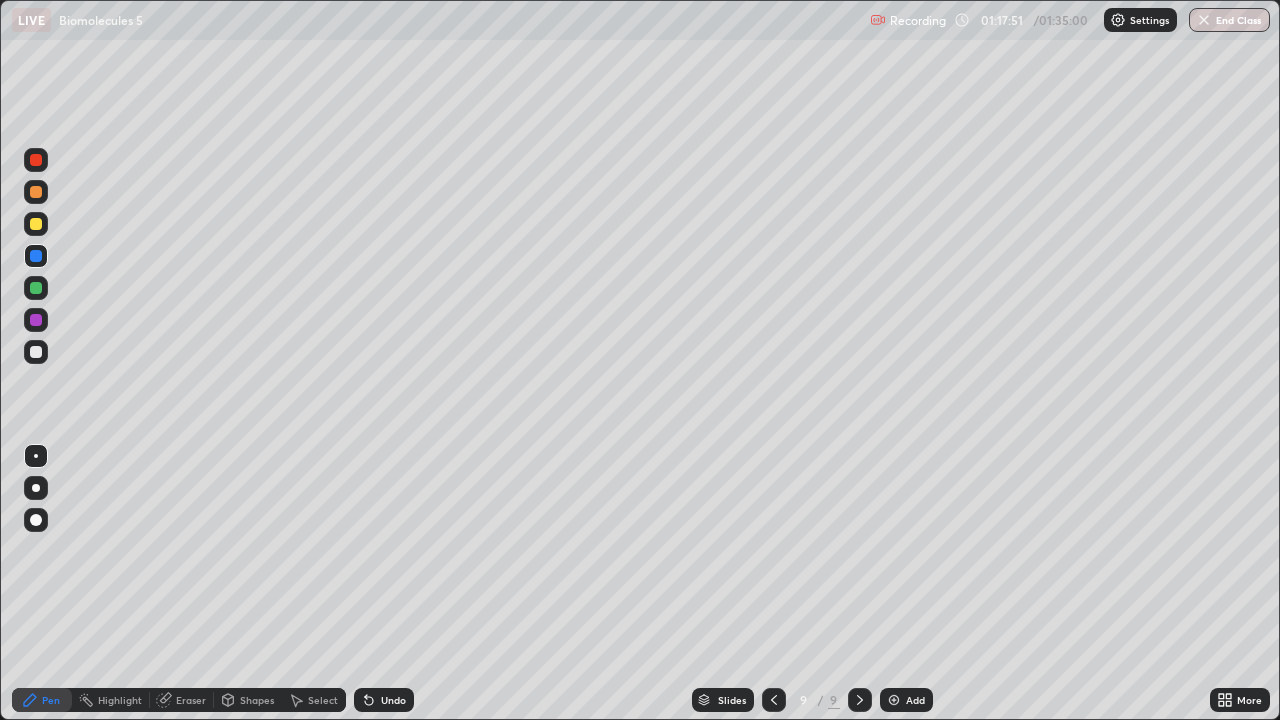 click 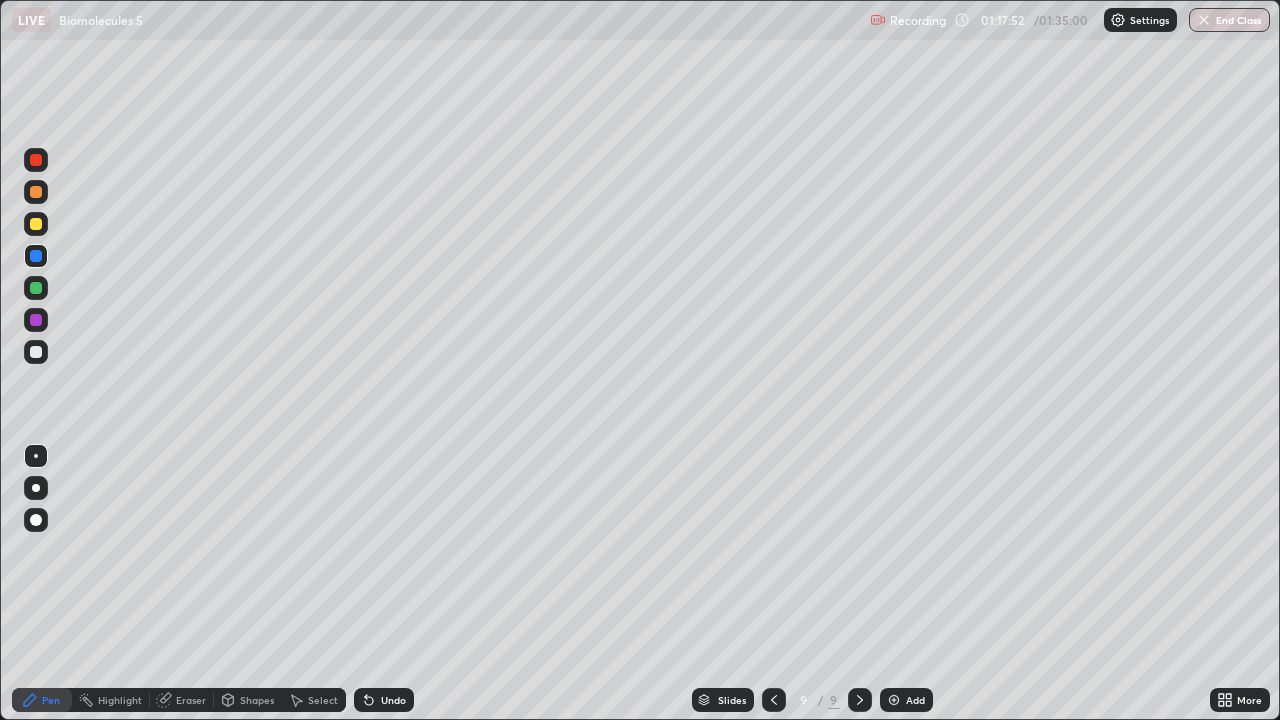 click 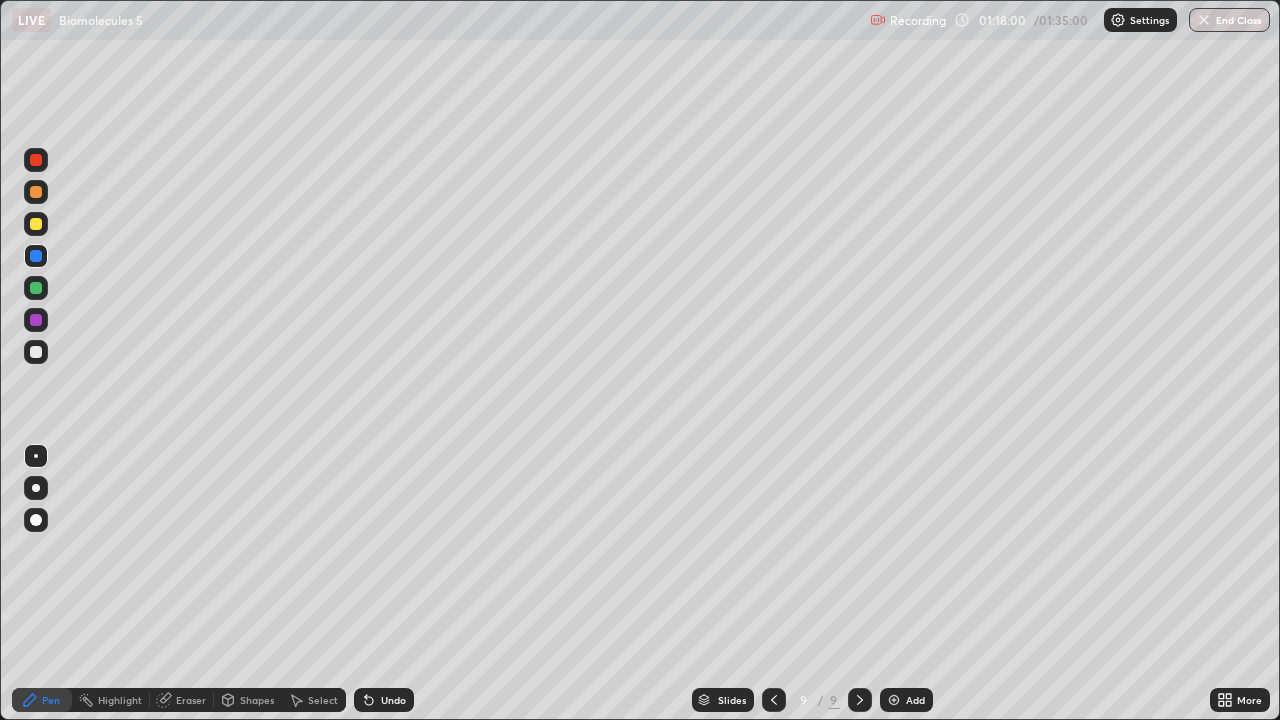 click on "Undo" at bounding box center (384, 700) 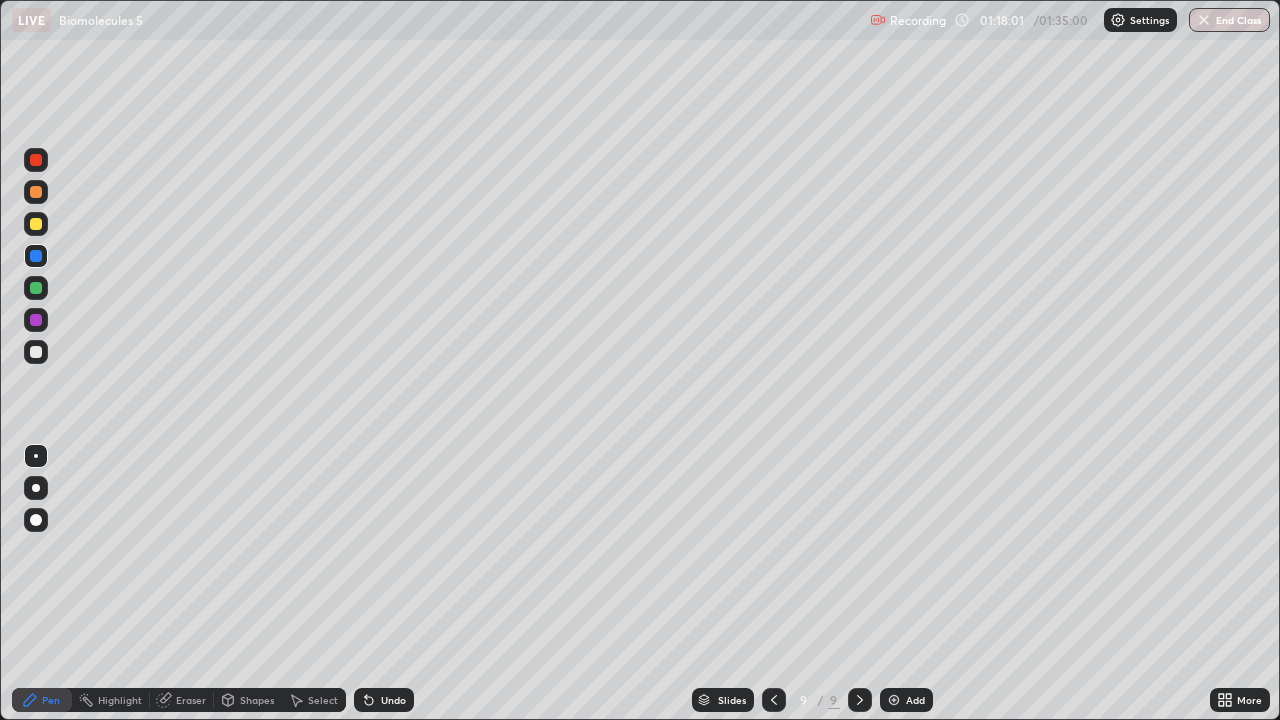 click 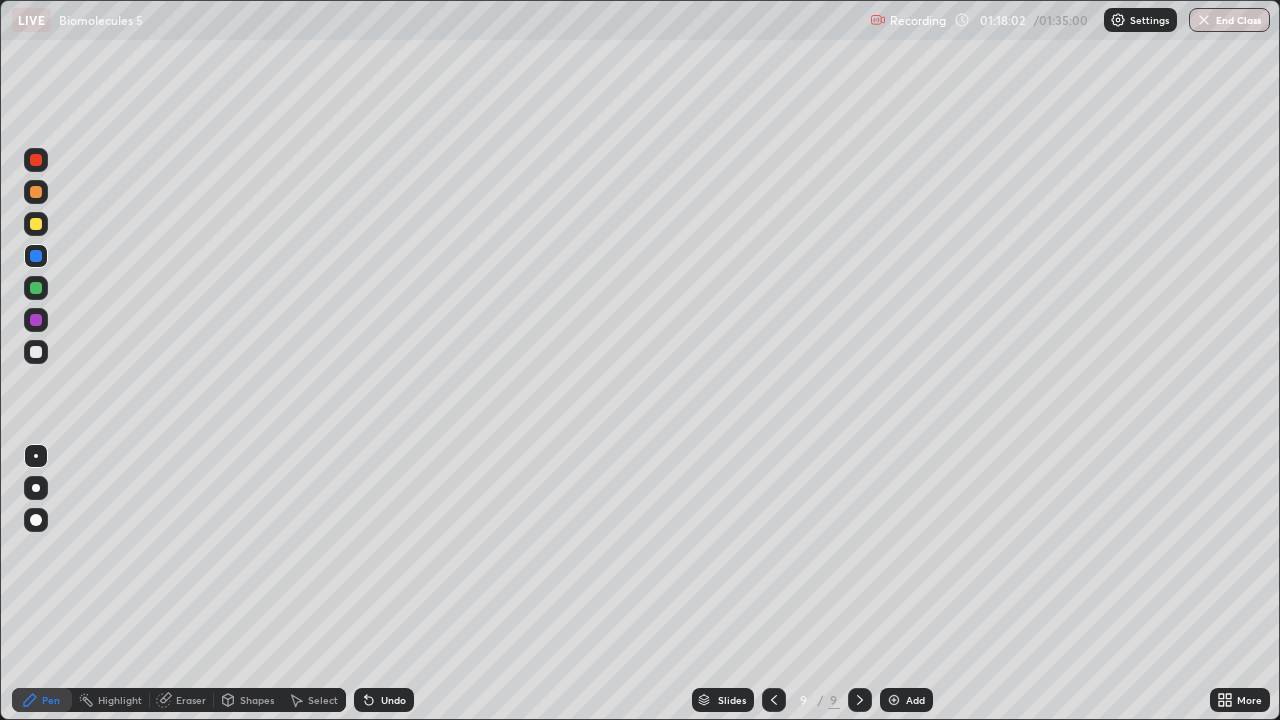 click 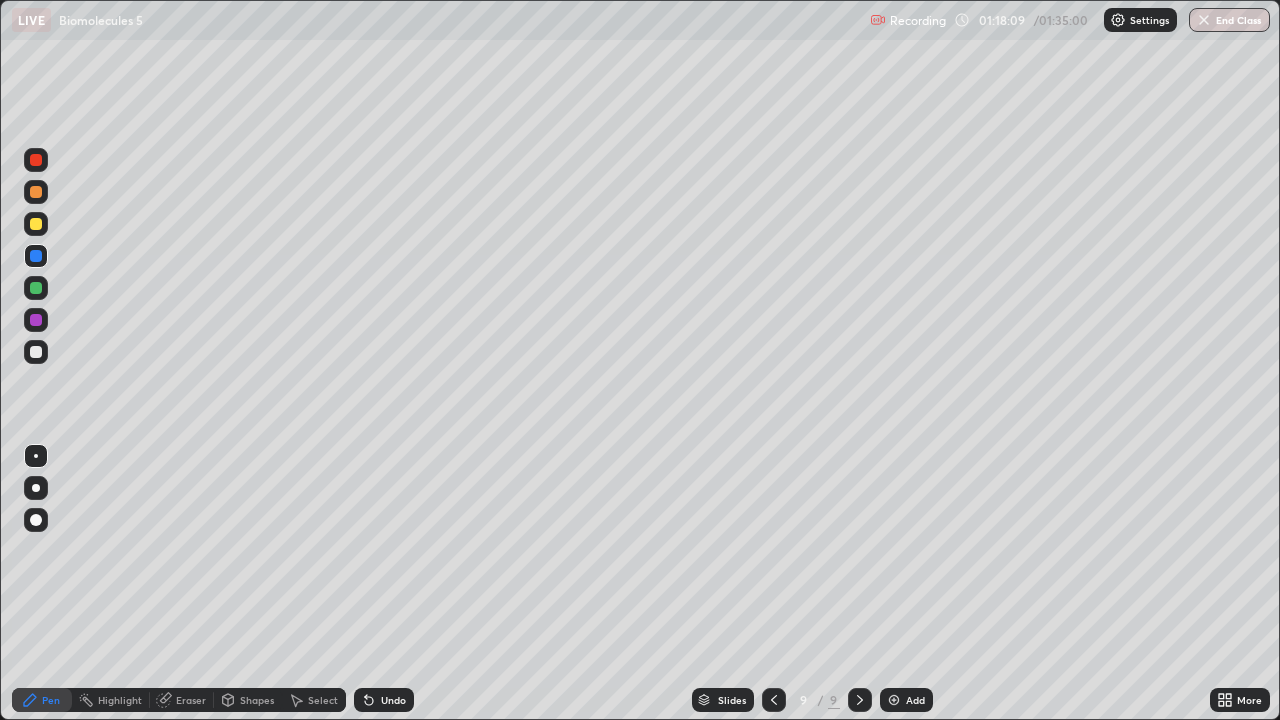 click at bounding box center [36, 352] 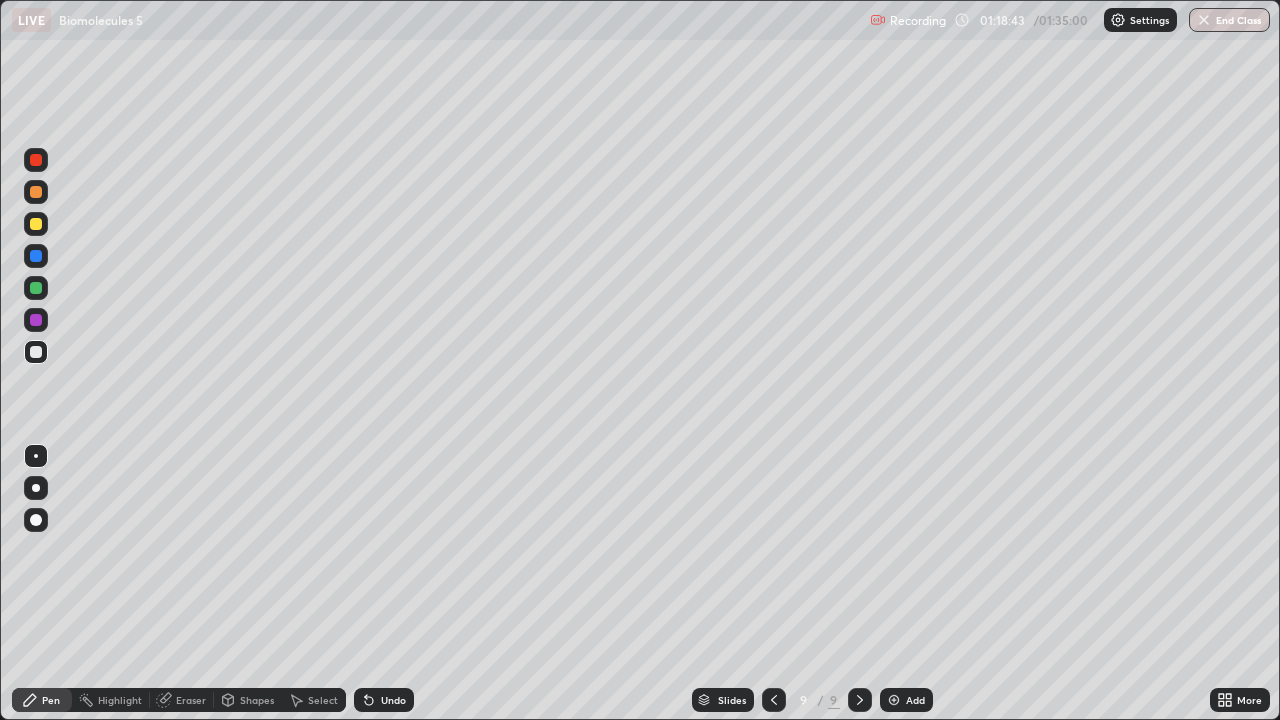 click at bounding box center (36, 256) 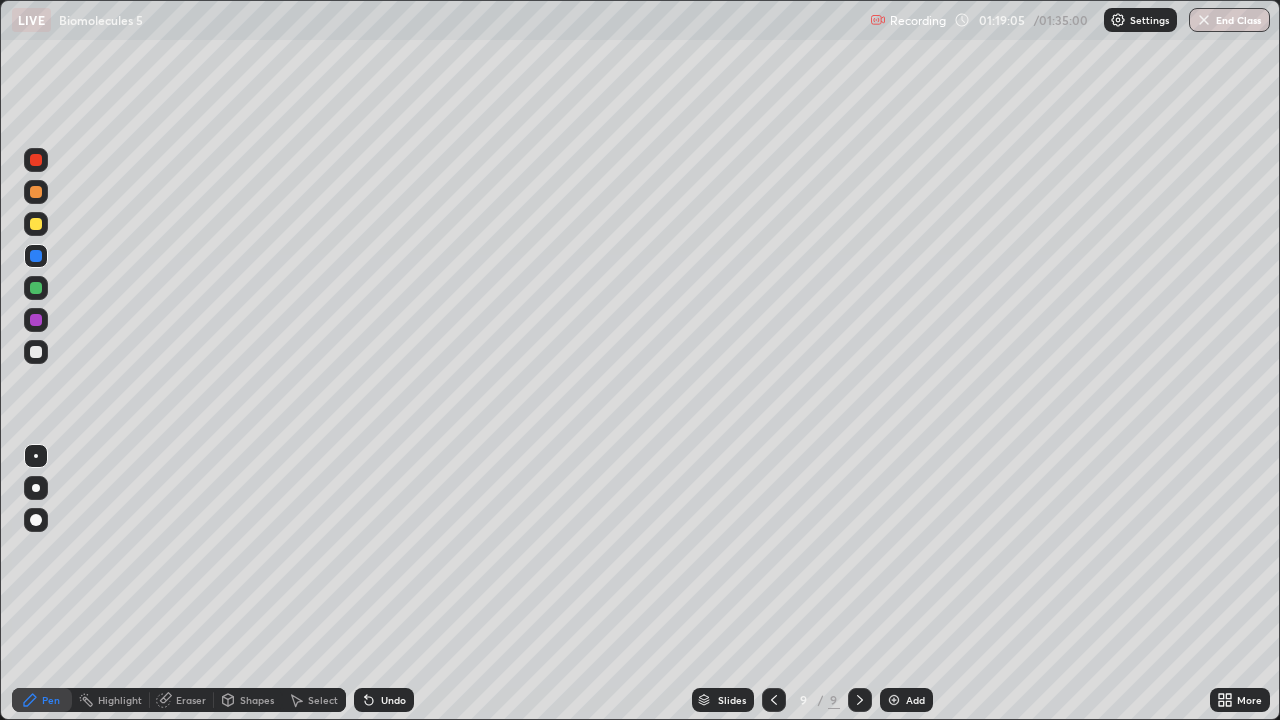 click at bounding box center [36, 352] 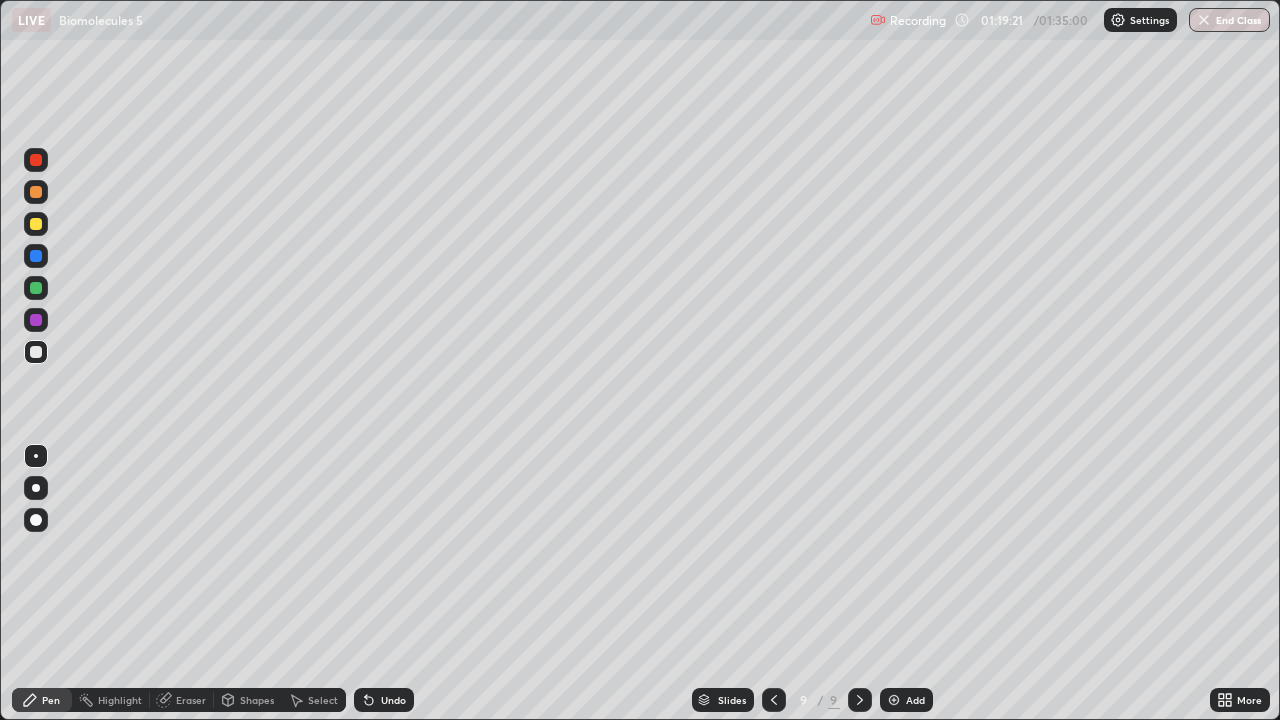 click 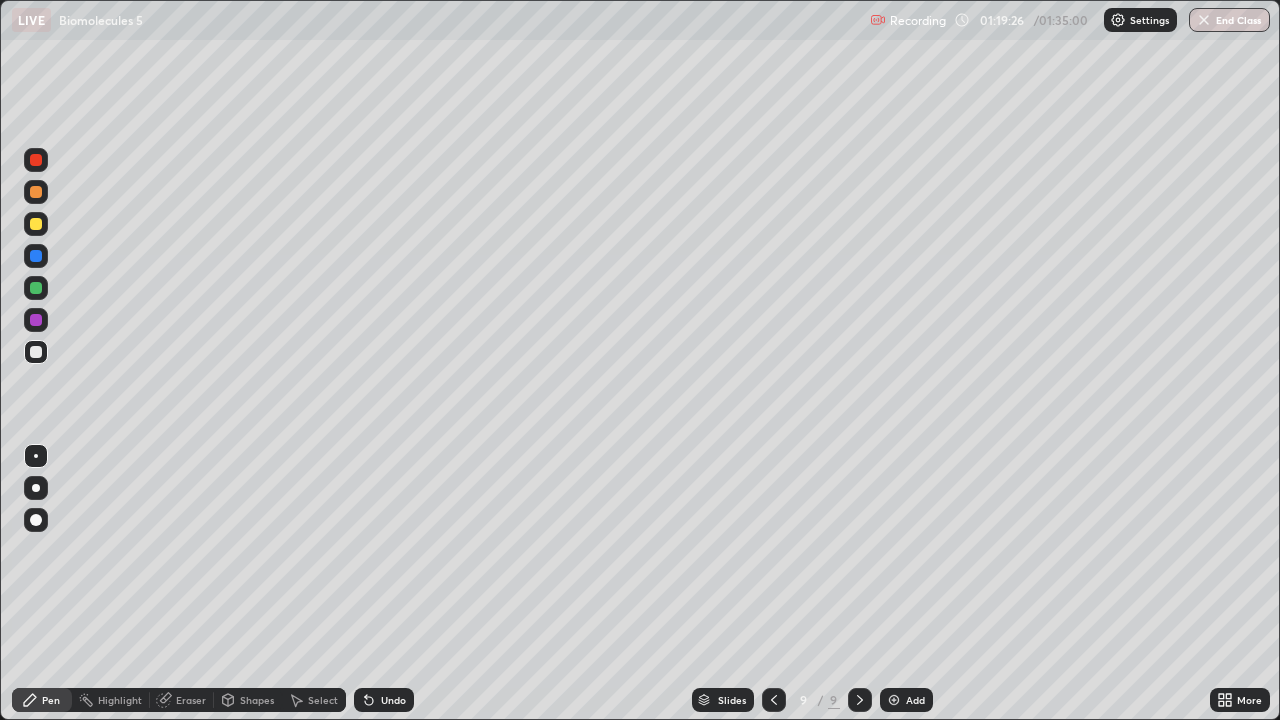 click on "Eraser" at bounding box center (182, 700) 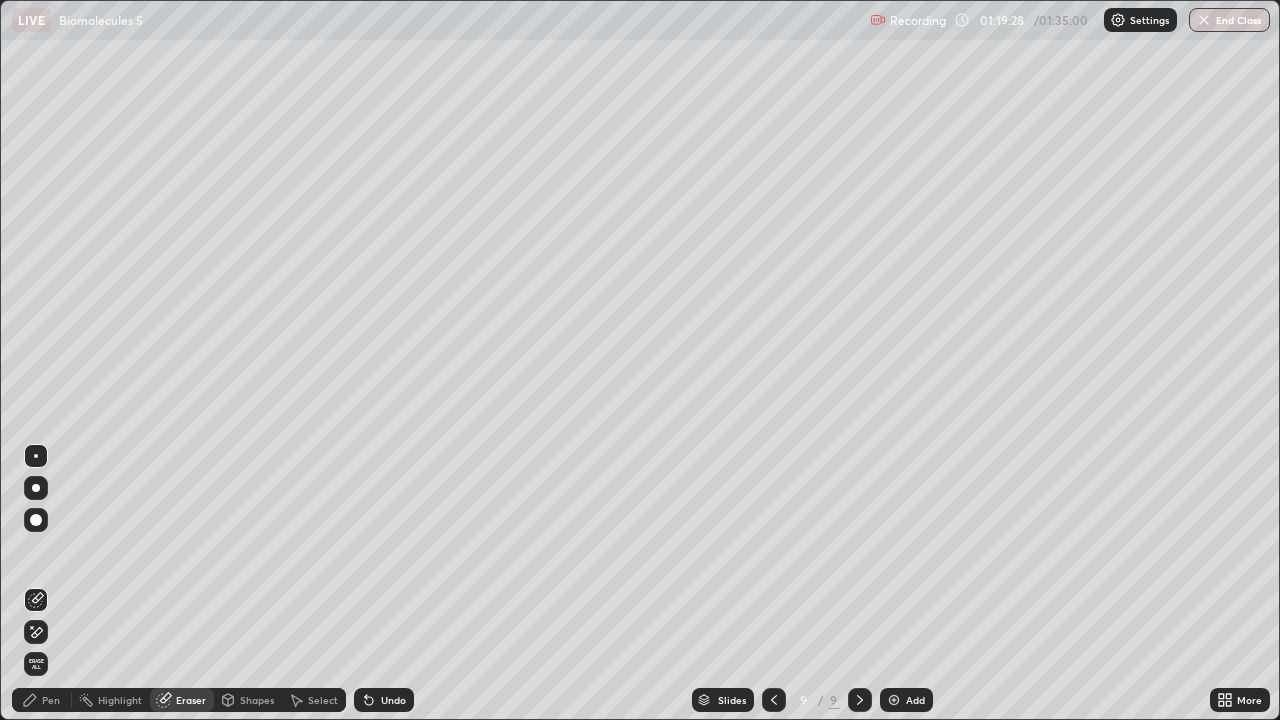 click on "Pen" at bounding box center (42, 700) 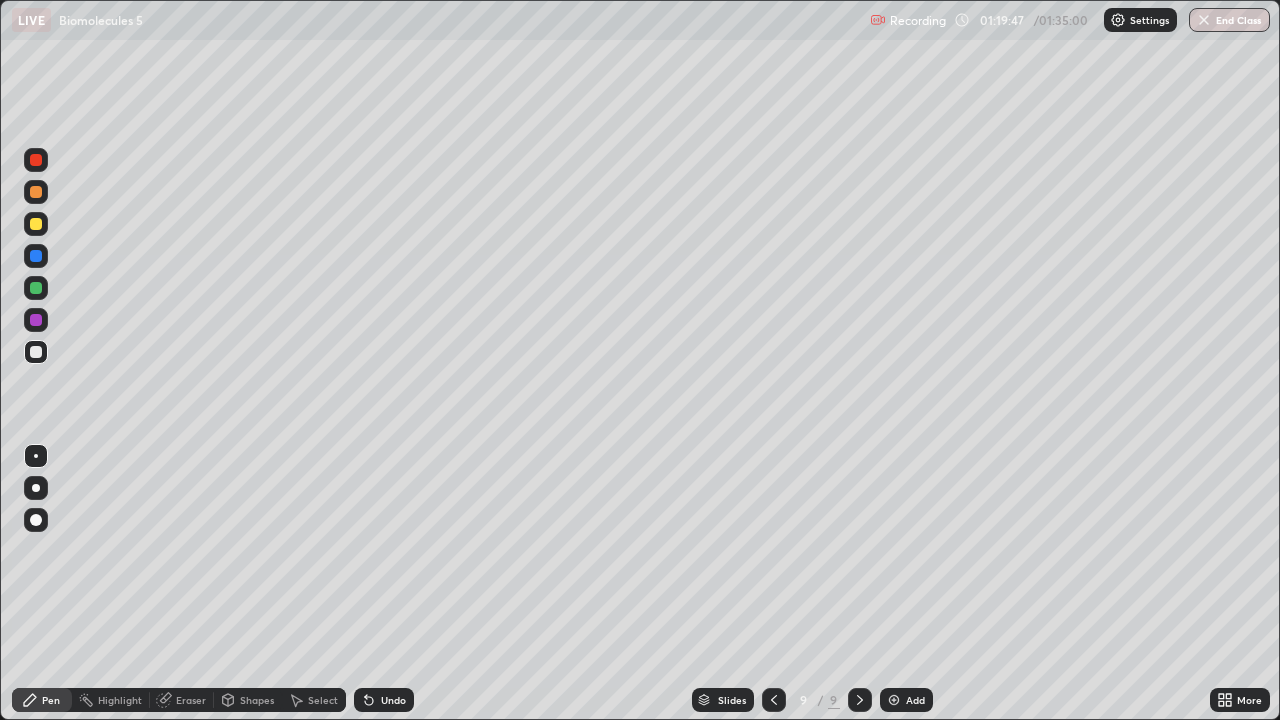 click at bounding box center [36, 224] 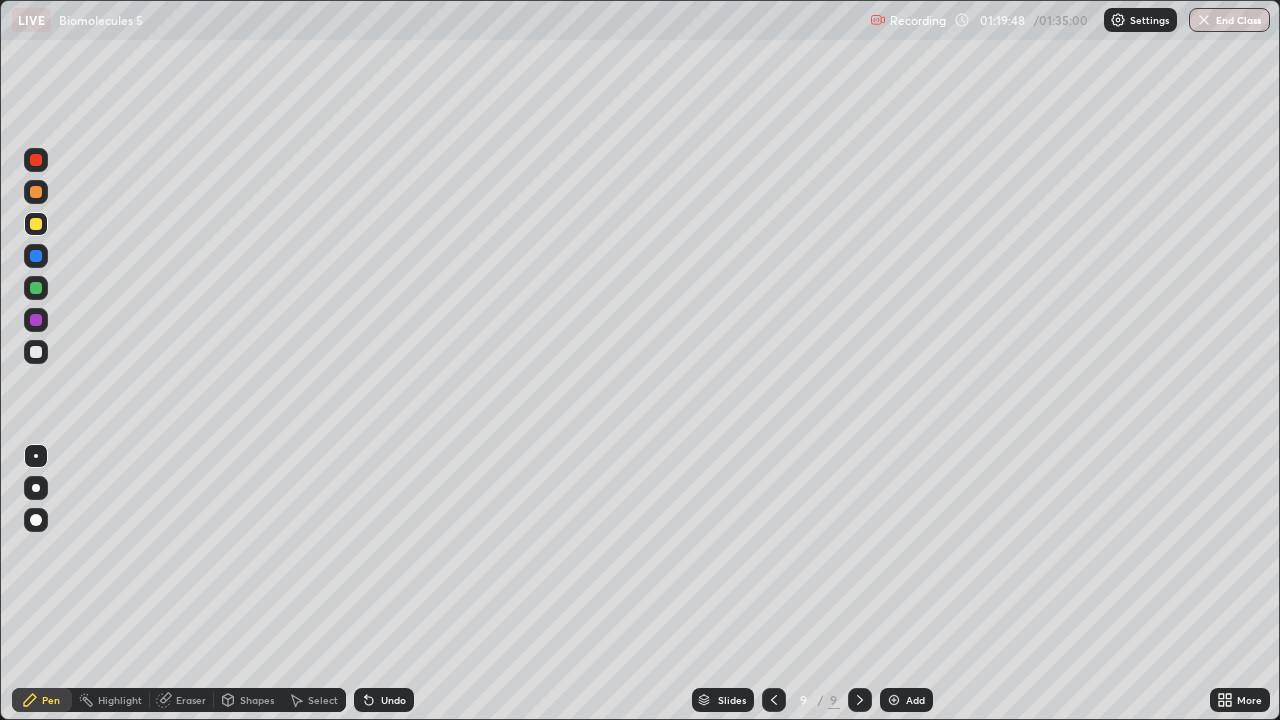click 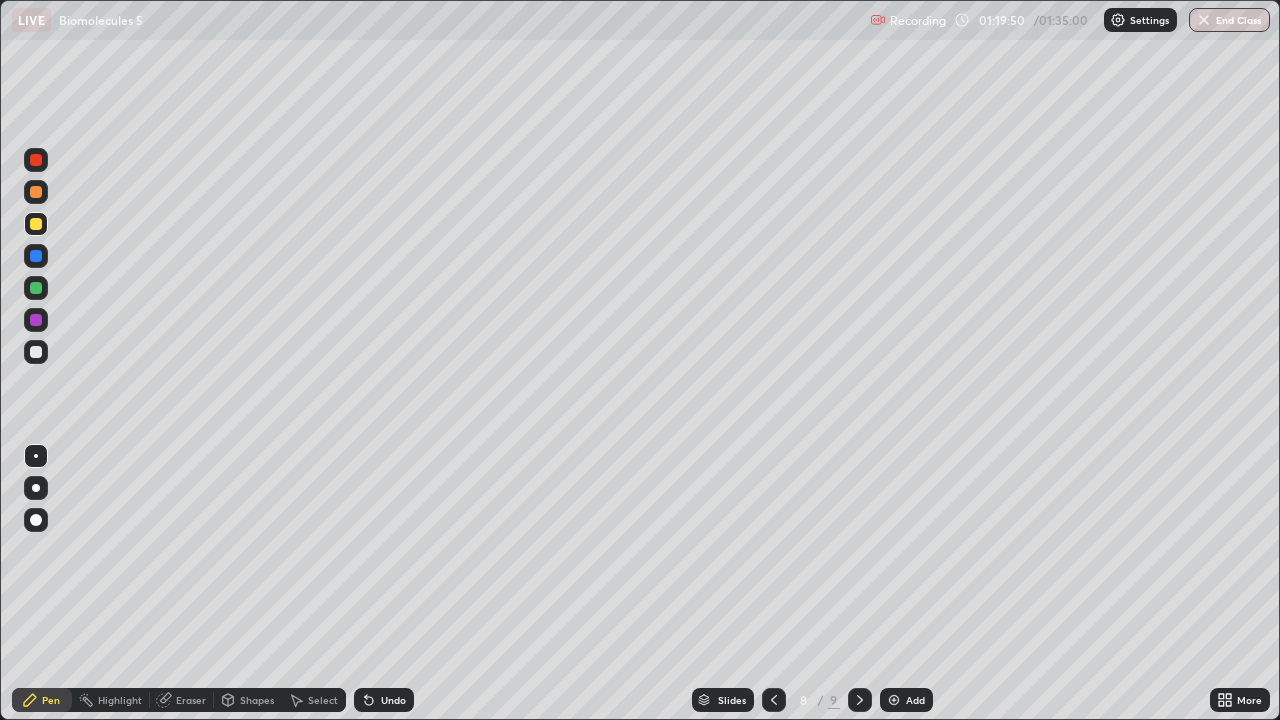 click 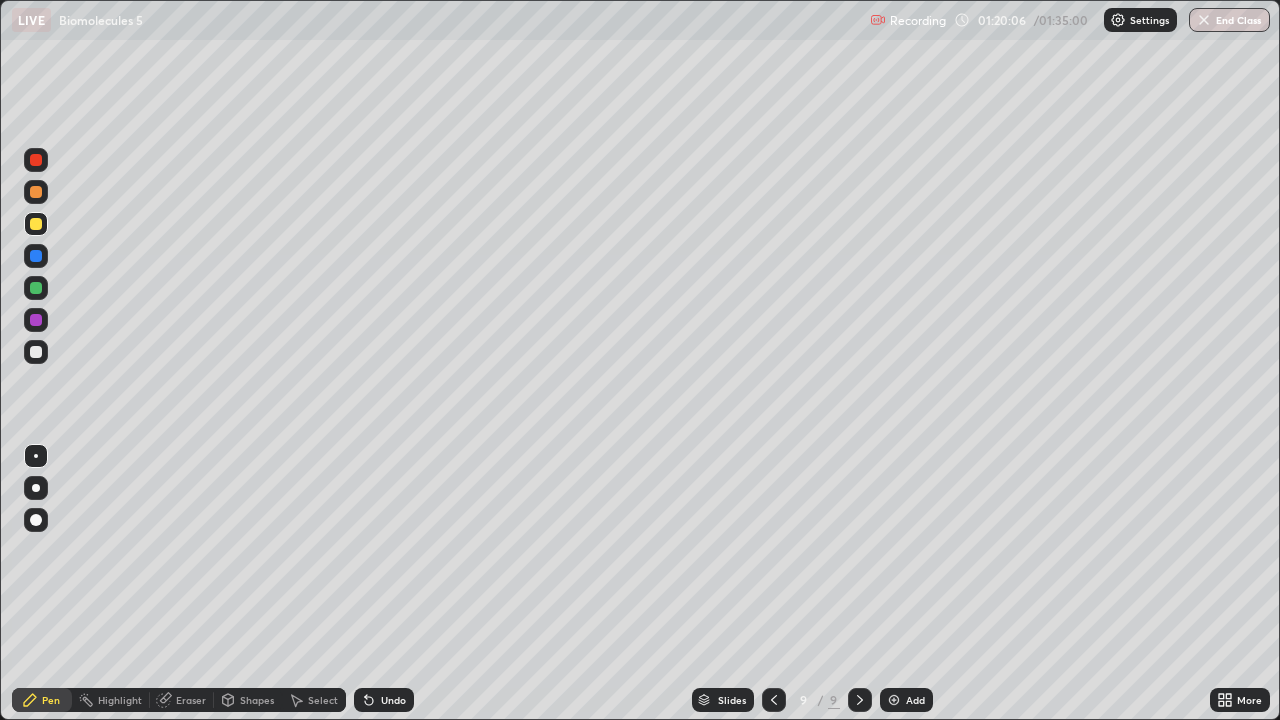 click at bounding box center [36, 192] 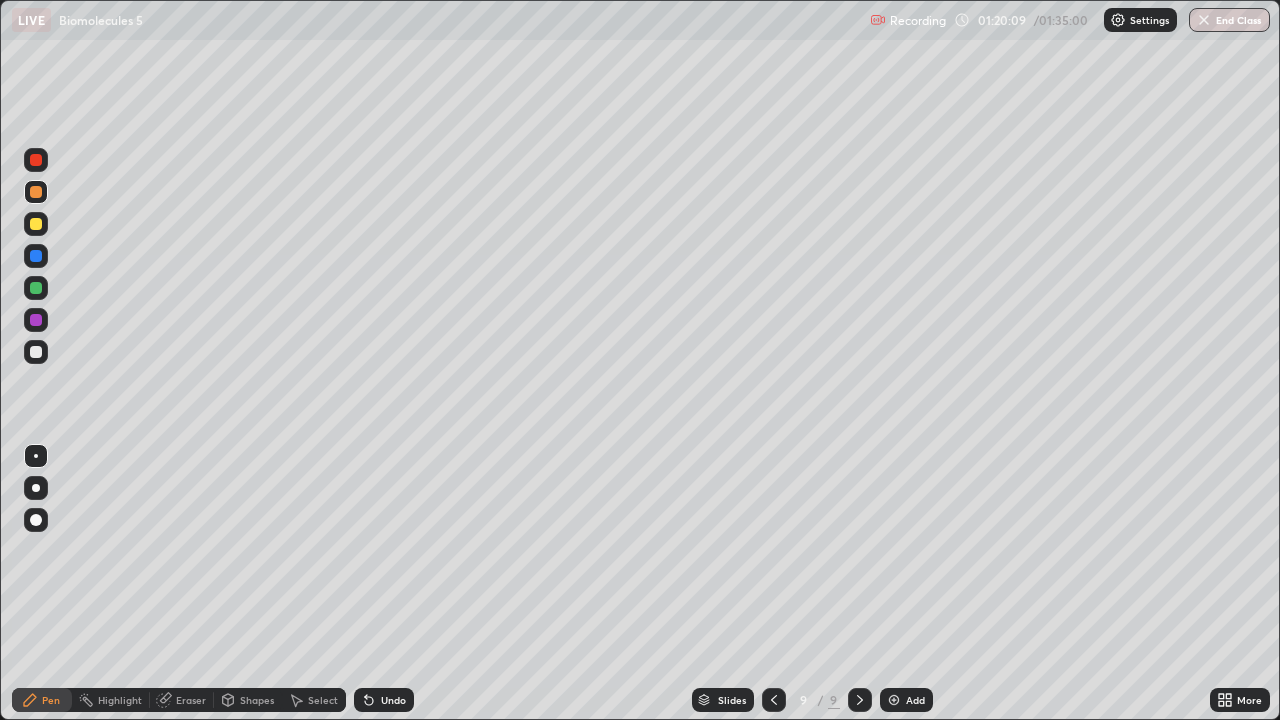 click 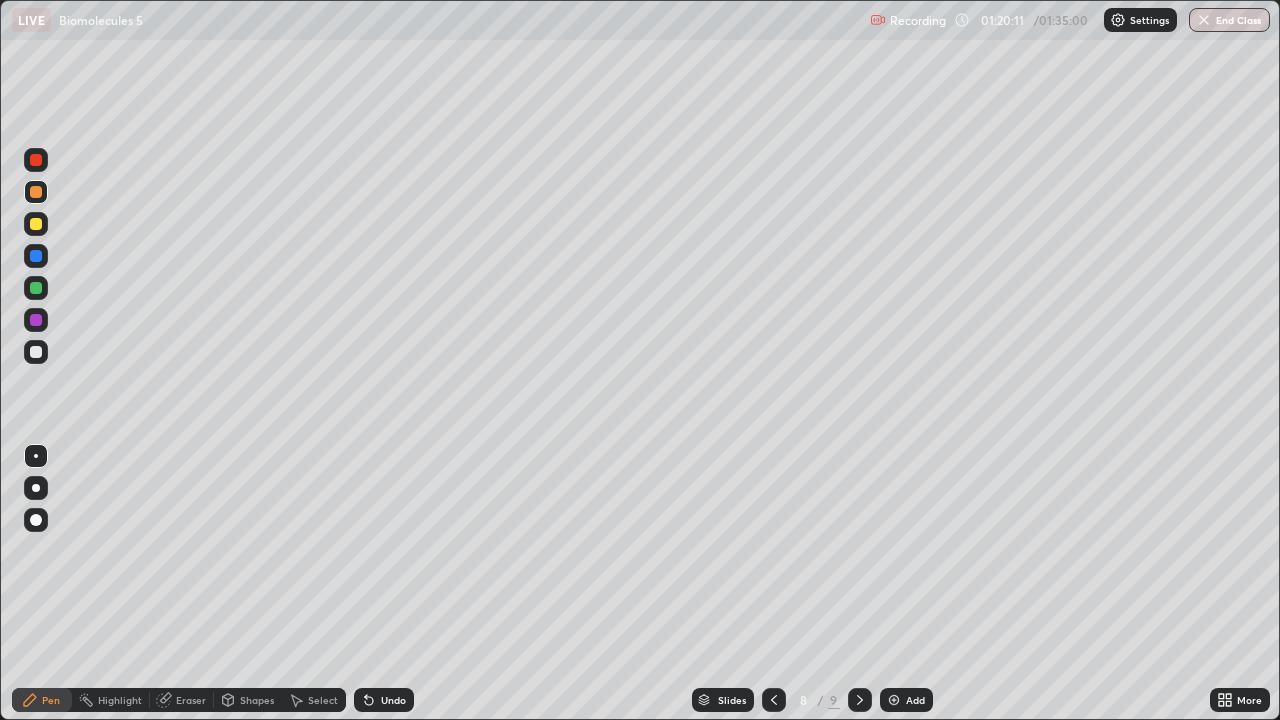 click 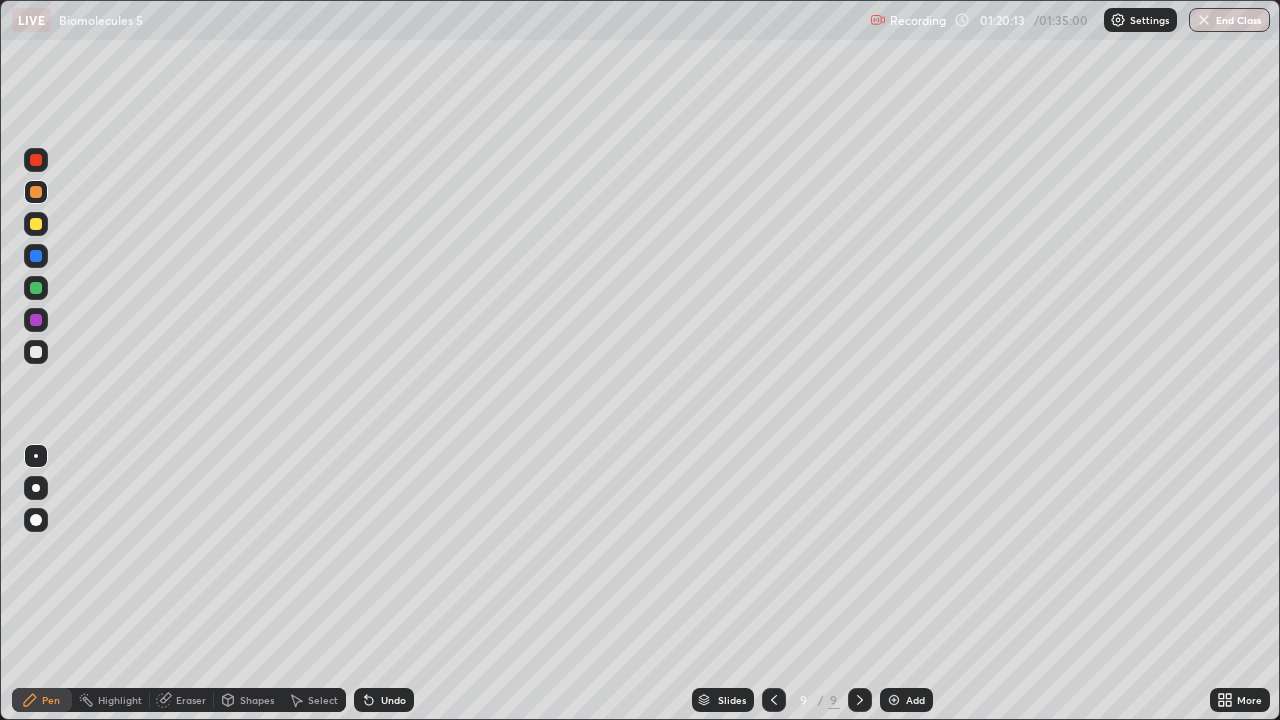 click at bounding box center (36, 256) 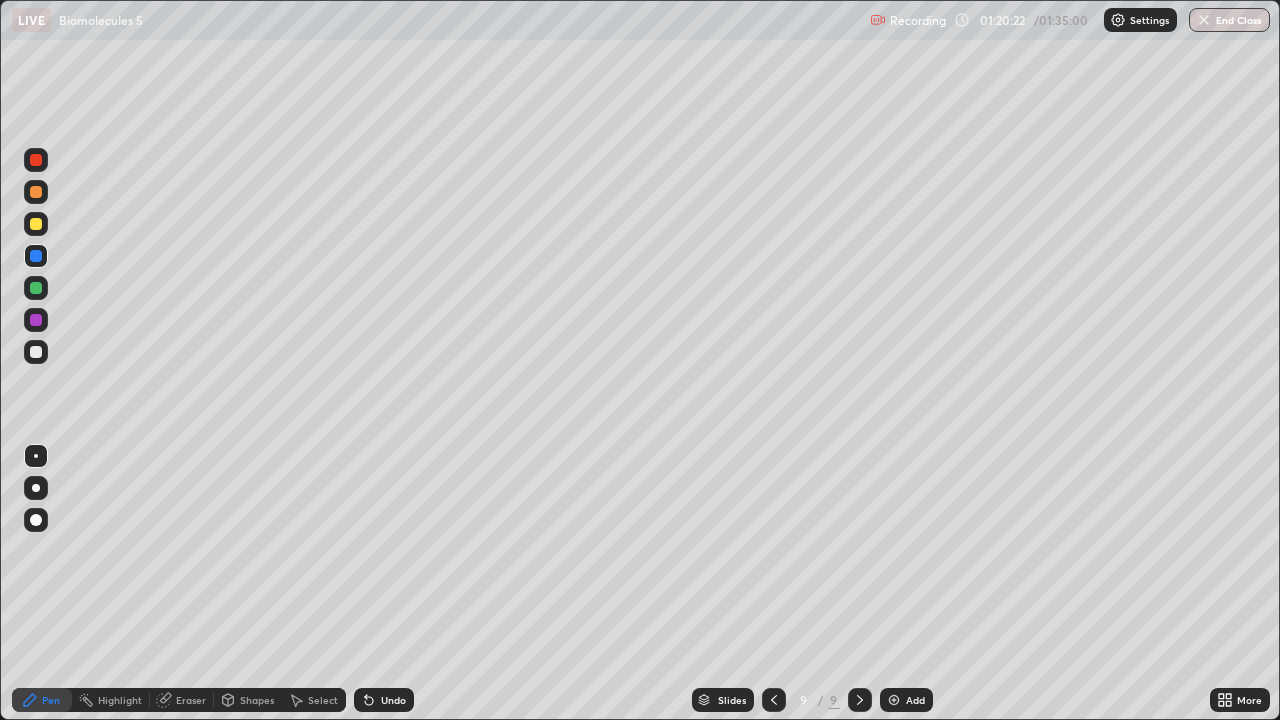 click at bounding box center (36, 352) 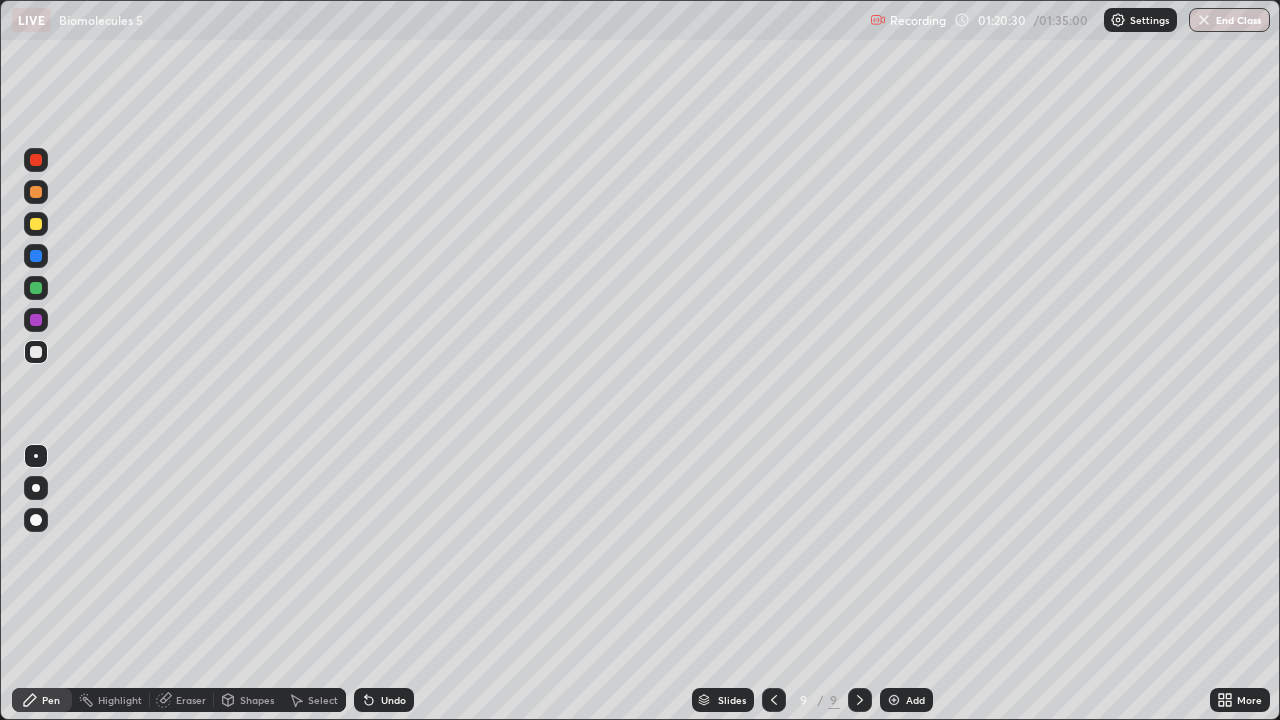 click on "Undo" at bounding box center (393, 700) 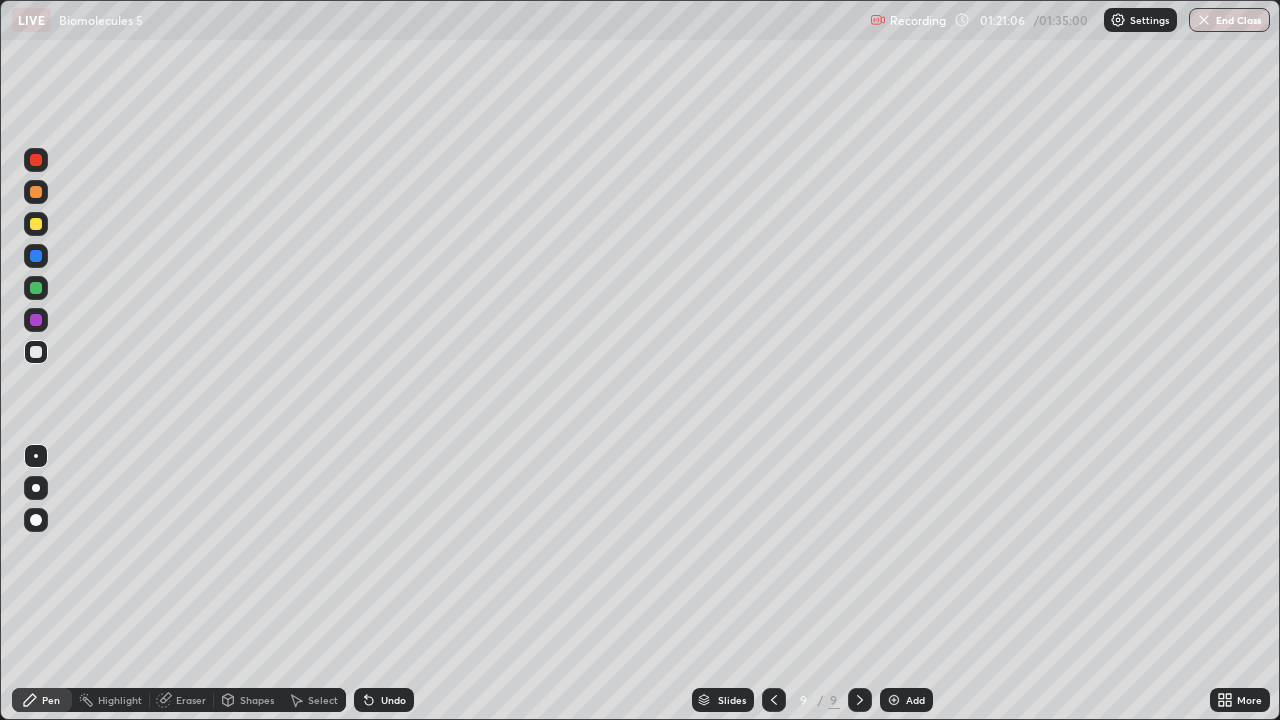 click on "Undo" at bounding box center (393, 700) 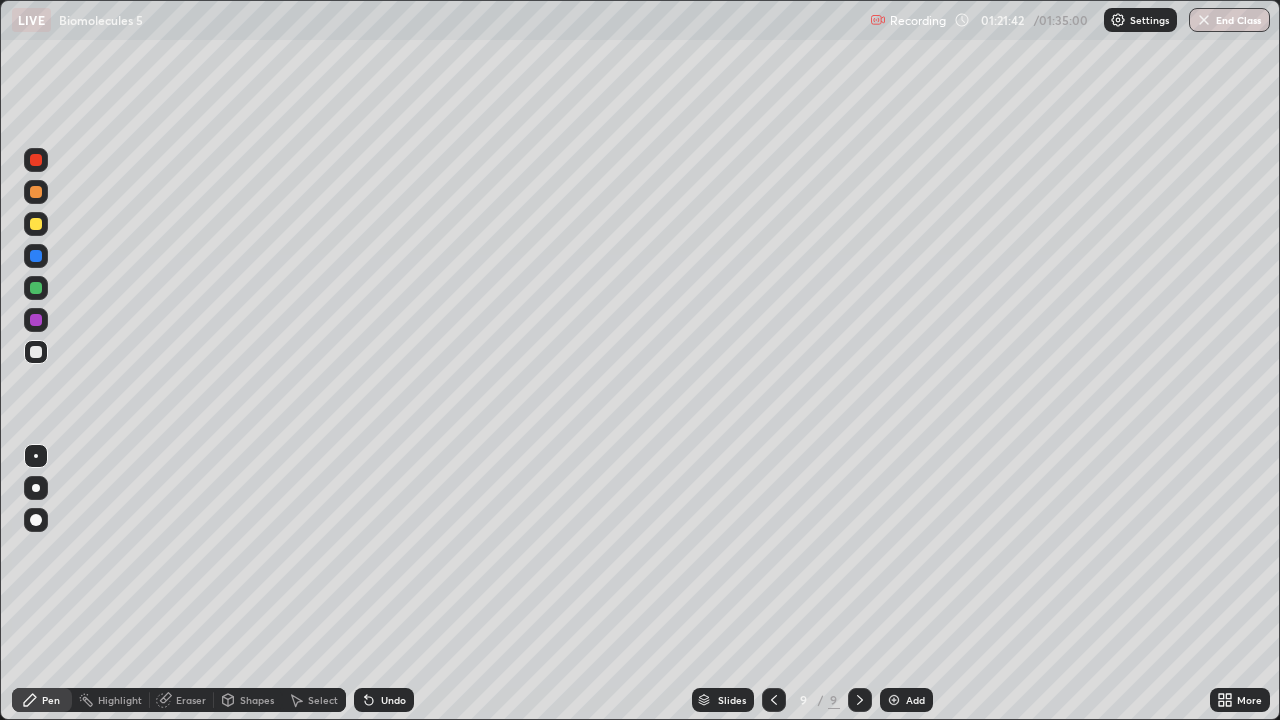 click on "Select" at bounding box center (323, 700) 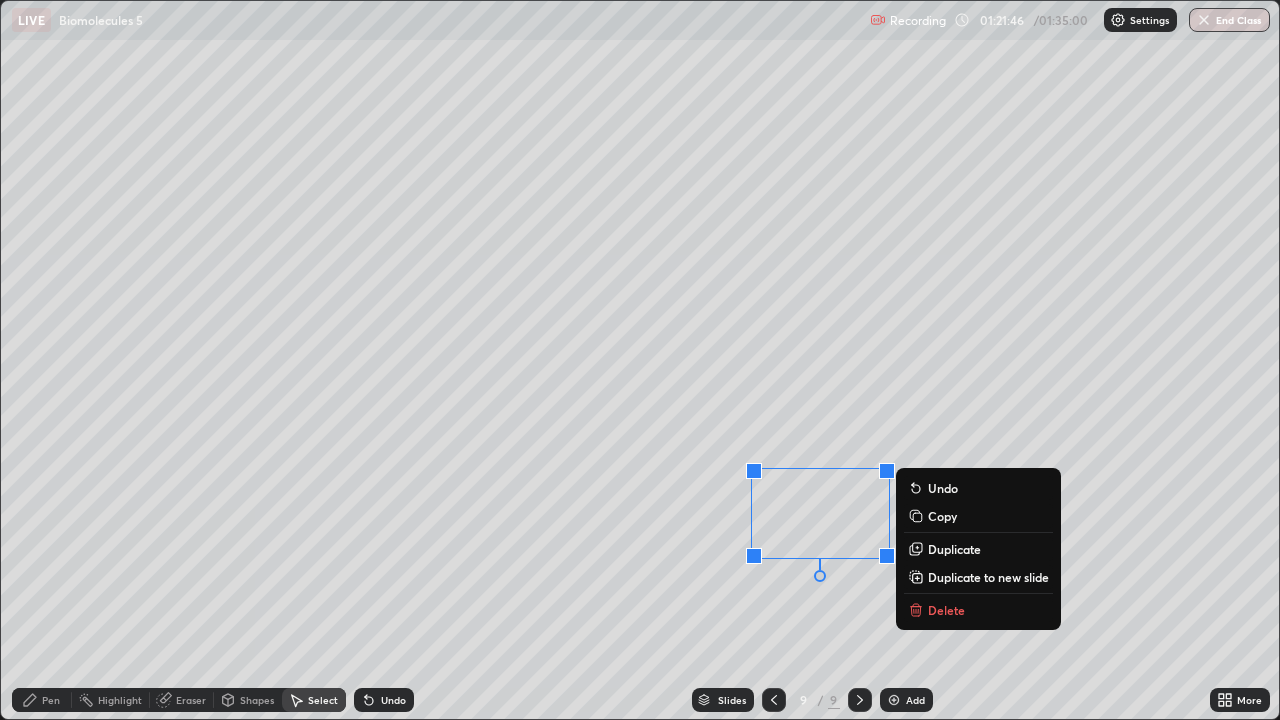 click on "Pen" at bounding box center (51, 700) 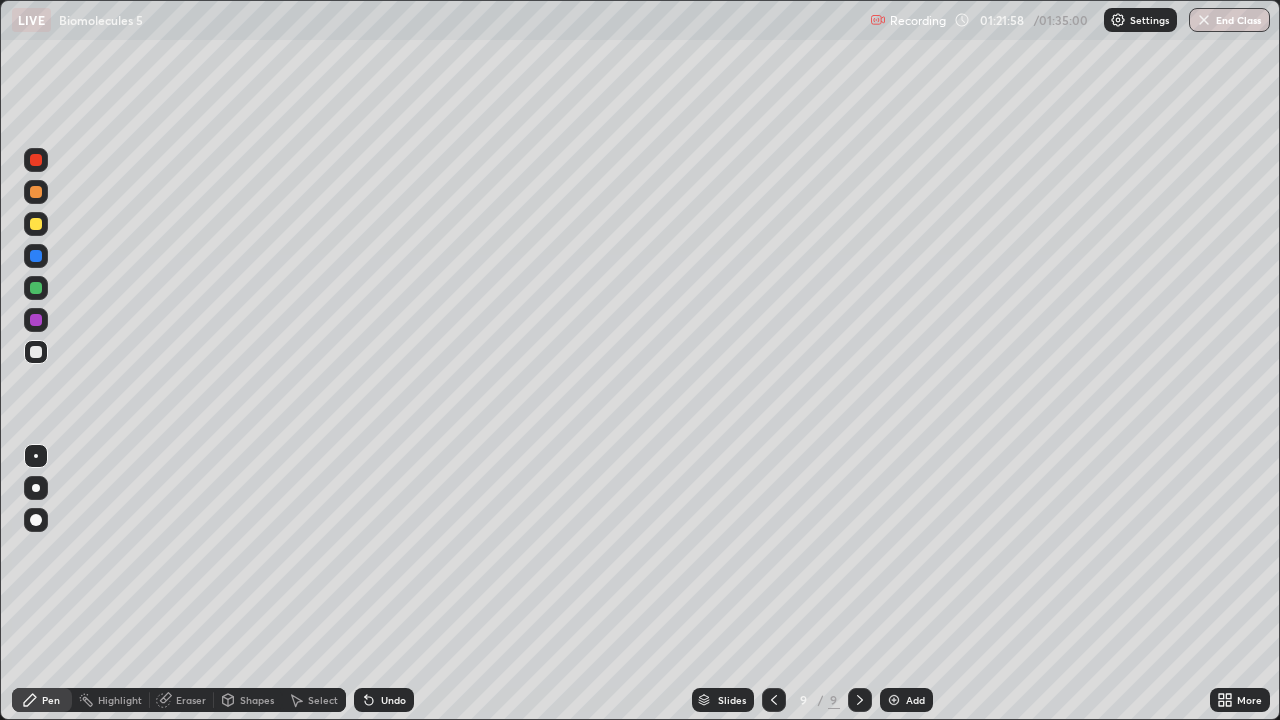 click on "Undo" at bounding box center [393, 700] 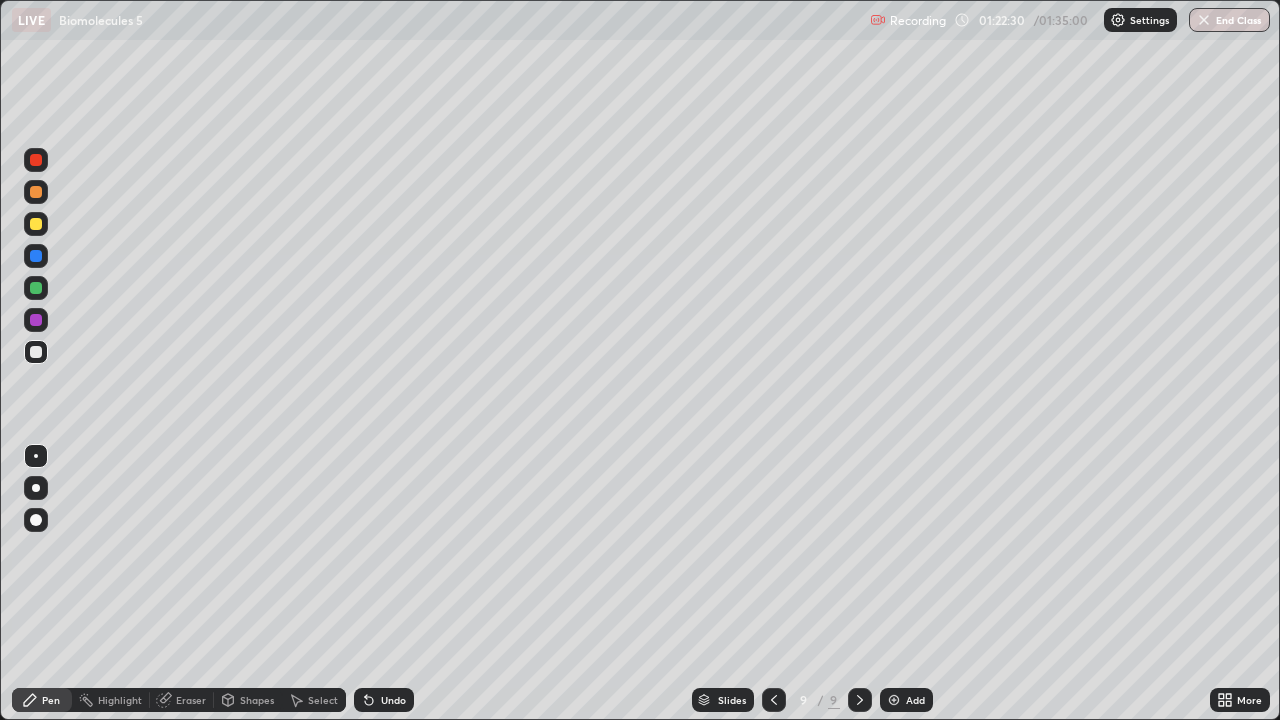 click on "Undo" at bounding box center (393, 700) 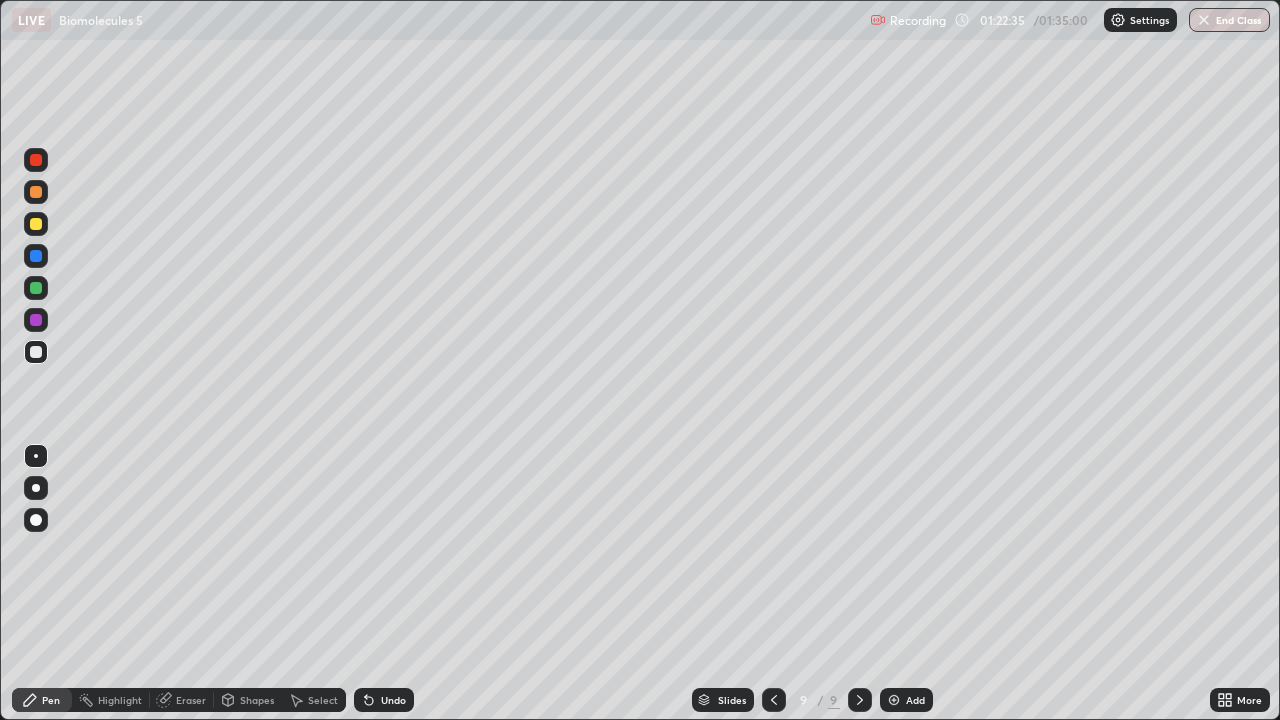 click at bounding box center (36, 224) 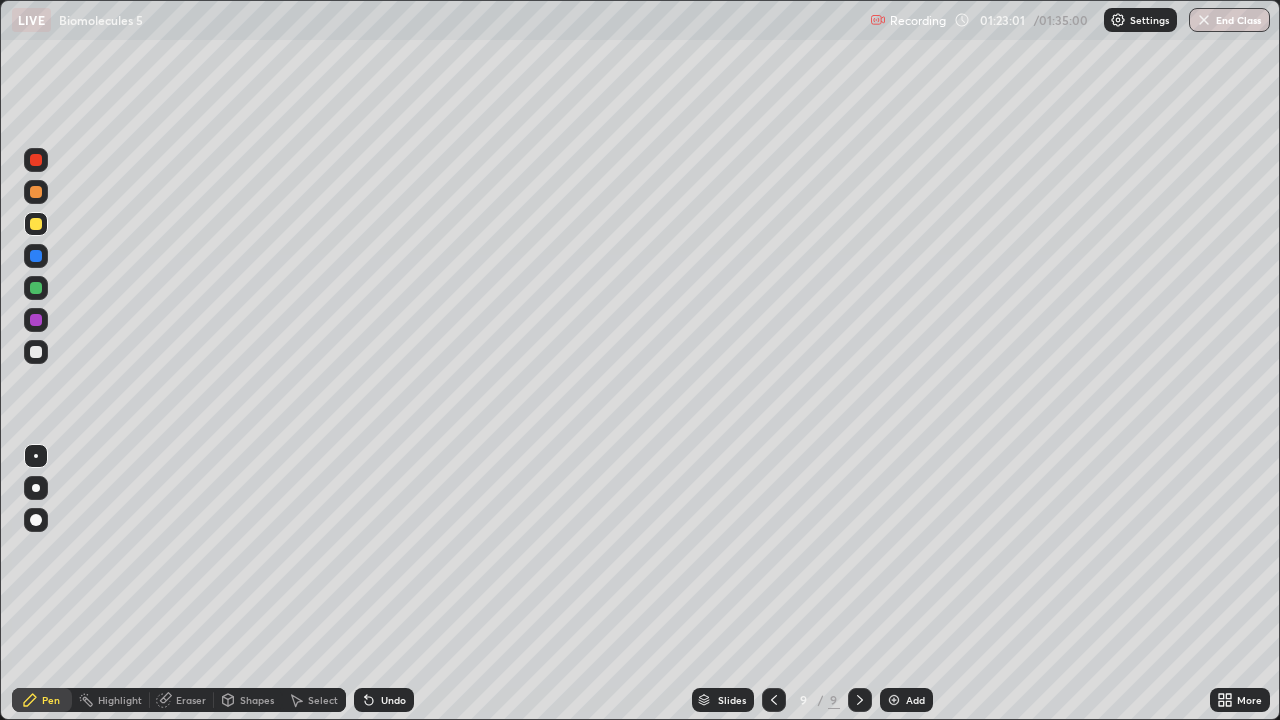 click on "Undo" at bounding box center [393, 700] 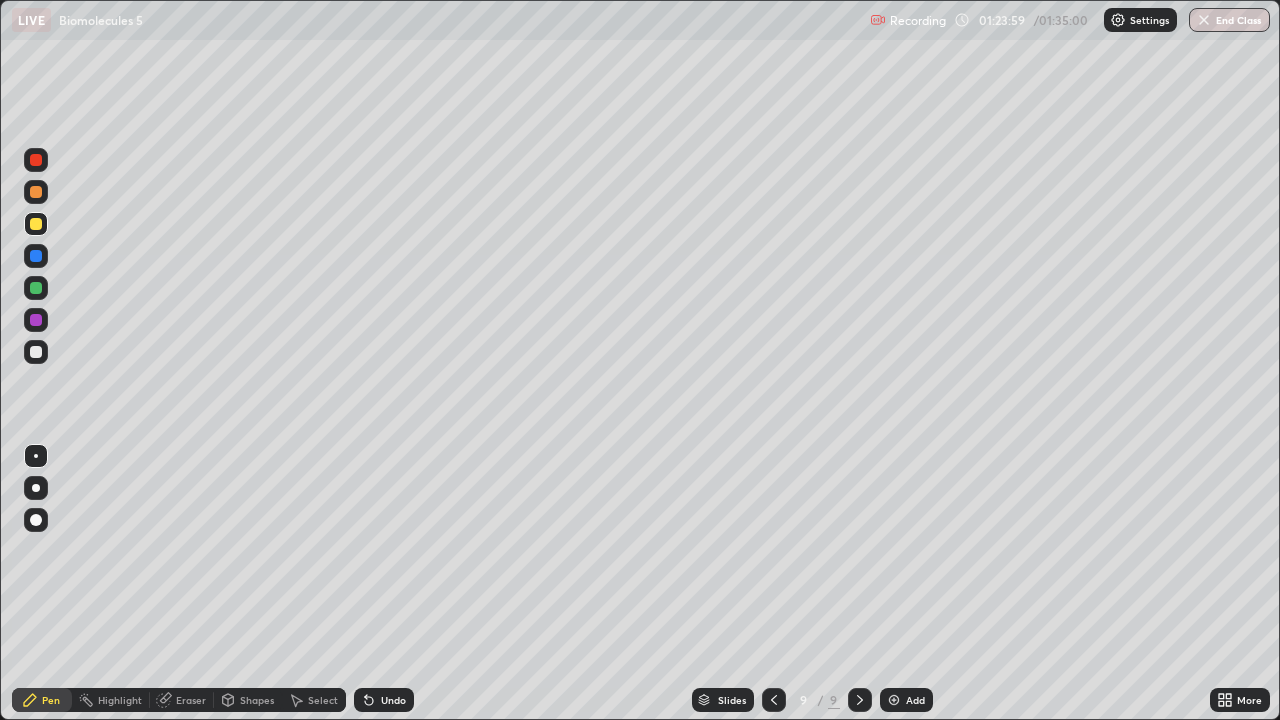 click at bounding box center (36, 352) 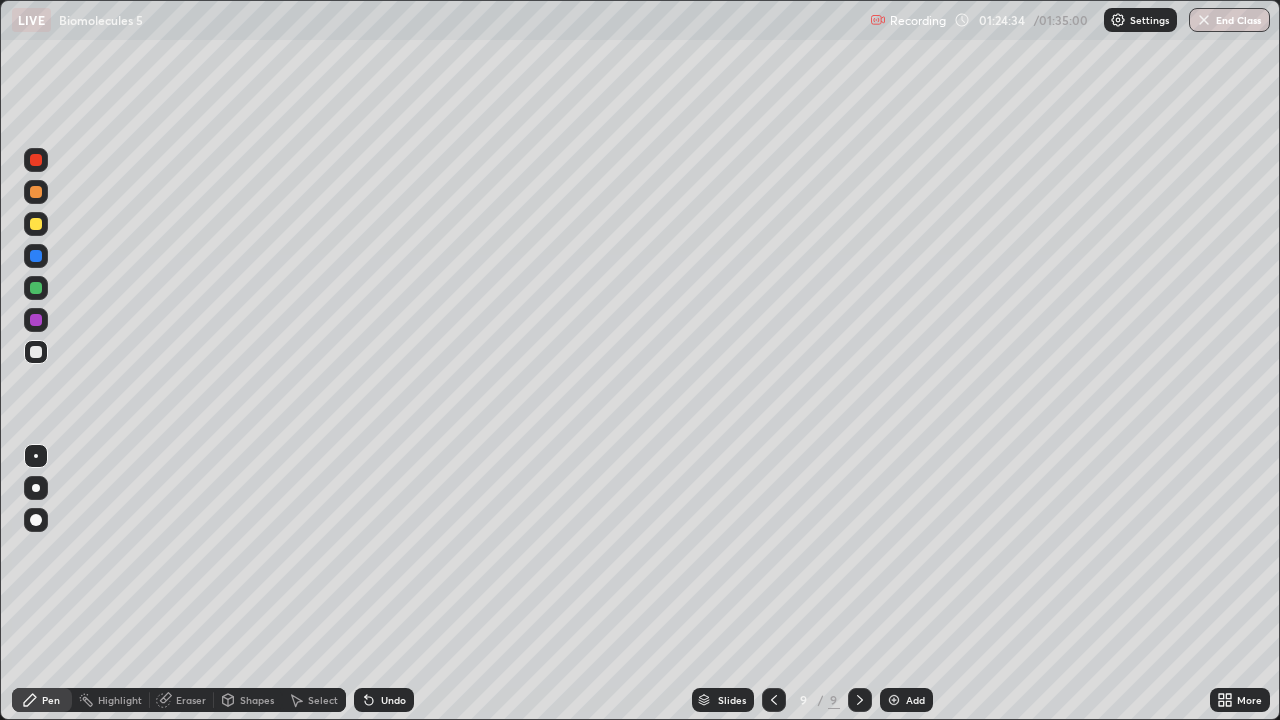 click on "Undo" at bounding box center (393, 700) 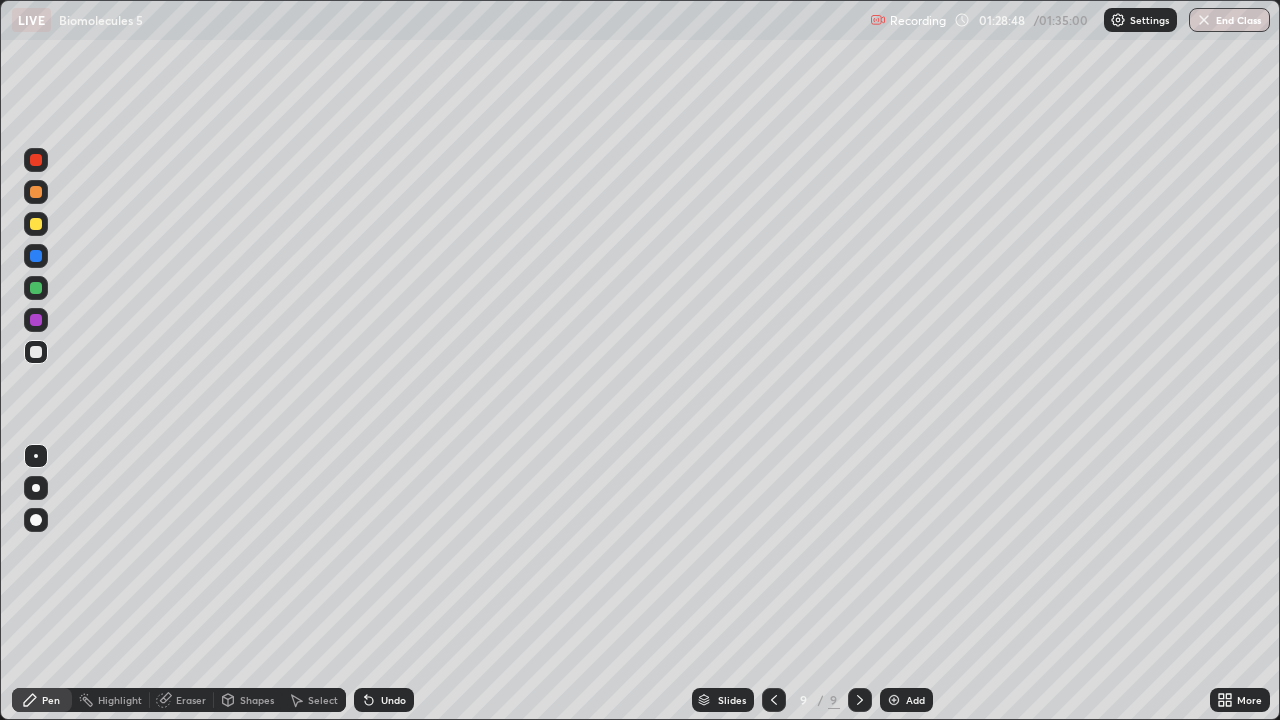 click on "End Class" at bounding box center [1229, 20] 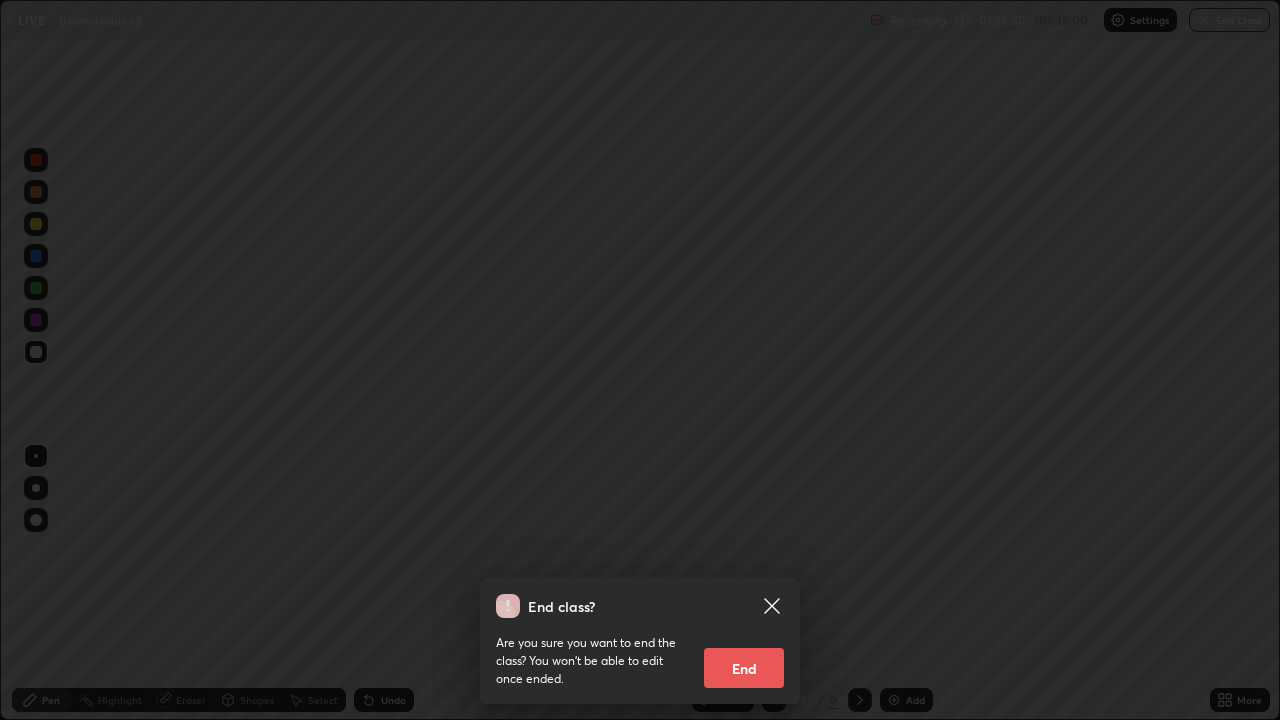click on "End" at bounding box center (744, 668) 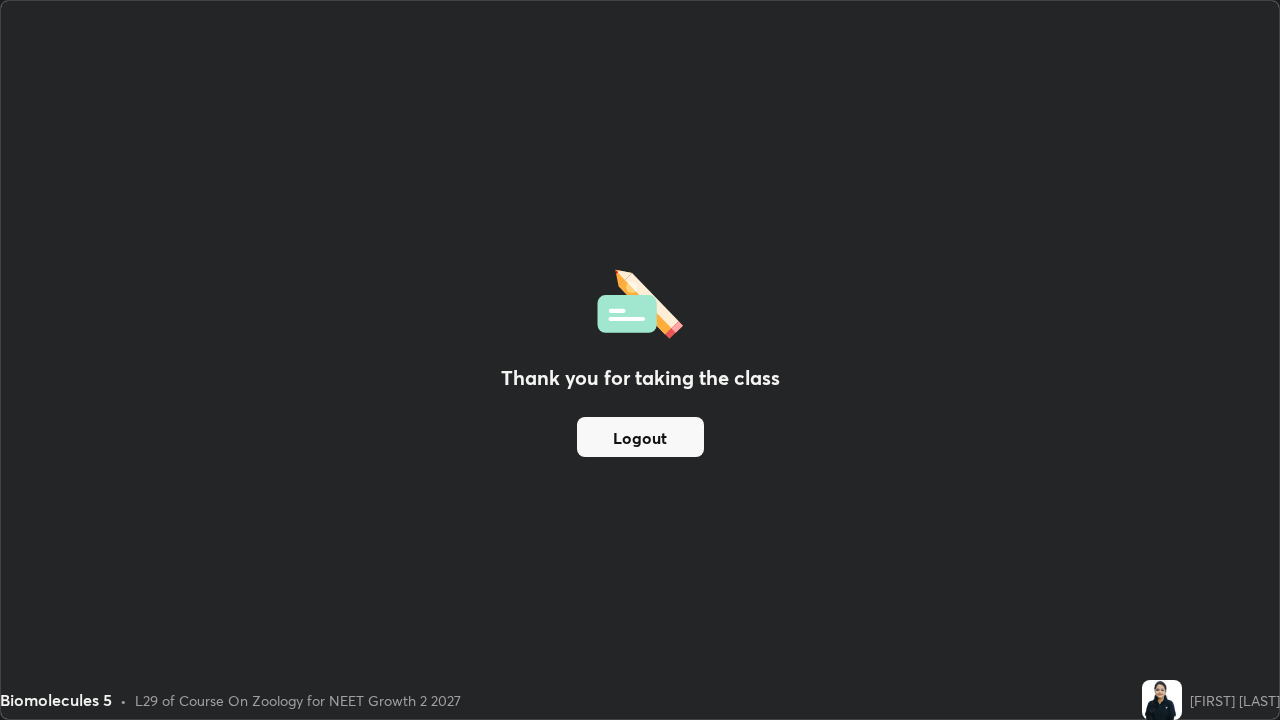 click on "Logout" at bounding box center (640, 437) 